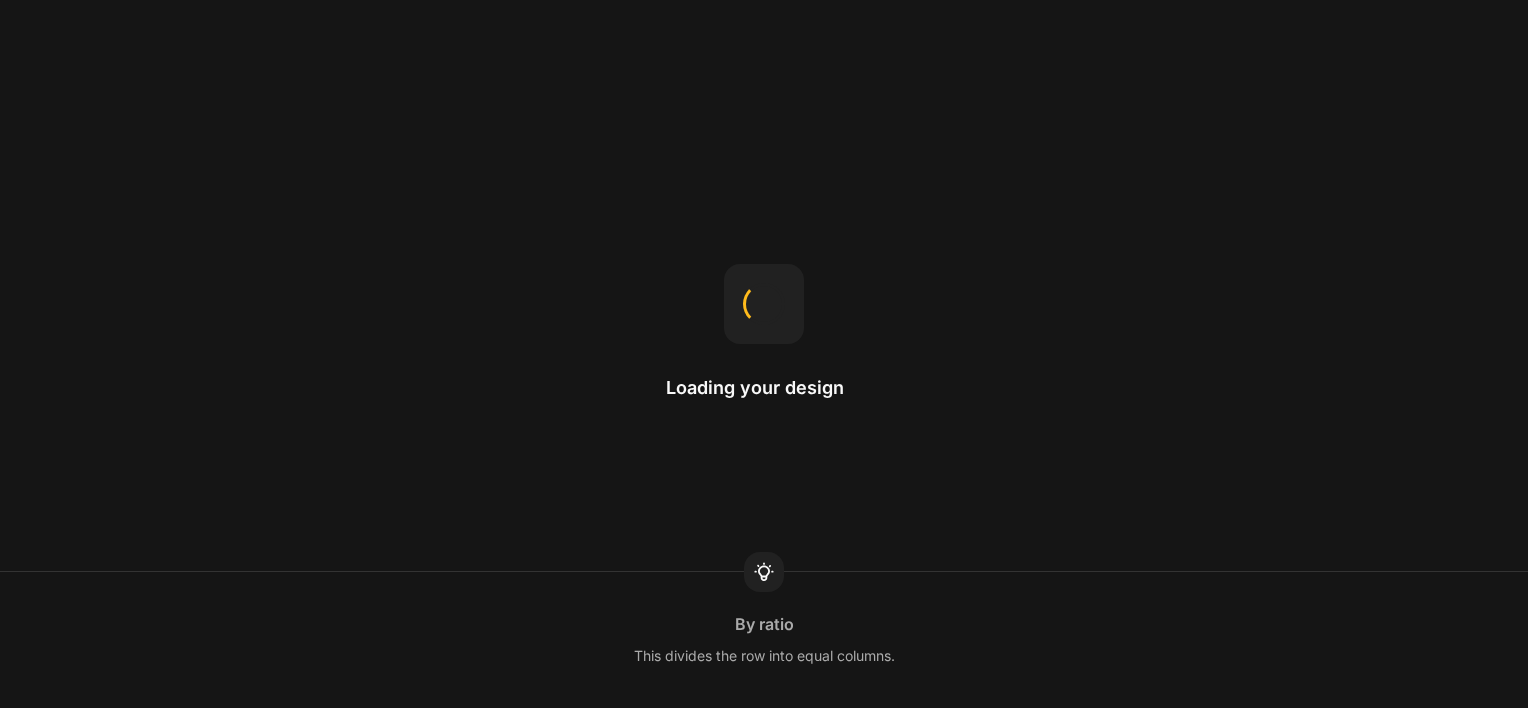 scroll, scrollTop: 0, scrollLeft: 0, axis: both 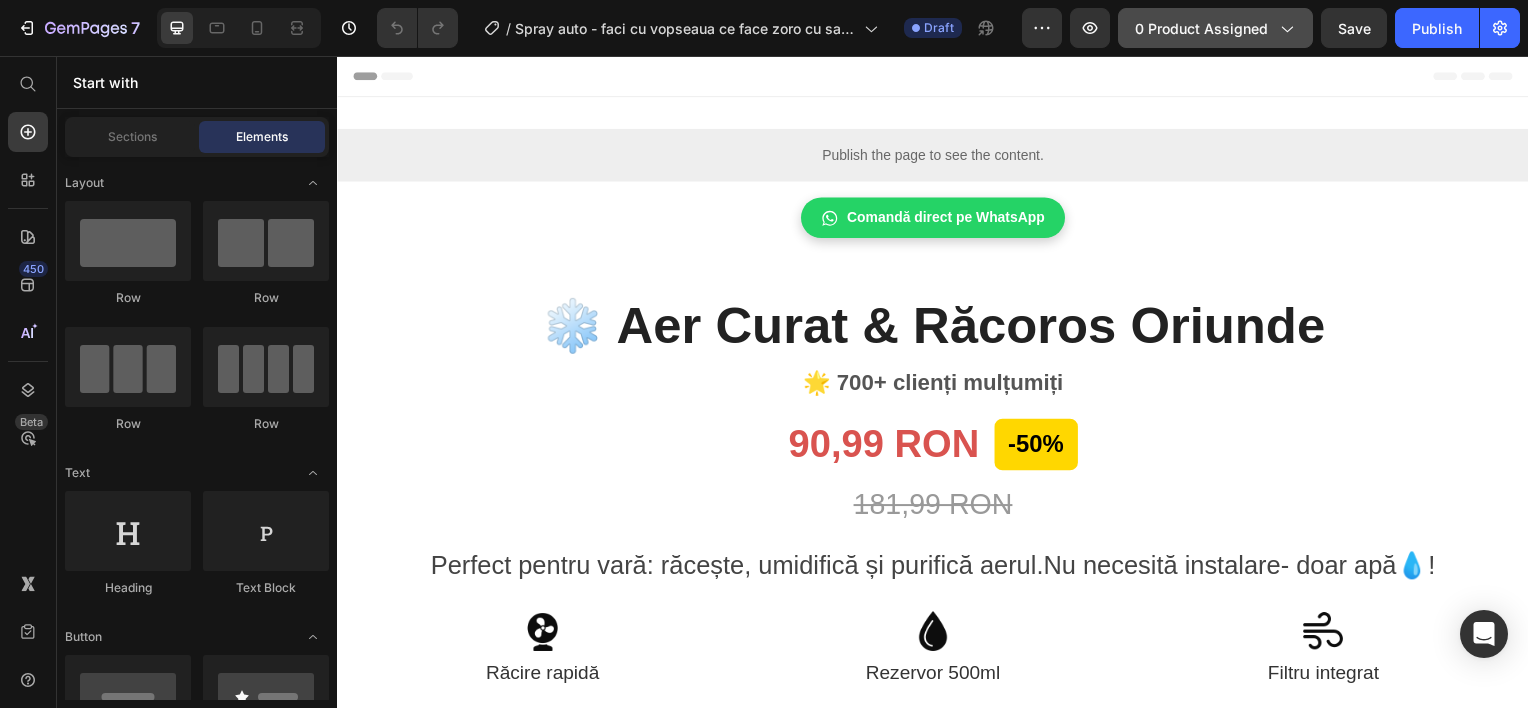 click on "0 product assigned" at bounding box center [1215, 28] 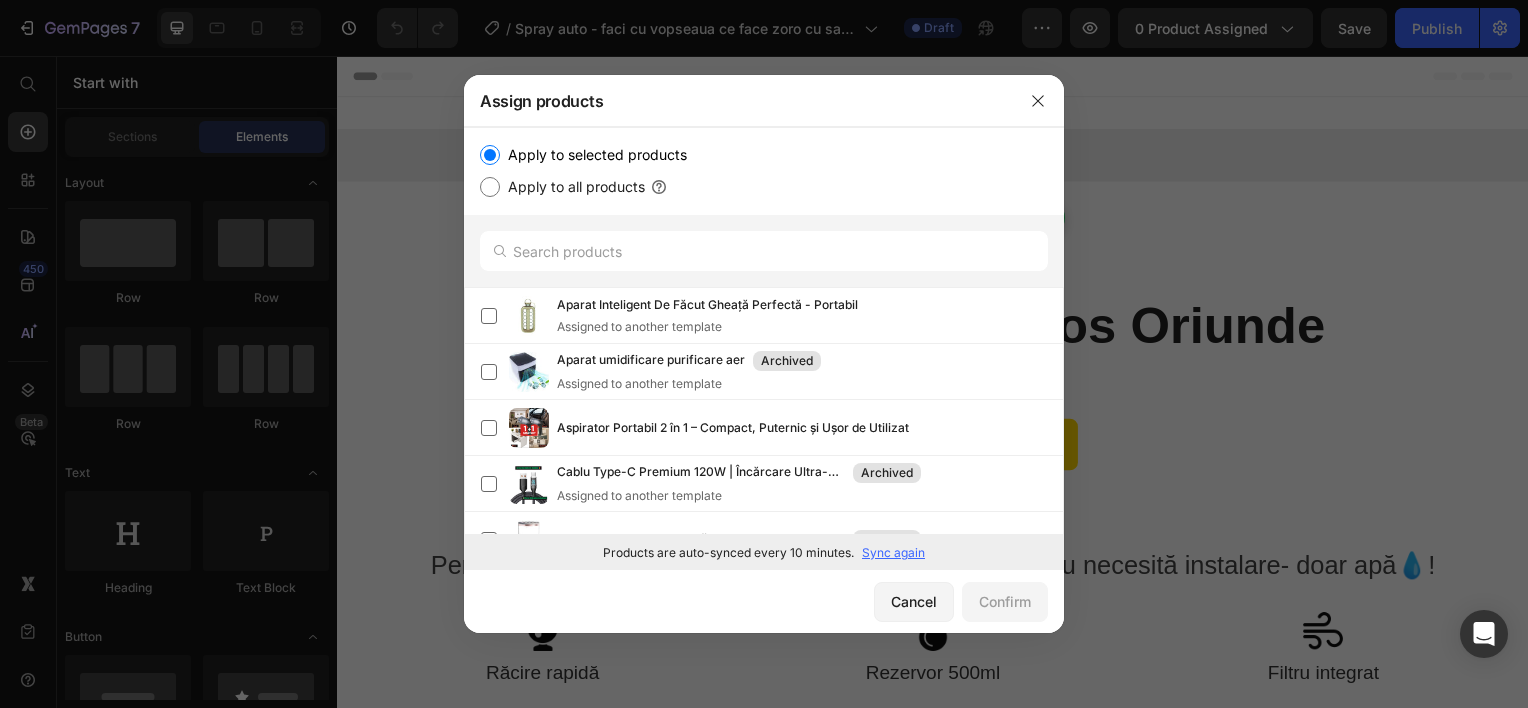 click on "Sync again" at bounding box center (893, 553) 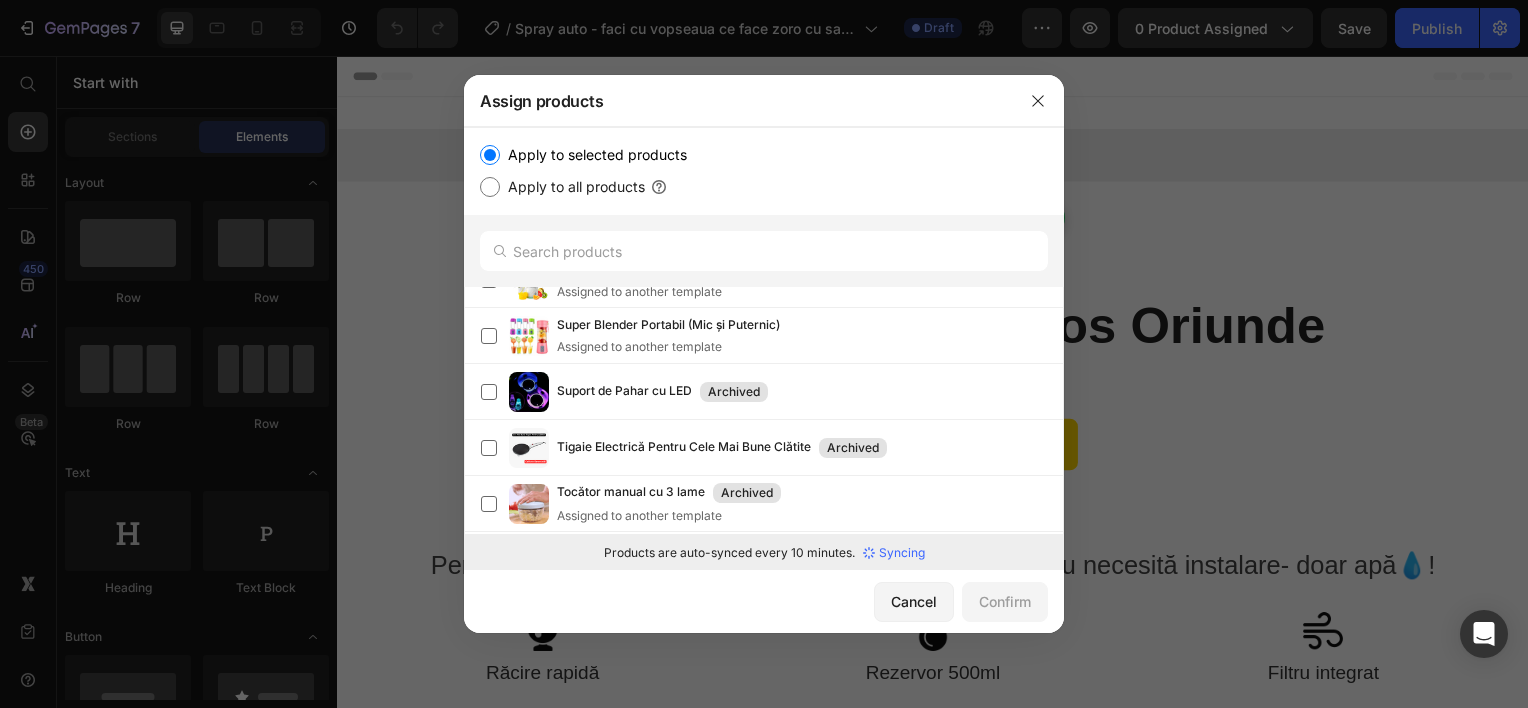 scroll, scrollTop: 1152, scrollLeft: 0, axis: vertical 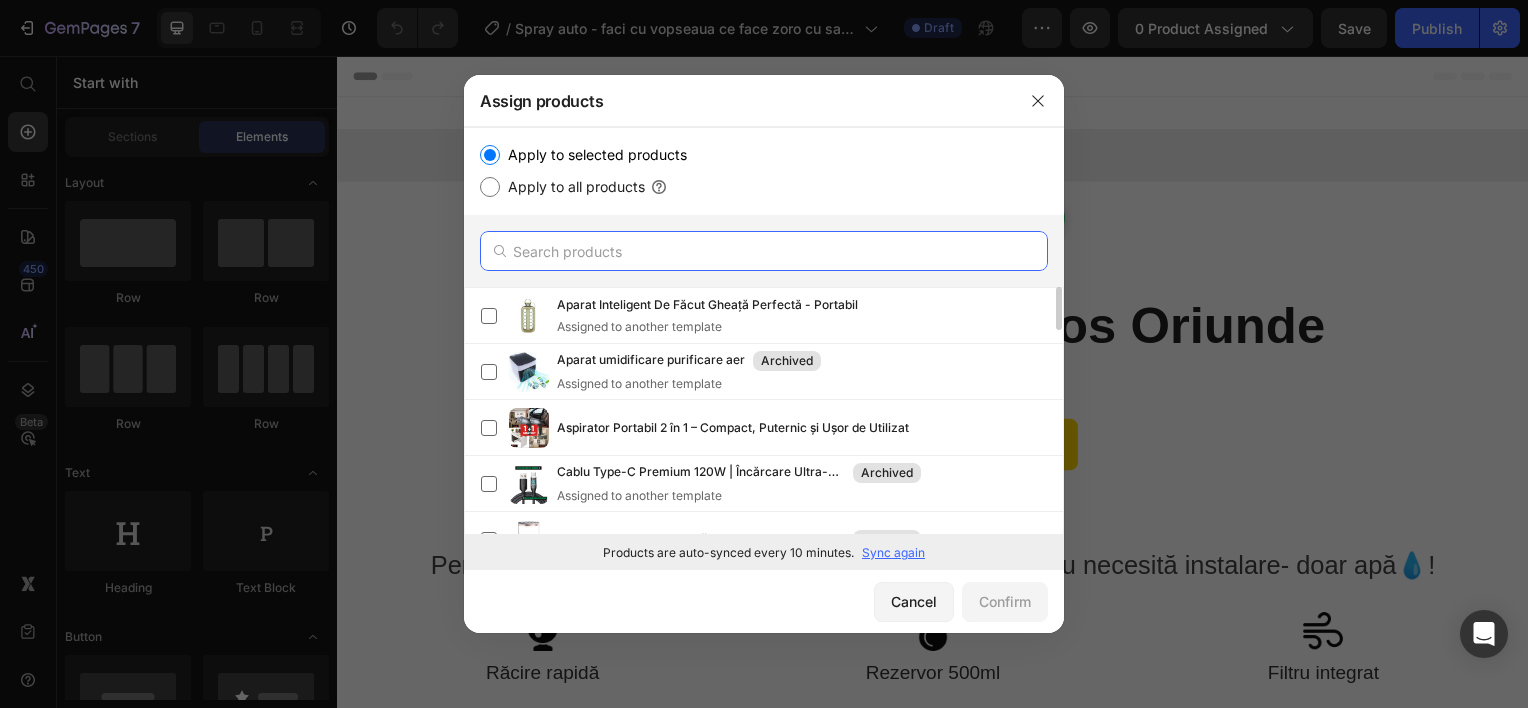 click at bounding box center (764, 251) 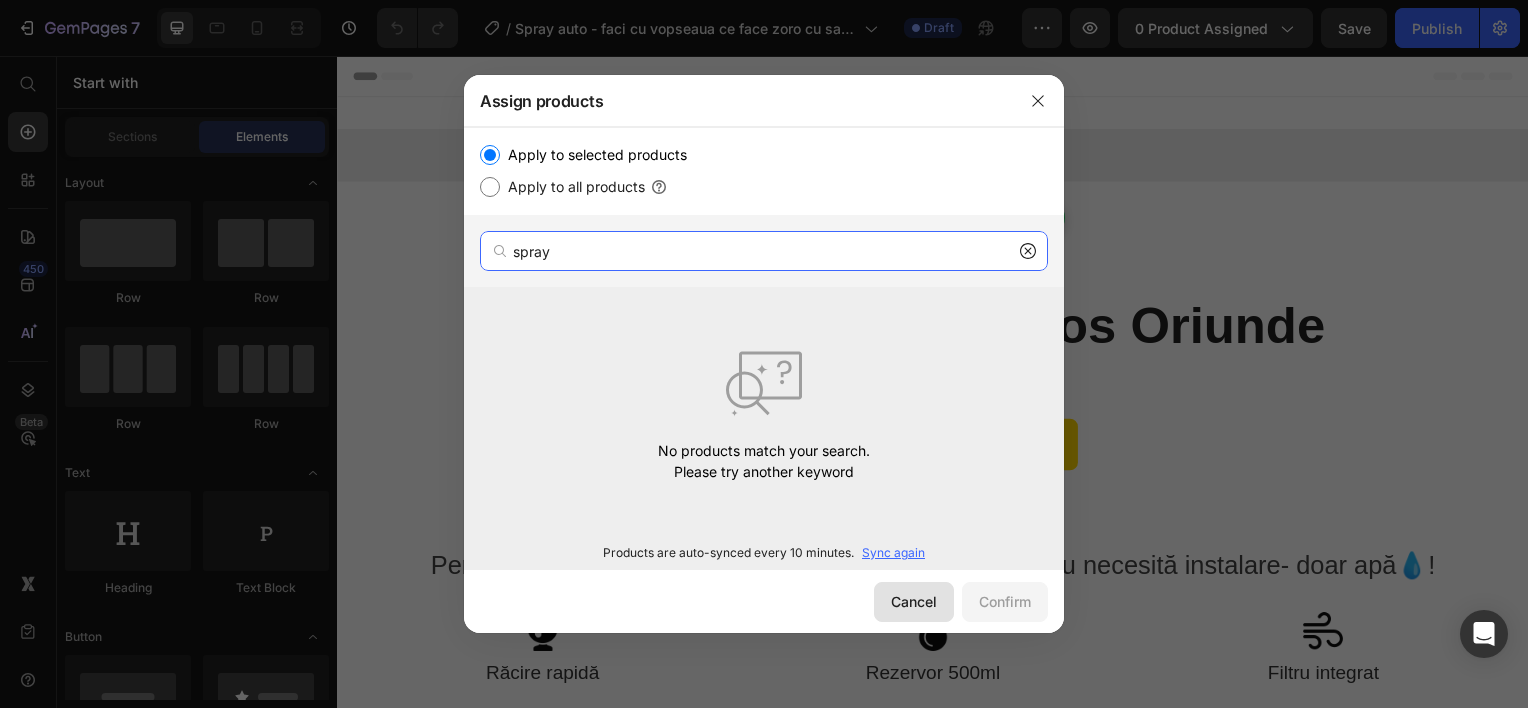 type on "spray" 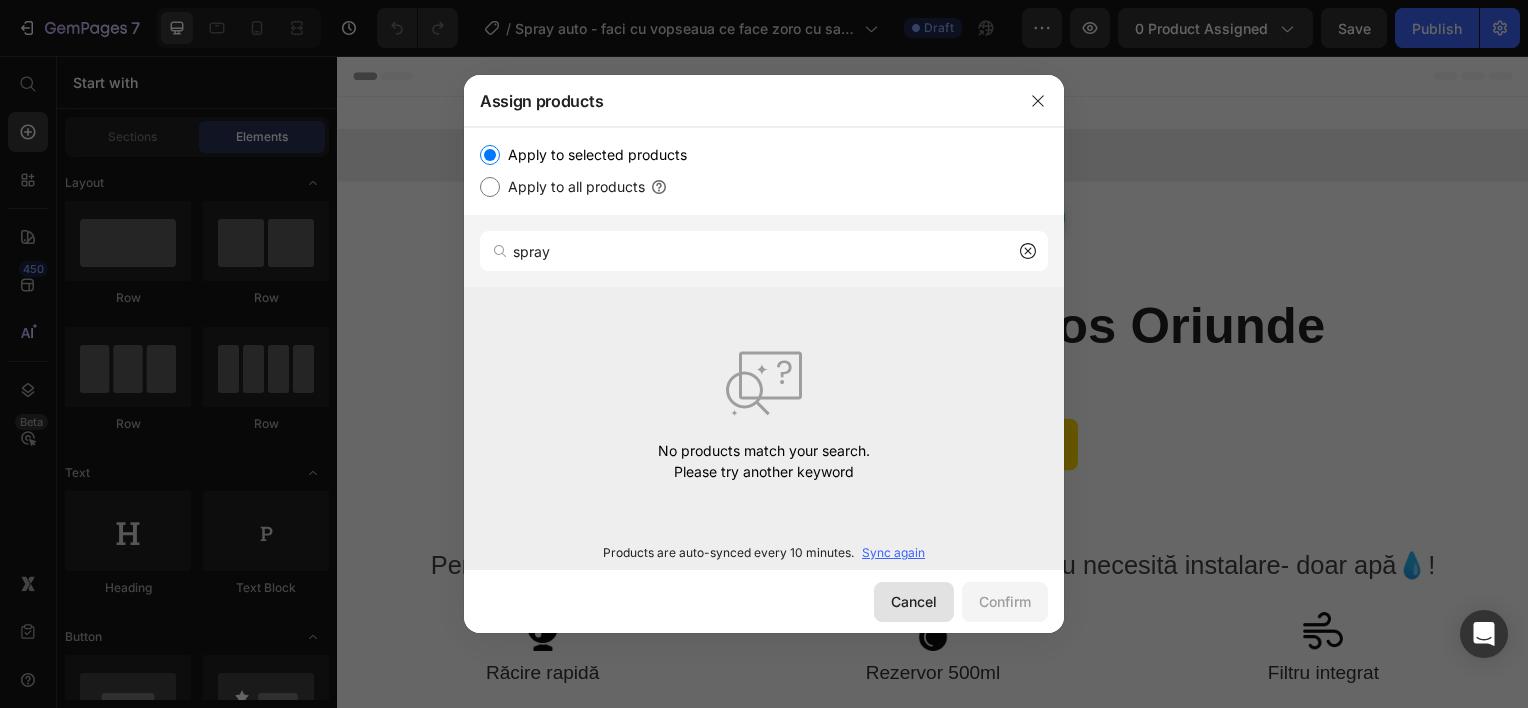 click on "Cancel" 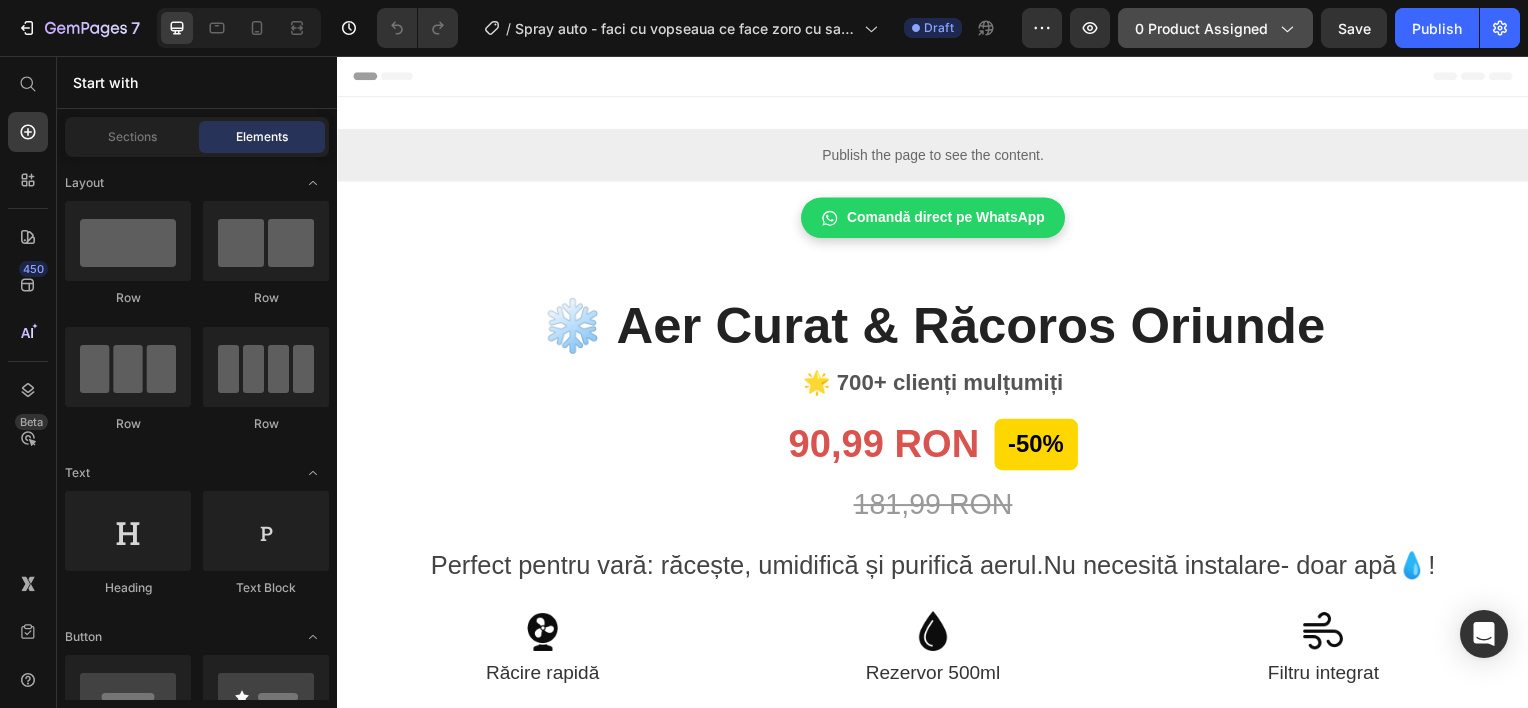 click on "0 product assigned" at bounding box center [1215, 28] 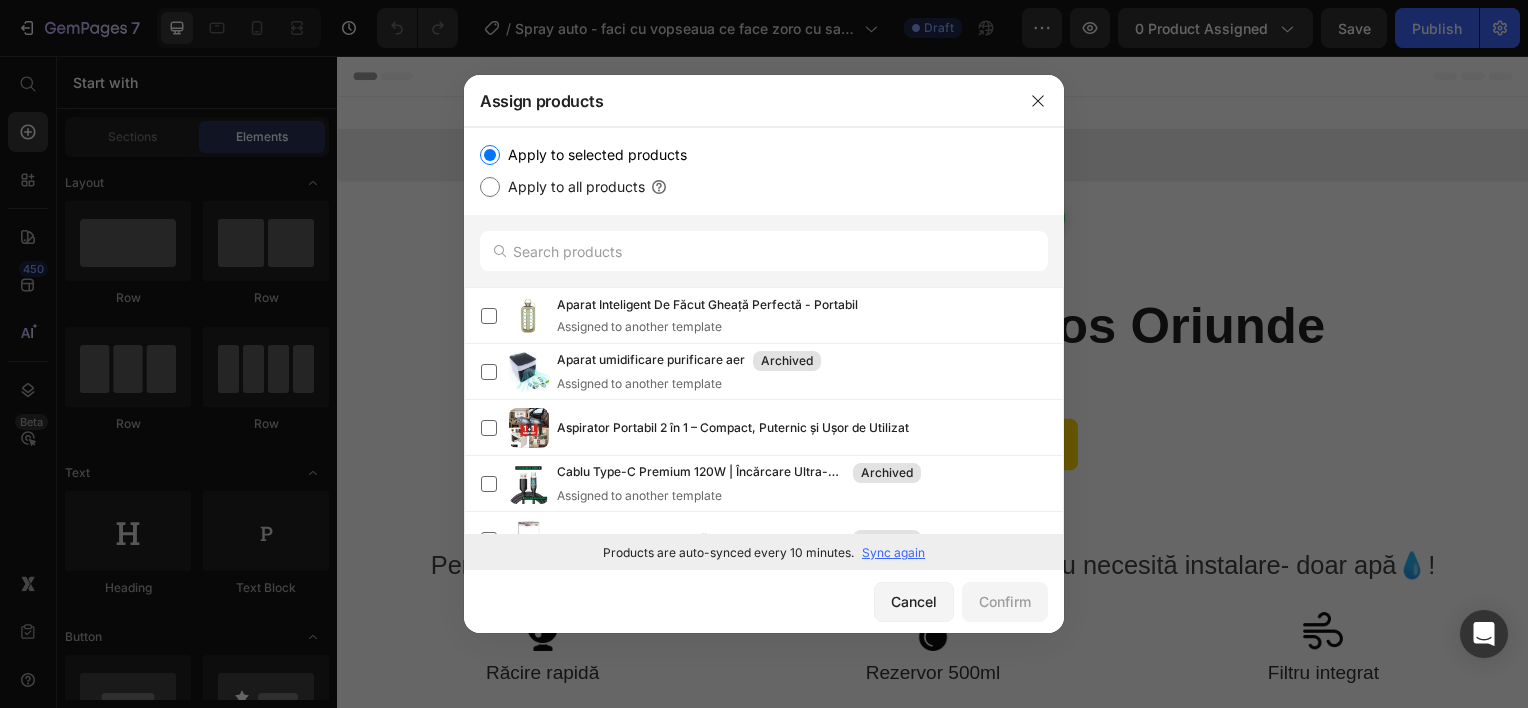 click on "Sync again" at bounding box center (893, 553) 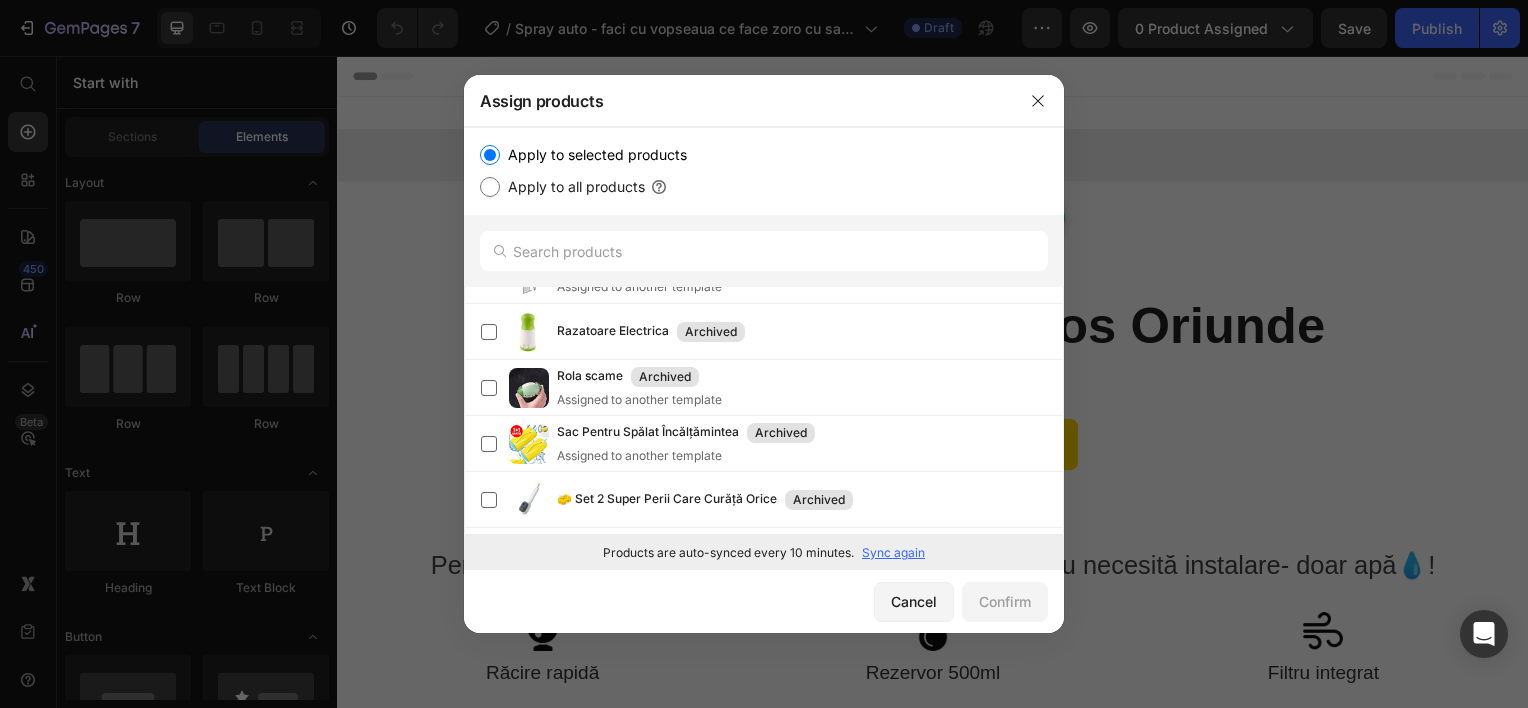scroll, scrollTop: 928, scrollLeft: 0, axis: vertical 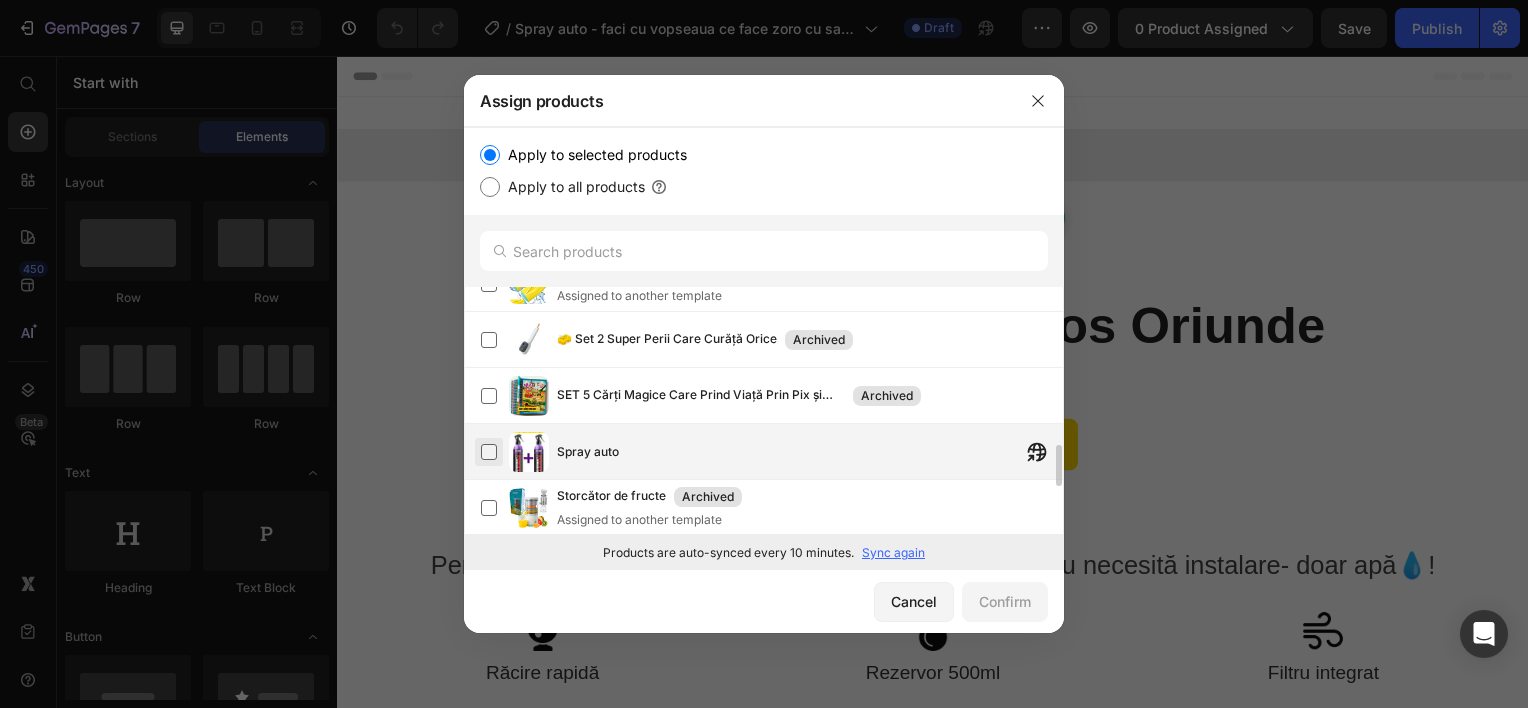 click at bounding box center [489, 452] 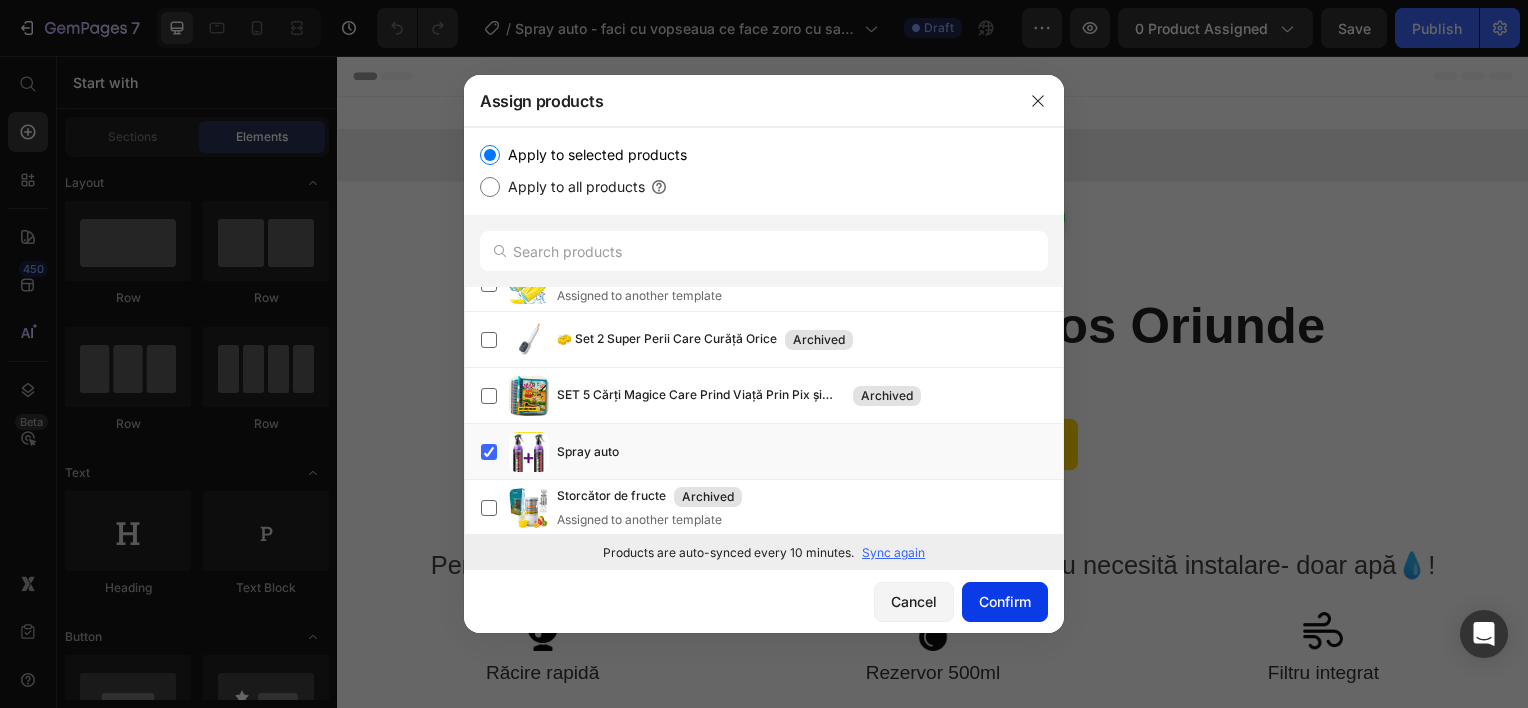 click on "Confirm" 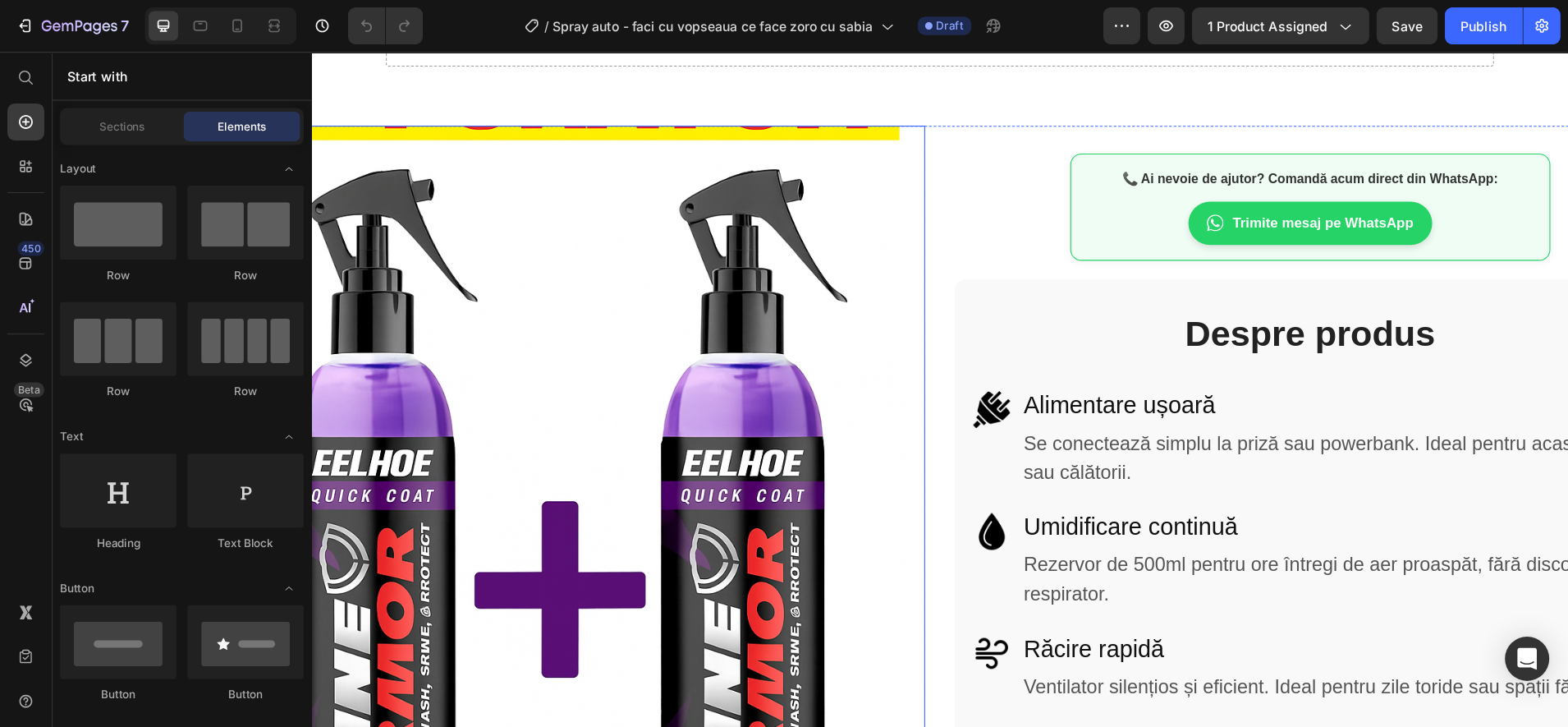 scroll, scrollTop: 575, scrollLeft: 0, axis: vertical 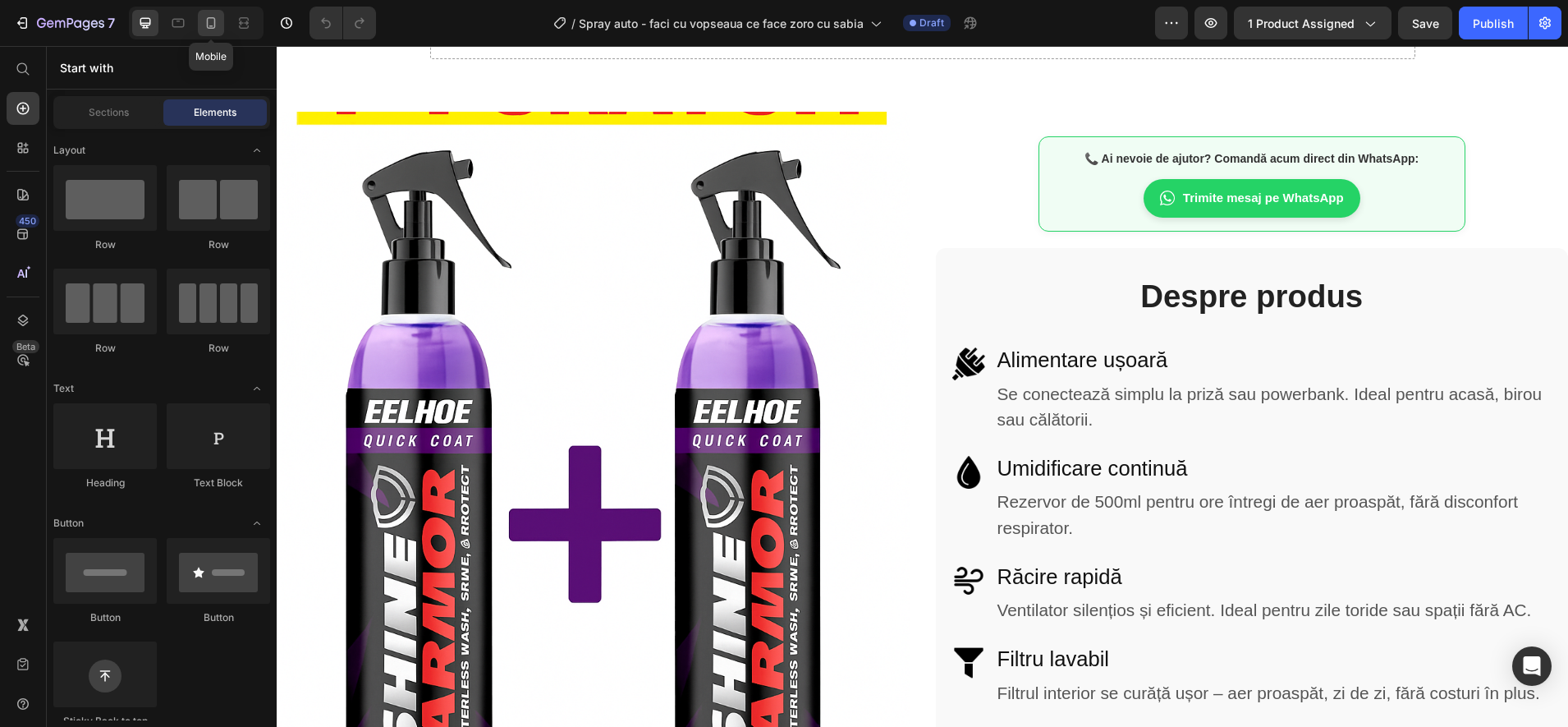 click 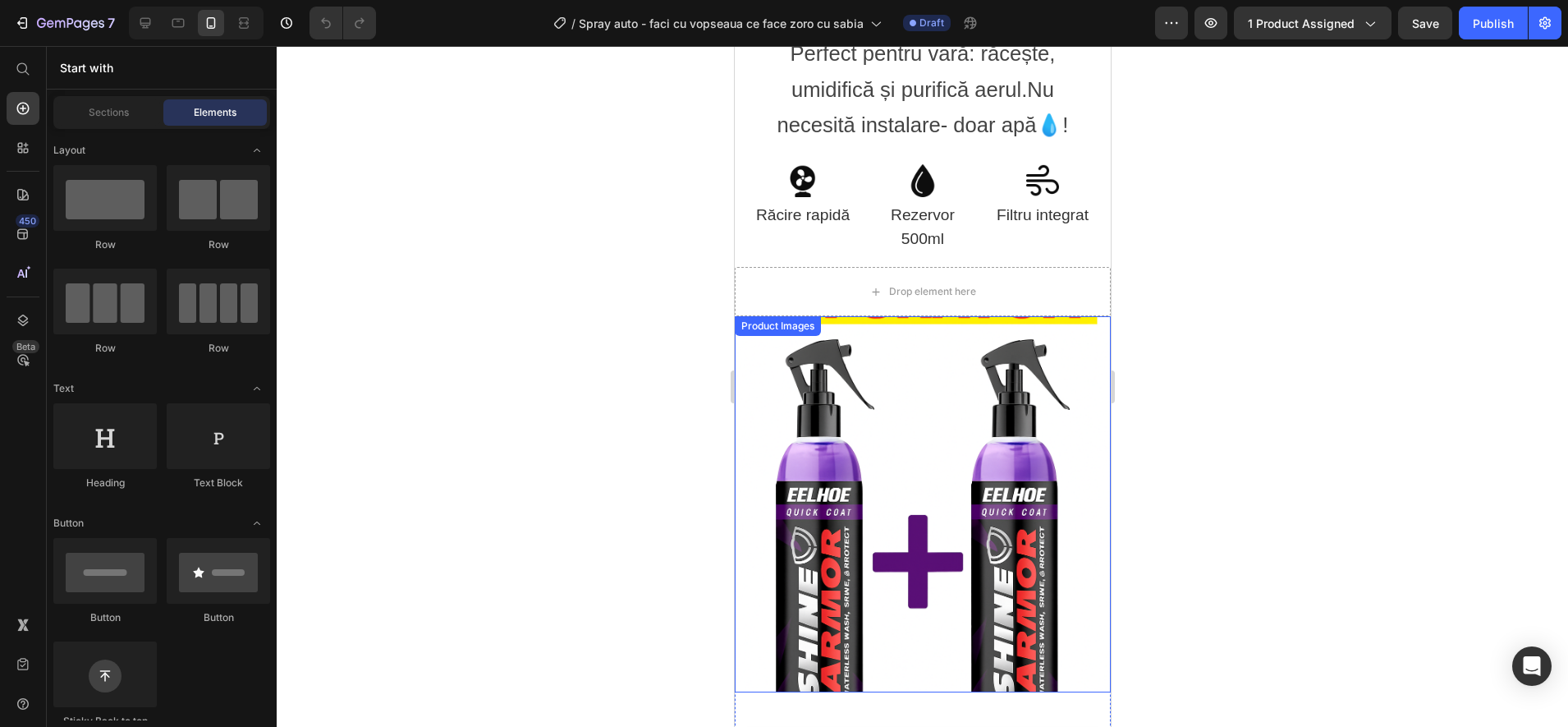 scroll, scrollTop: 413, scrollLeft: 0, axis: vertical 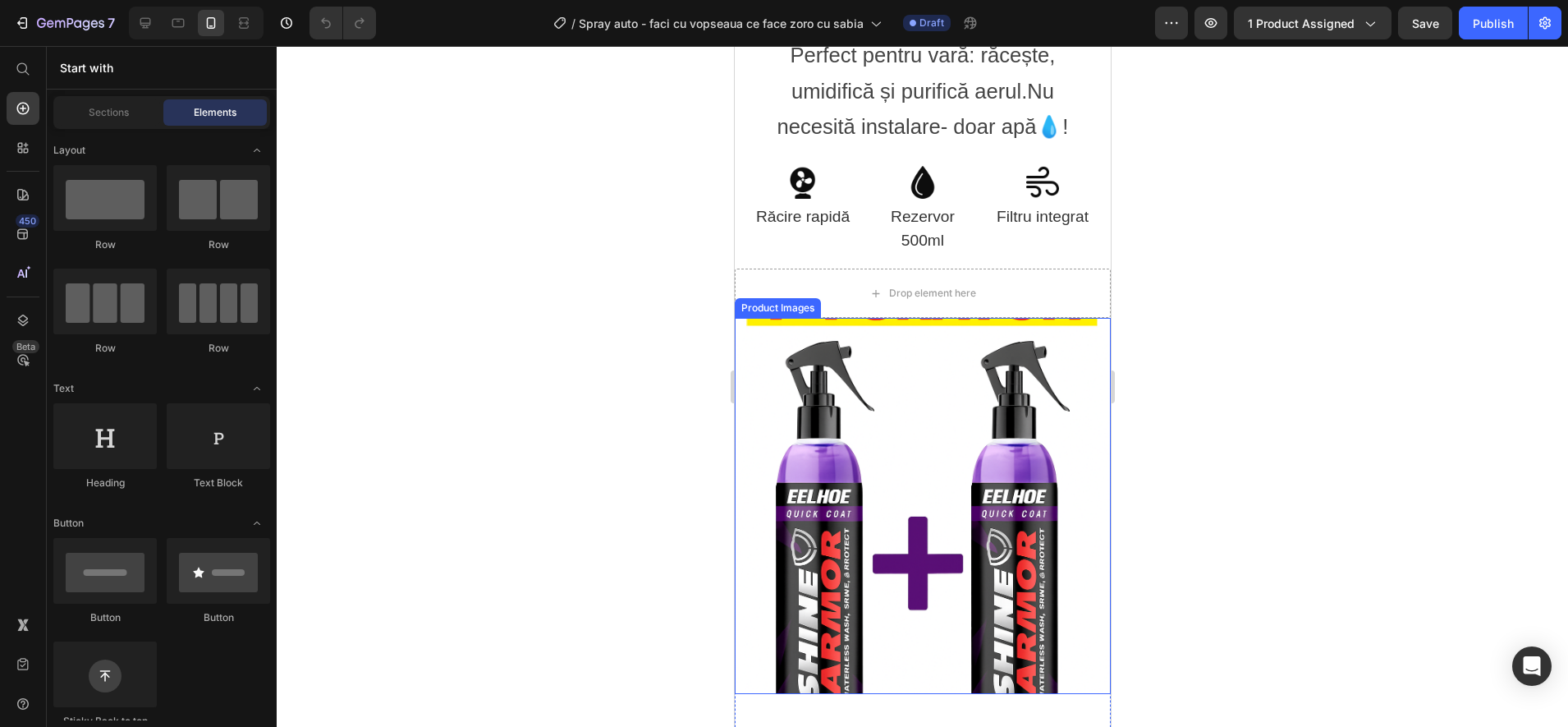 click at bounding box center [922, 506] 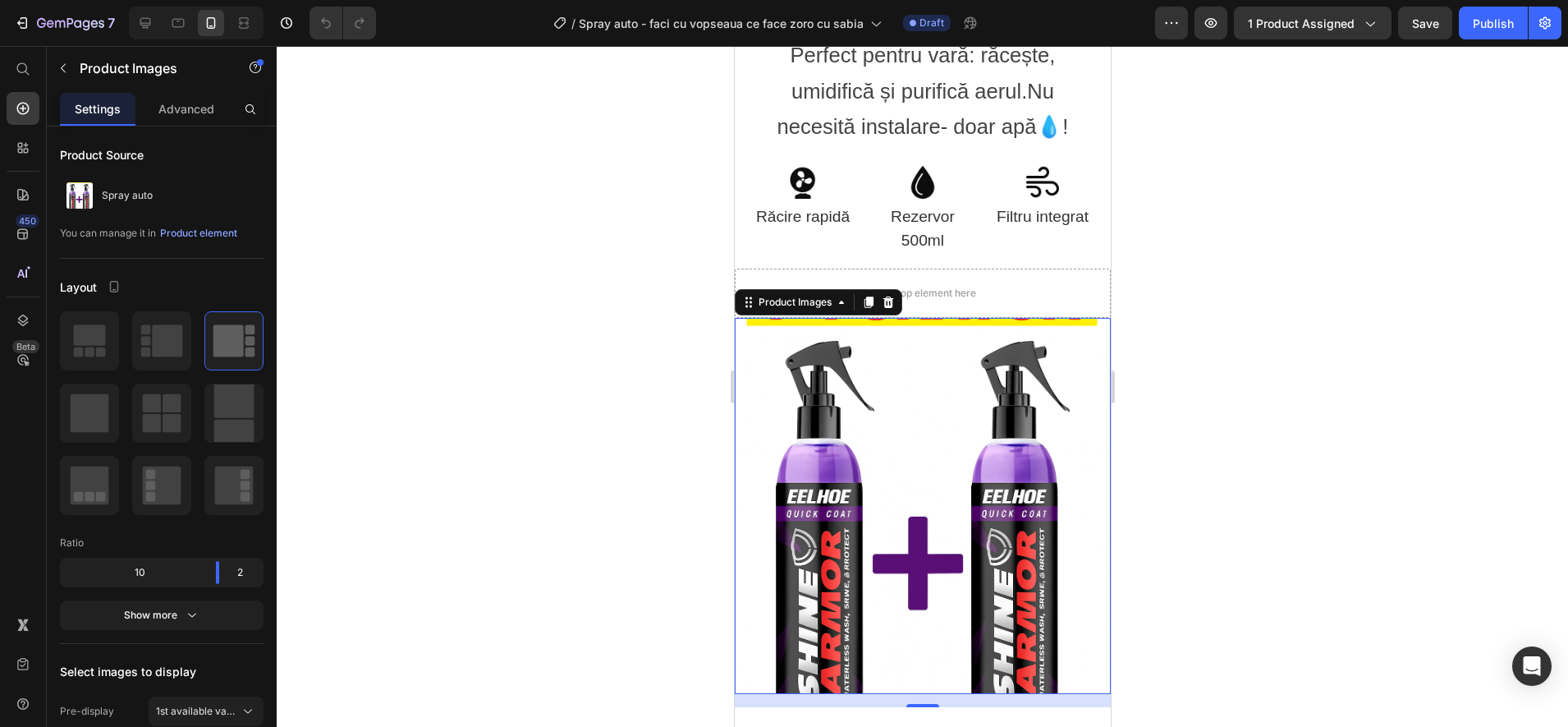 click 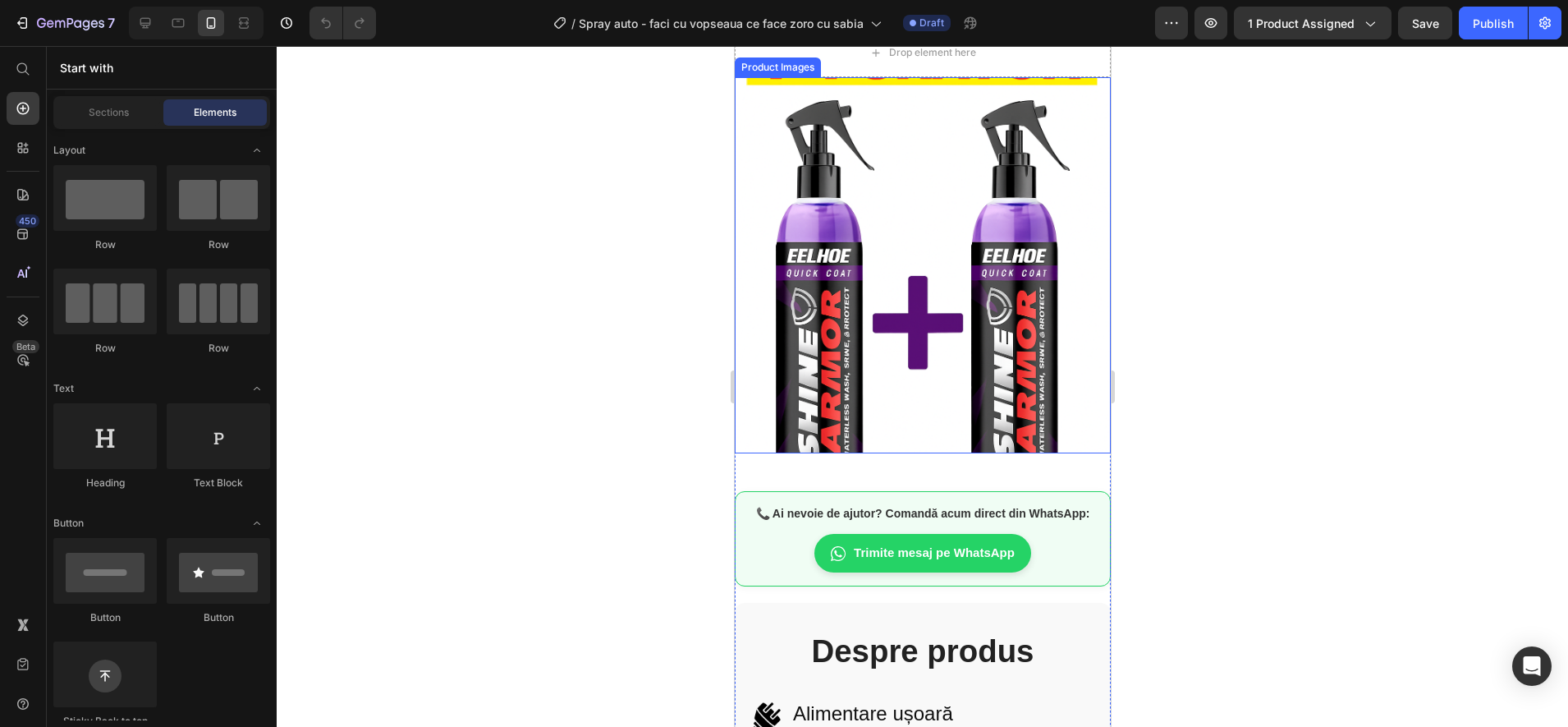 scroll, scrollTop: 619, scrollLeft: 0, axis: vertical 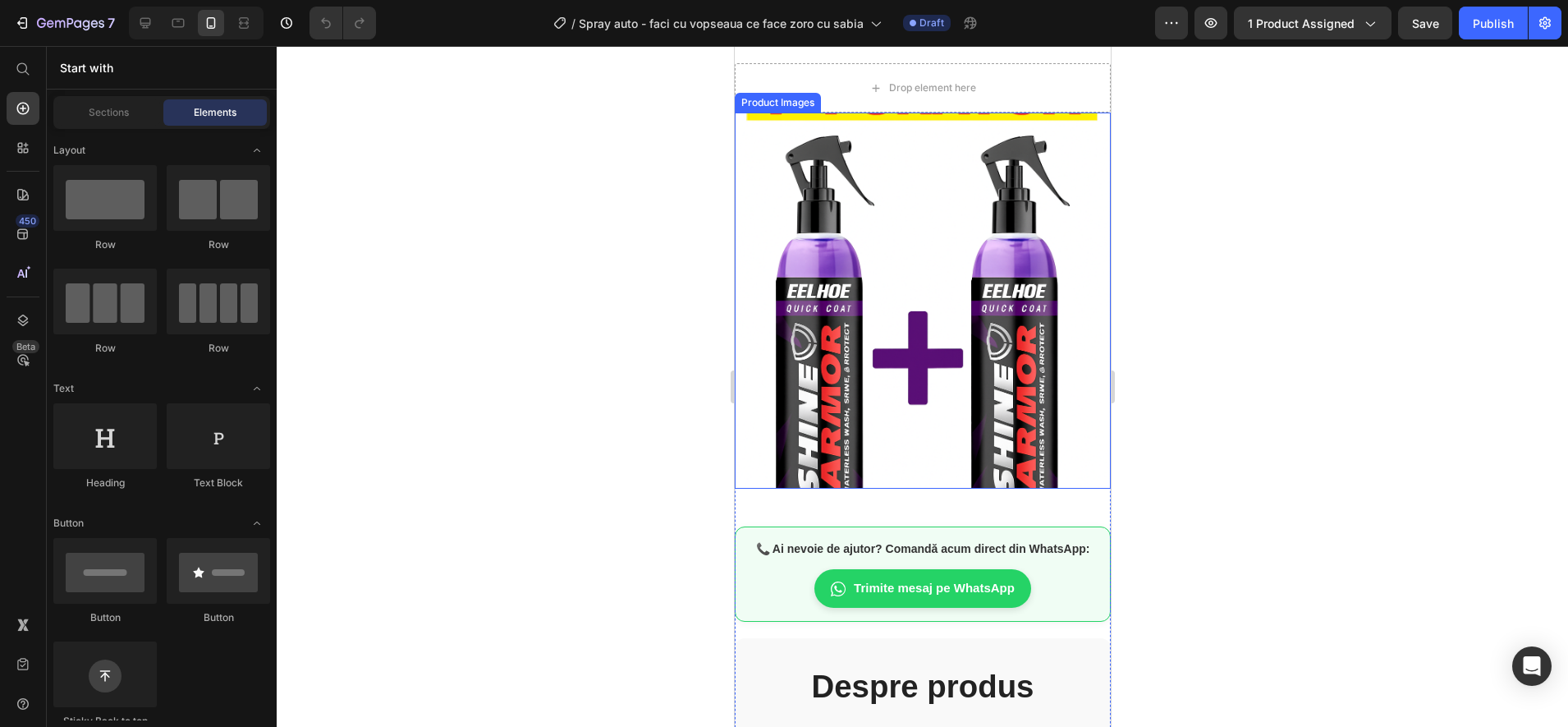 click at bounding box center (922, 301) 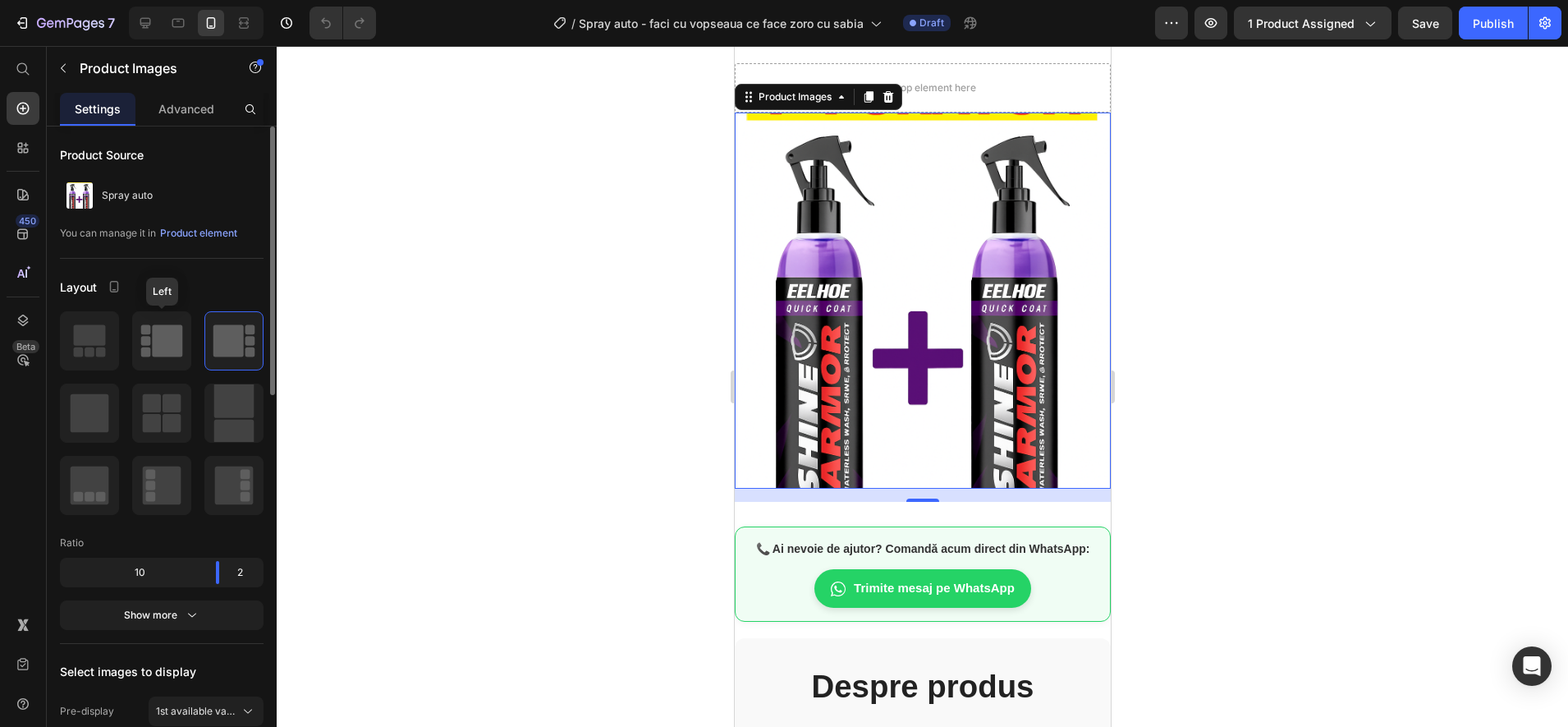 click 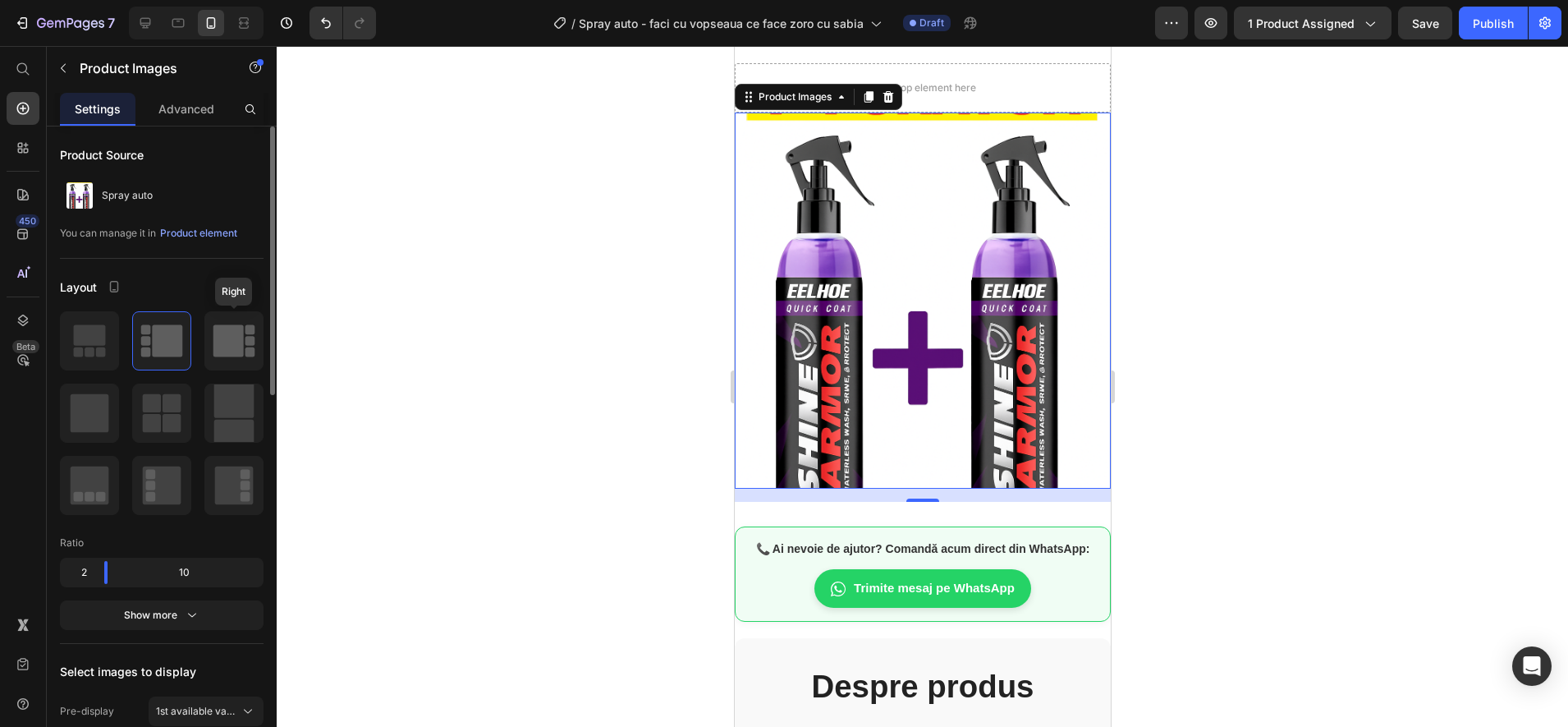 click 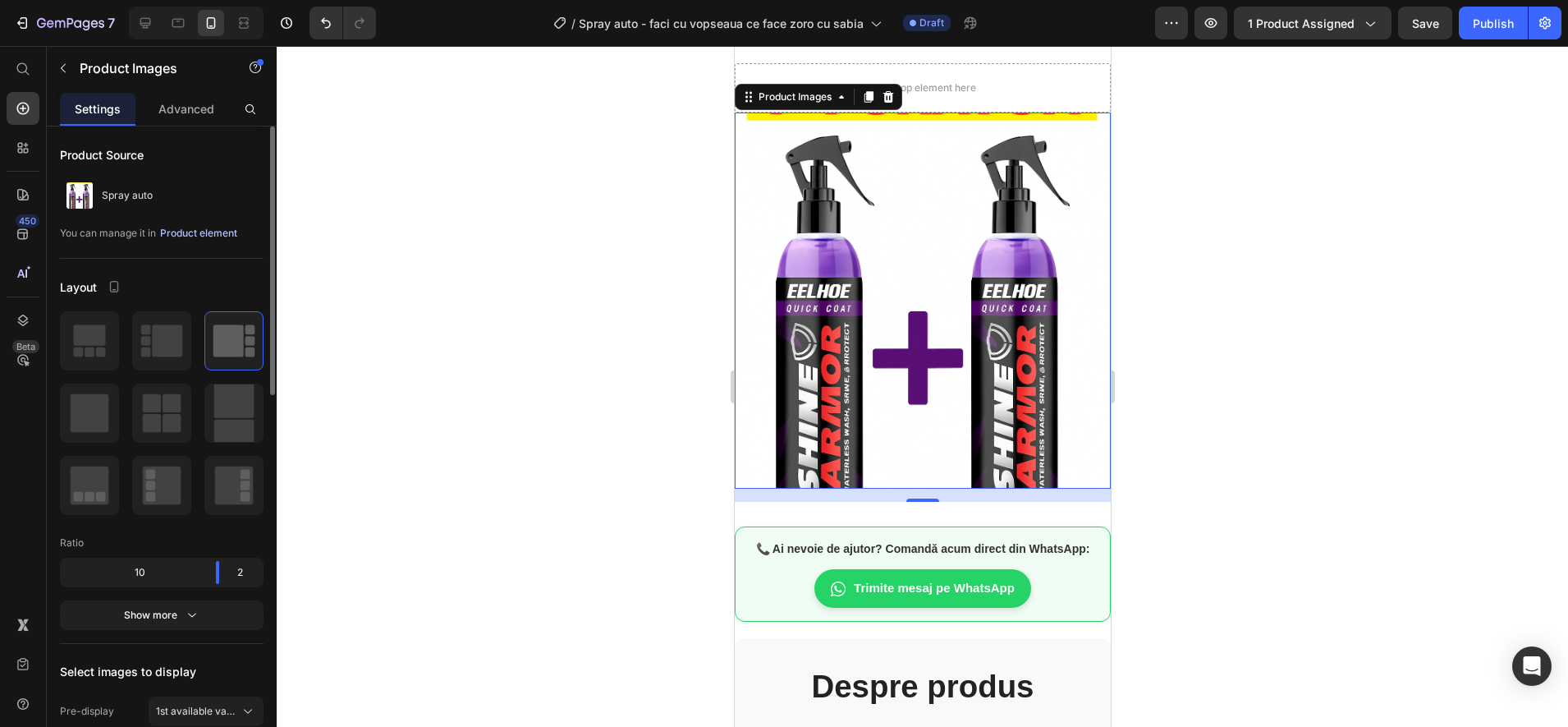click on "Product element" at bounding box center (199, 233) 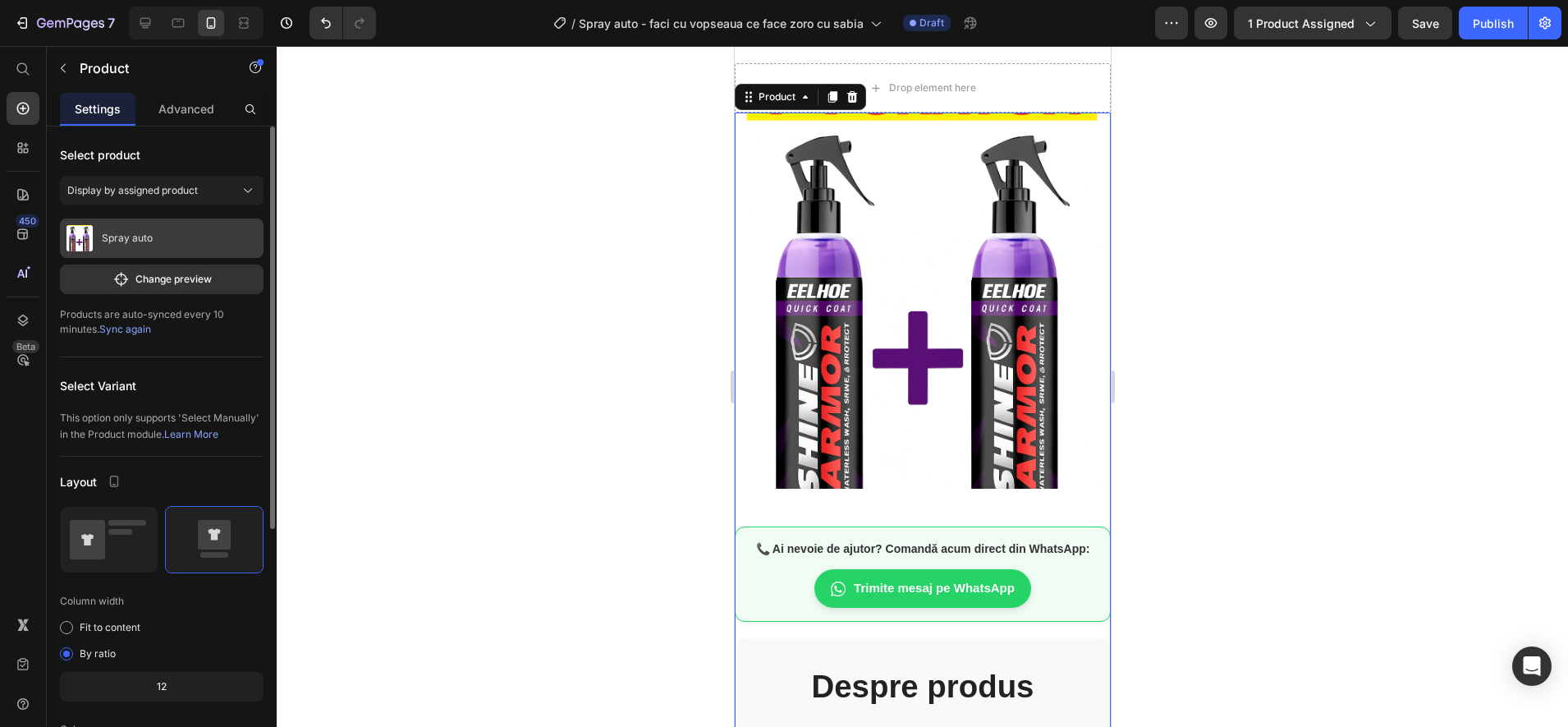 click on "Spray auto" at bounding box center [162, 238] 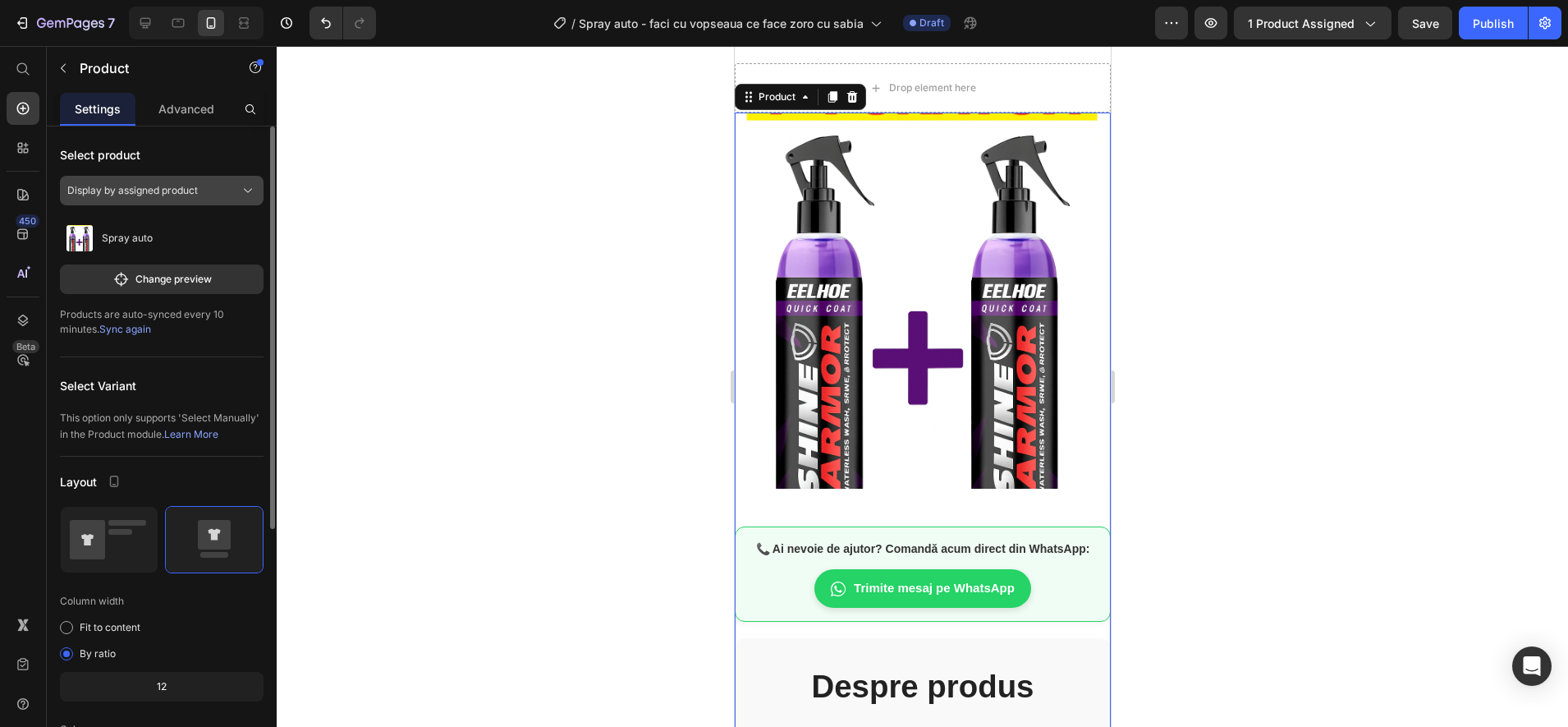 click on "Display by assigned product" at bounding box center (162, 191) 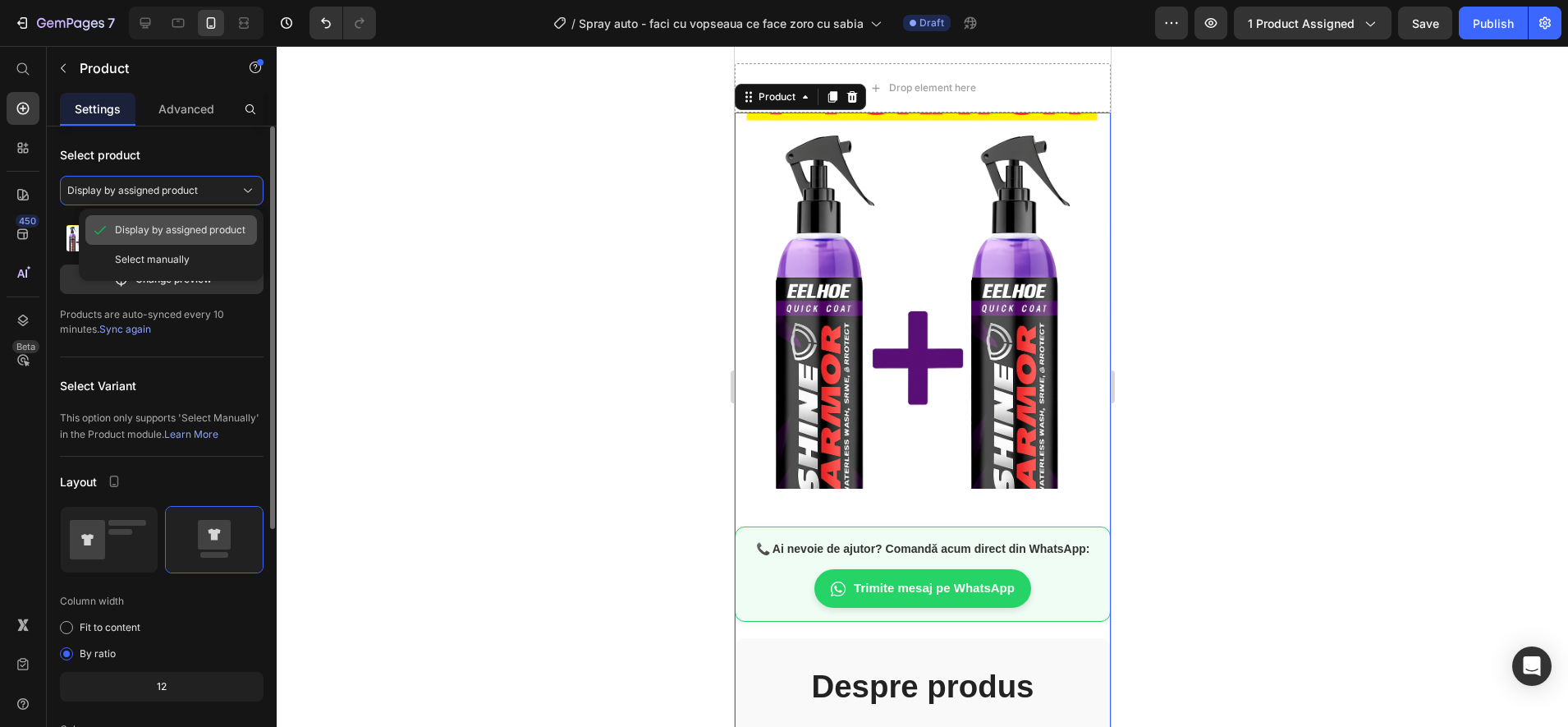 click on "Display by assigned product" at bounding box center (180, 230) 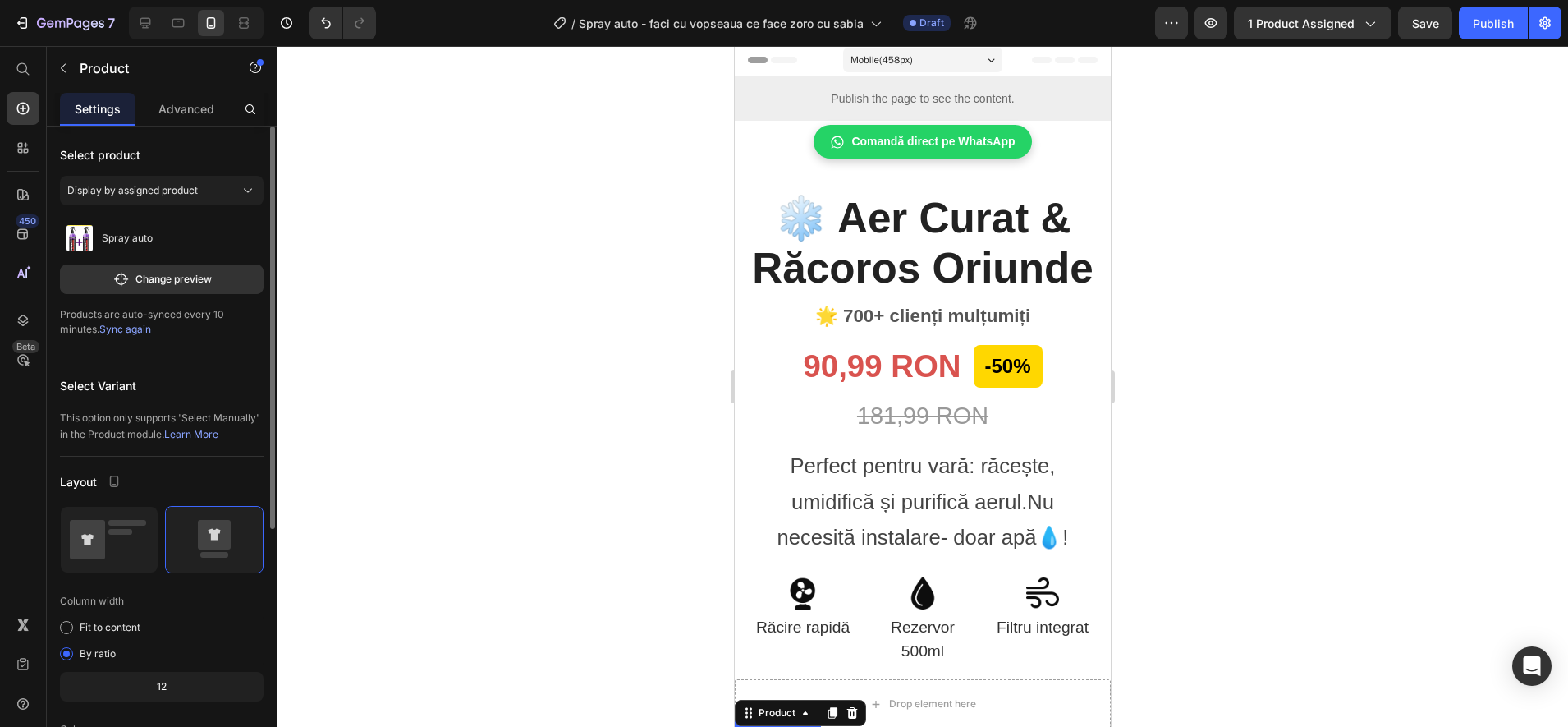 scroll, scrollTop: 0, scrollLeft: 0, axis: both 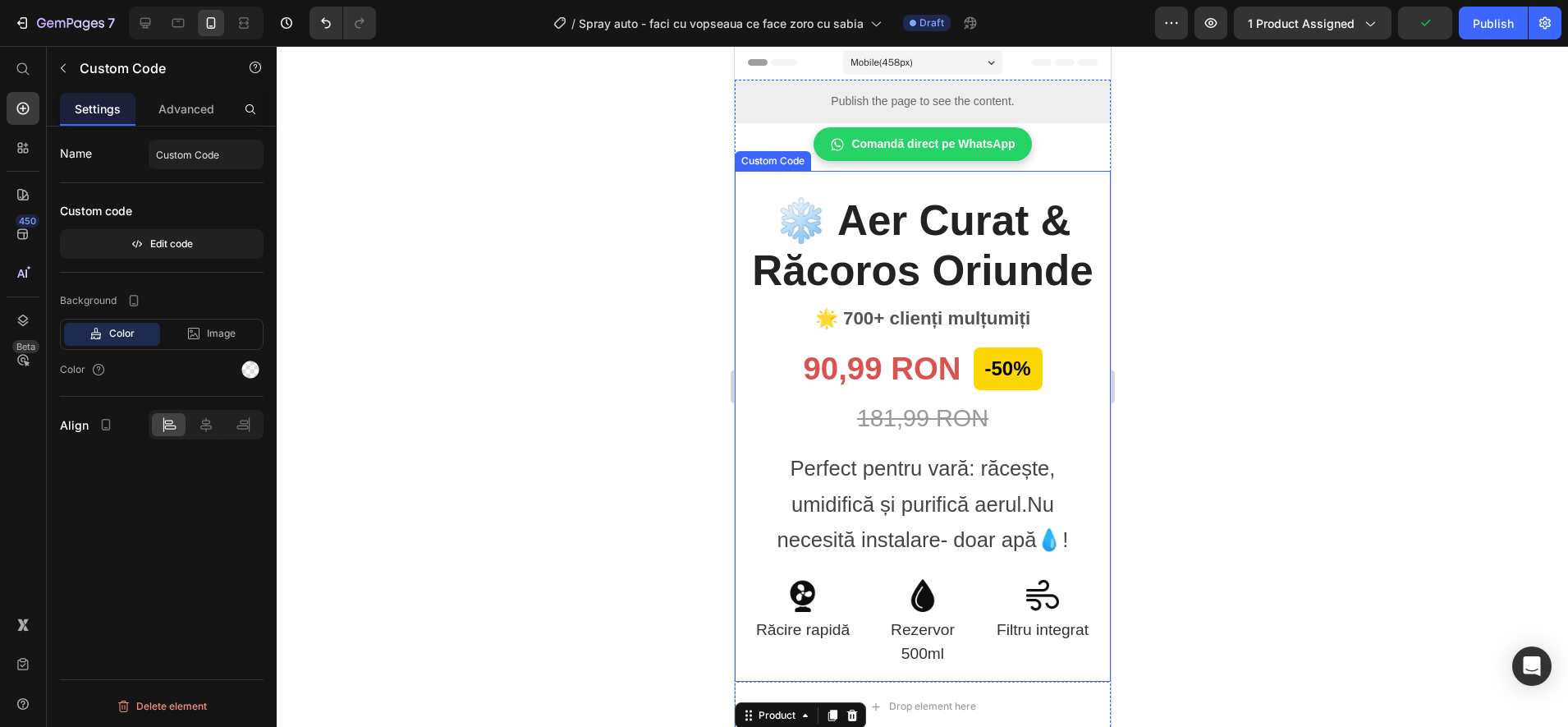 click on "❄️ Aer Curat & Răcoros Oriunde" at bounding box center (922, 246) 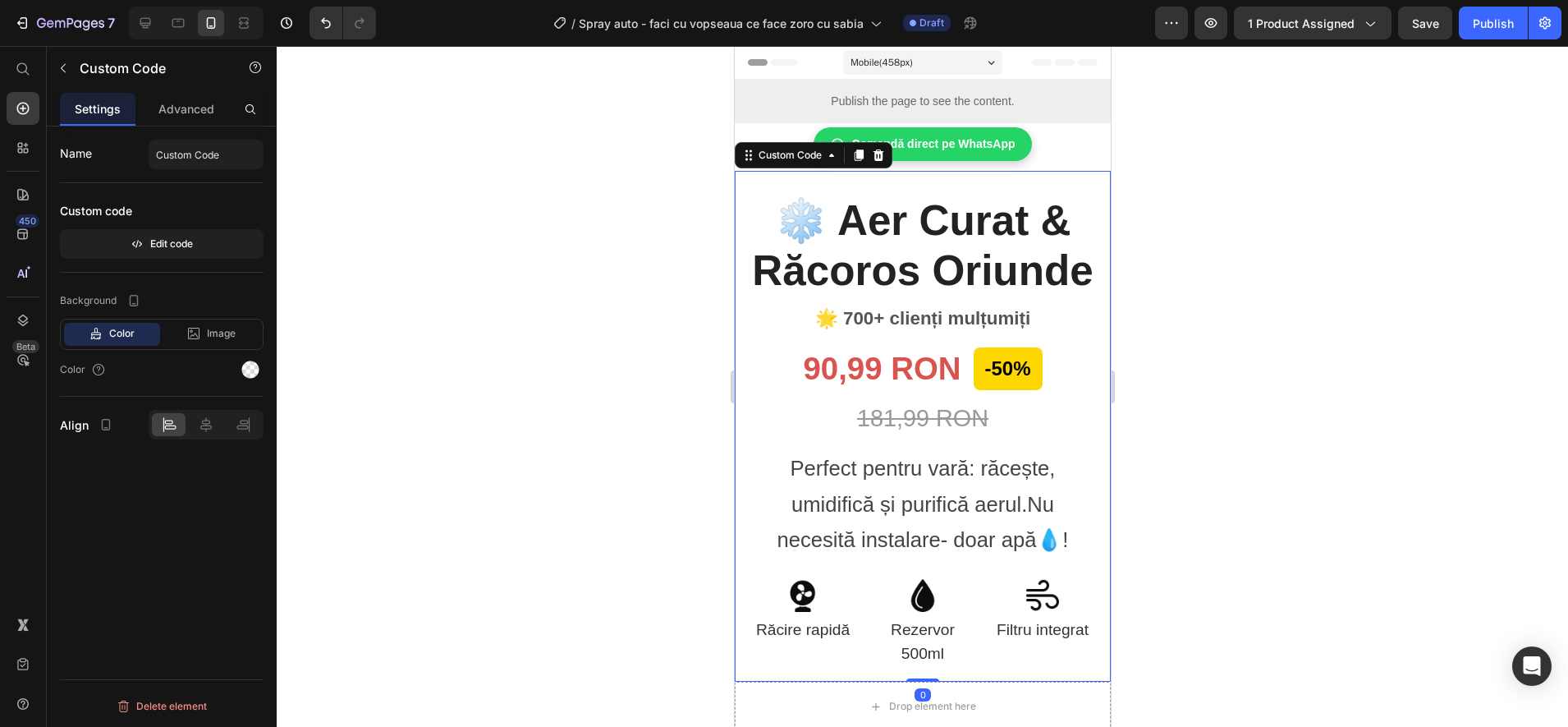 click on "❄️ Aer Curat & Răcoros Oriunde" at bounding box center (922, 246) 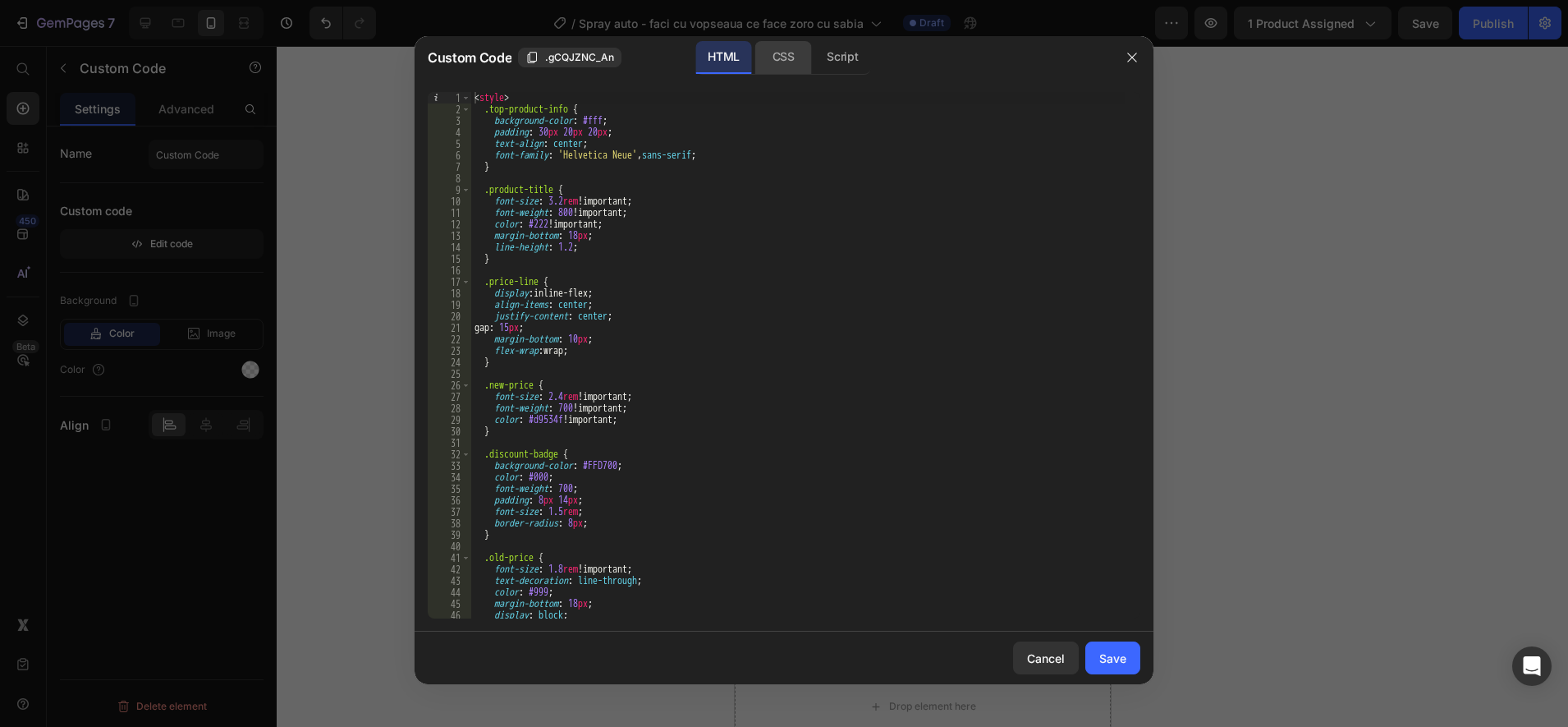 click on "CSS" 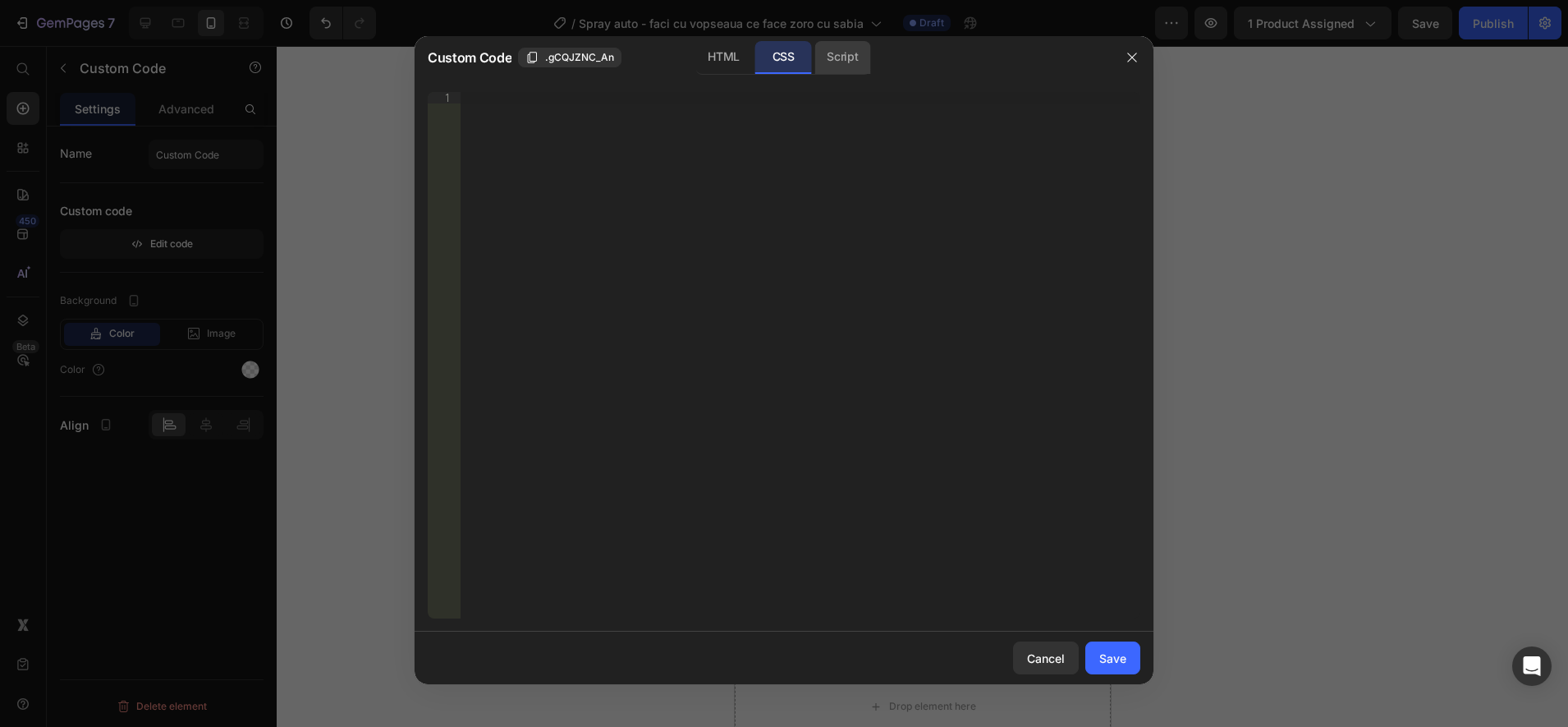 click on "Script" 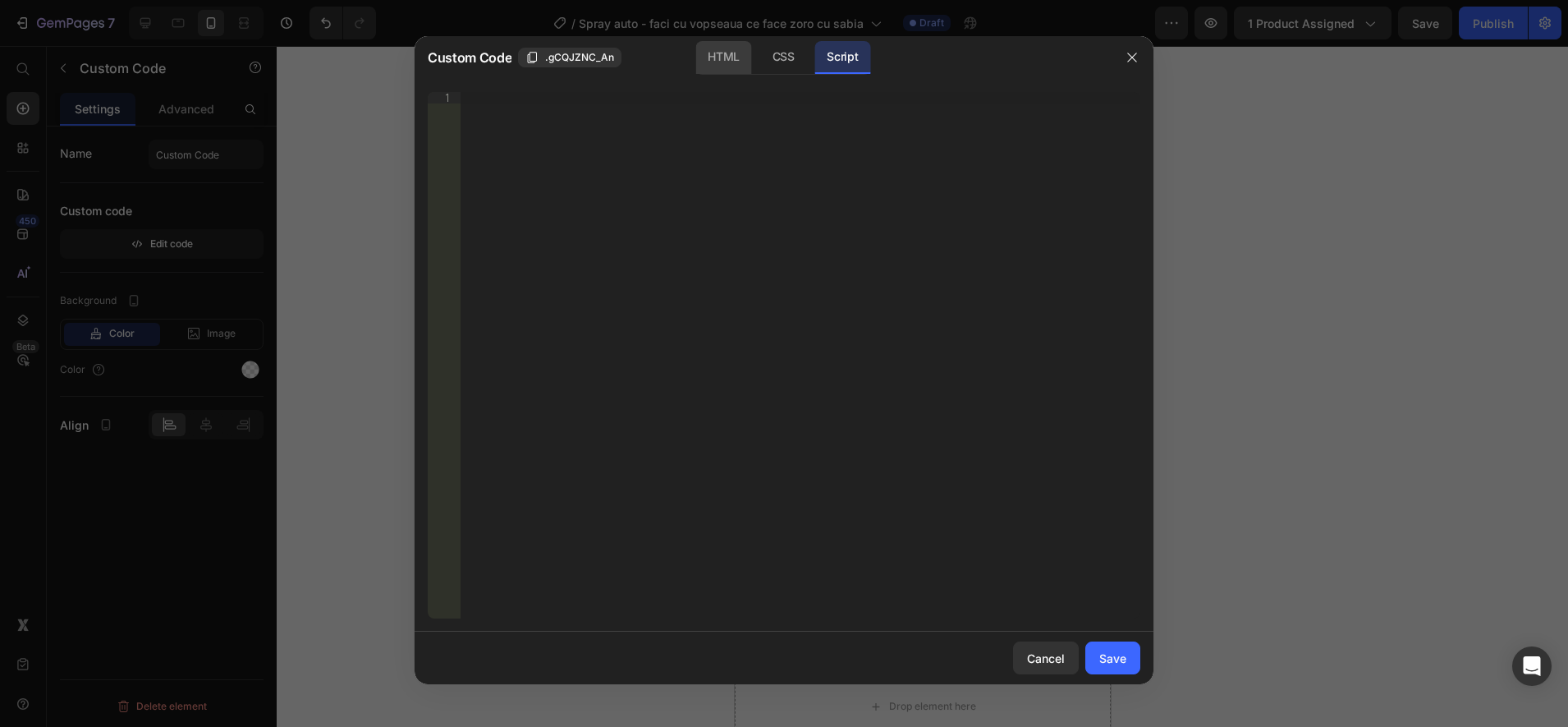 click on "HTML" 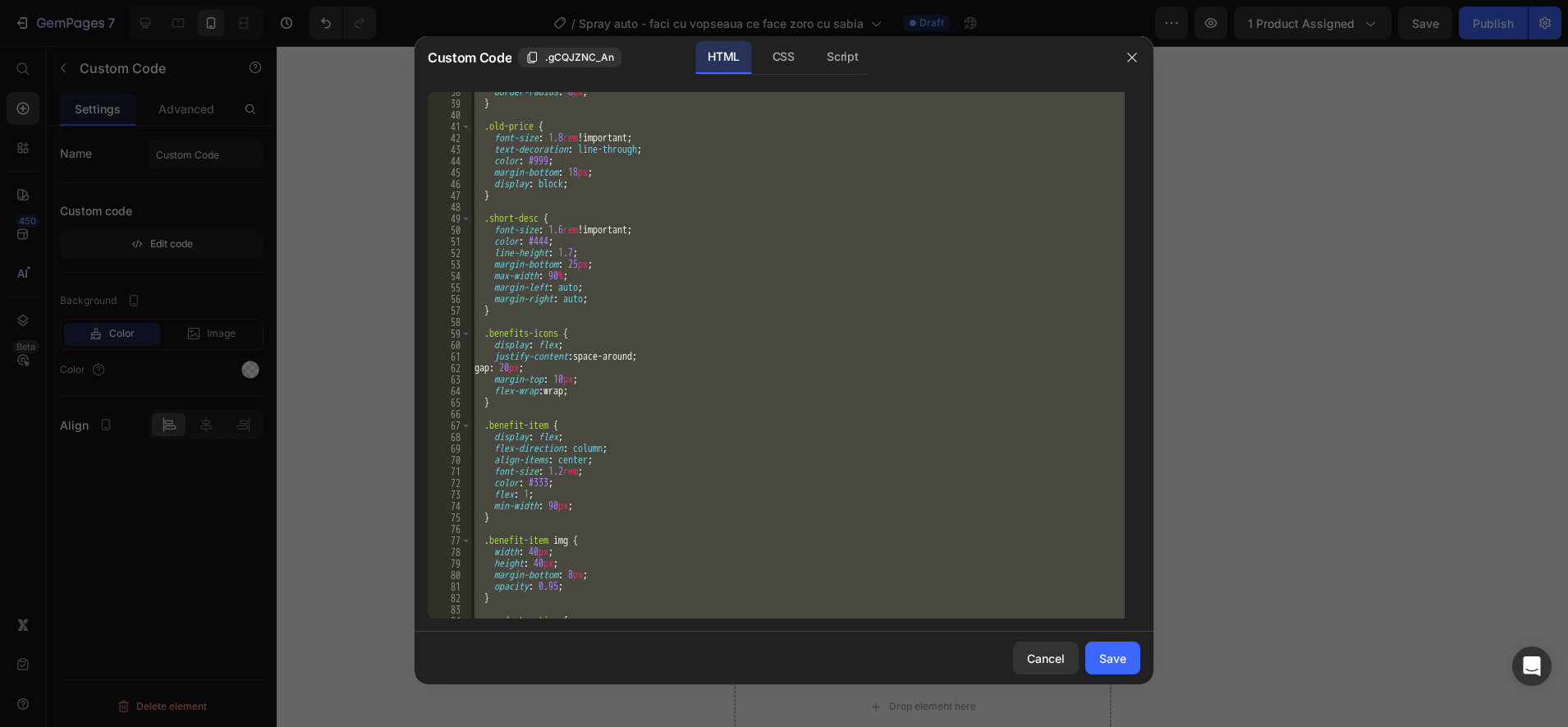 scroll, scrollTop: 801, scrollLeft: 0, axis: vertical 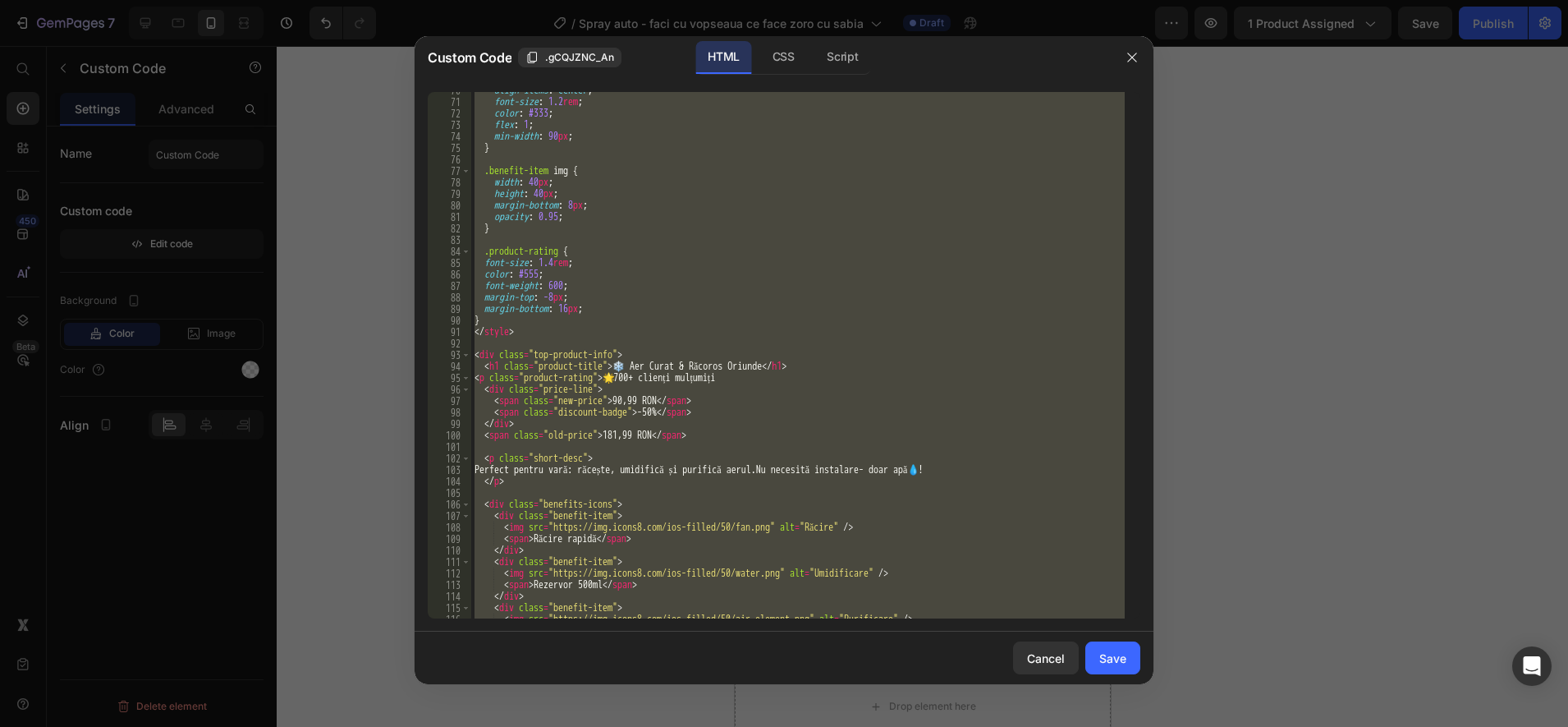 click on "< style >    .fomo-alert   {      background-color :   #fff3cd ;      color :   #856404 ;      text-align :   center ;      padding :   18 px   20 px ;      font-weight :   600 ;      border-radius :   12 px ;      margin :   30 px   auto   10 px ;      max-width :   600 px ;      font-size :   16 px ;      animation :  pulseFomo  2 s  infinite ;    }    @ keyframes  pulseFomo  {      0 %   {   box-shadow :   0   0   0   0   rgba ( 255 ,  193 ,  7 ,  0.4 ) ;   }      70 %   {   box-shadow :   0   0   0   12 px   rgba ( 255 ,  193 ,  7 ,  0 ) ;   }      100 %   {   box-shadow :   0   0   0   0   rgba ( 255 ,  193 ,  7 ,  0 ) ;   }    } </ style > < div   class = "fomo-alert" >   ⚠️ ATENȚIE: În ultimele 24h s-au comandat peste 53 de aparate! Stocurile sunt aproape epuizate! </ div >" at bounding box center (798, 355) 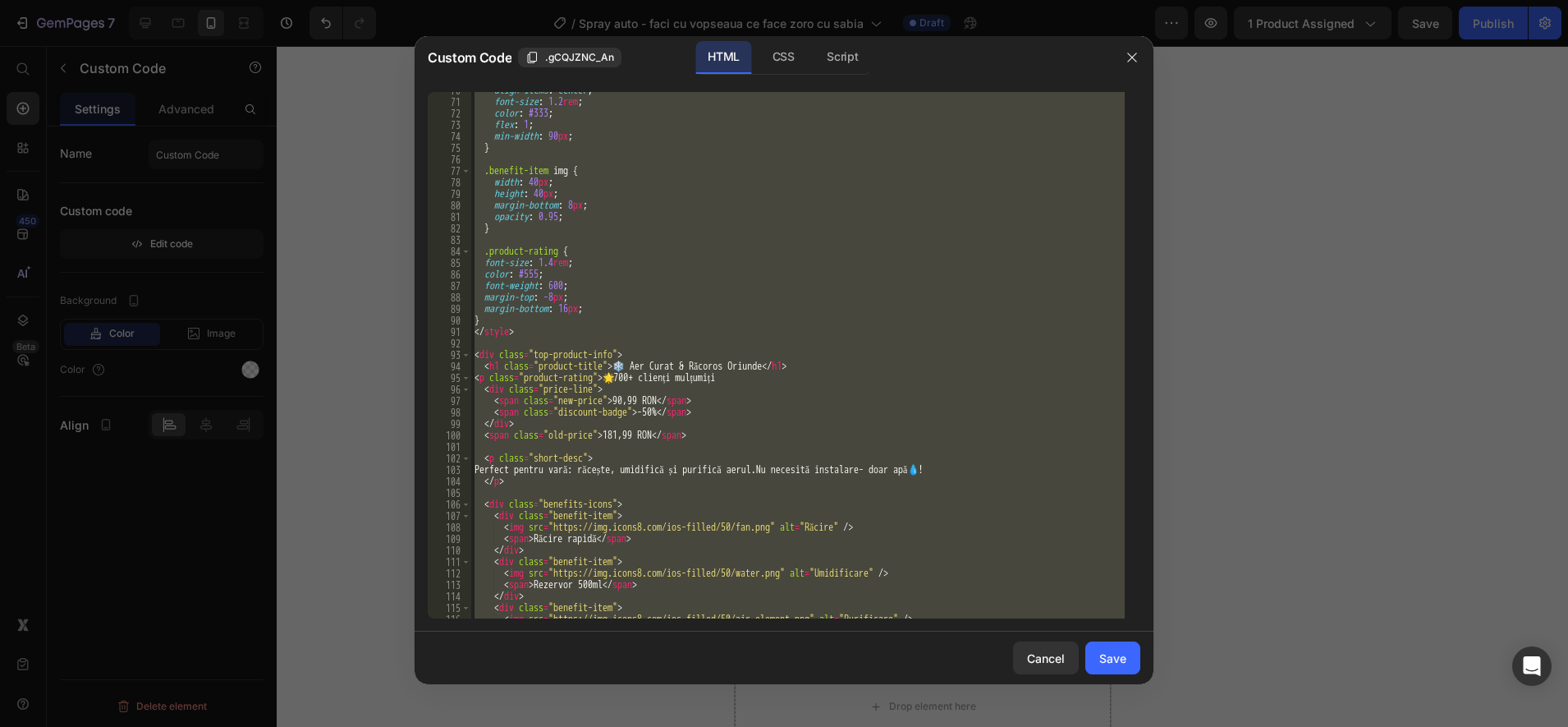 click on "< style >    .fomo-alert   {      background-color :   #fff3cd ;      color :   #856404 ;      text-align :   center ;      padding :   18 px   20 px ;      font-weight :   600 ;      border-radius :   12 px ;      margin :   30 px   auto   10 px ;      max-width :   600 px ;      font-size :   16 px ;      animation :  pulseFomo  2 s  infinite ;    }    @ keyframes  pulseFomo  {      0 %   {   box-shadow :   0   0   0   0   rgba ( 255 ,  193 ,  7 ,  0.4 ) ;   }      70 %   {   box-shadow :   0   0   0   12 px   rgba ( 255 ,  193 ,  7 ,  0 ) ;   }      100 %   {   box-shadow :   0   0   0   0   rgba ( 255 ,  193 ,  7 ,  0 ) ;   }    } </ style > < div   class = "fomo-alert" >   ⚠️ ATENȚIE: În ultimele 24h s-au comandat peste 53 de aparate! Stocurile sunt aproape epuizate! </ div >" at bounding box center (798, 355) 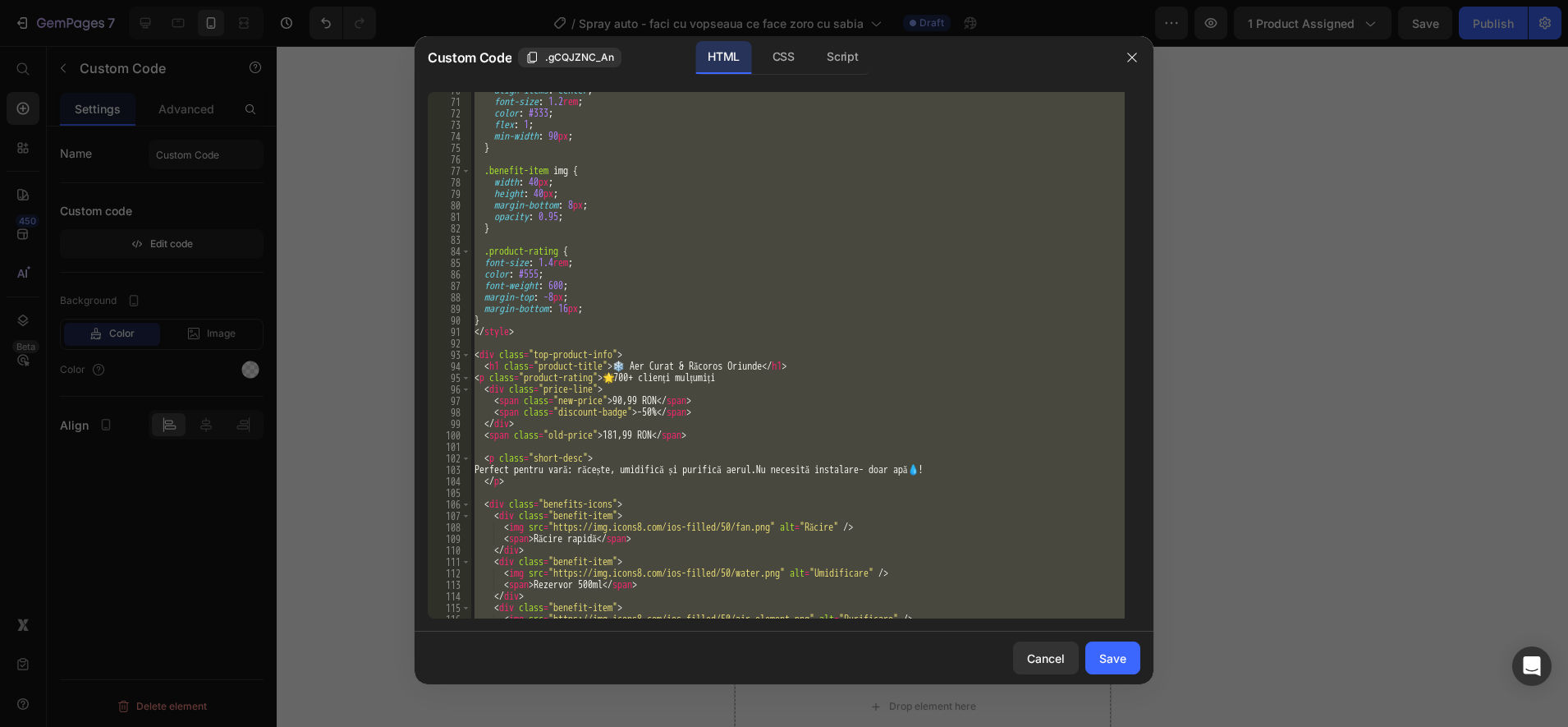 paste 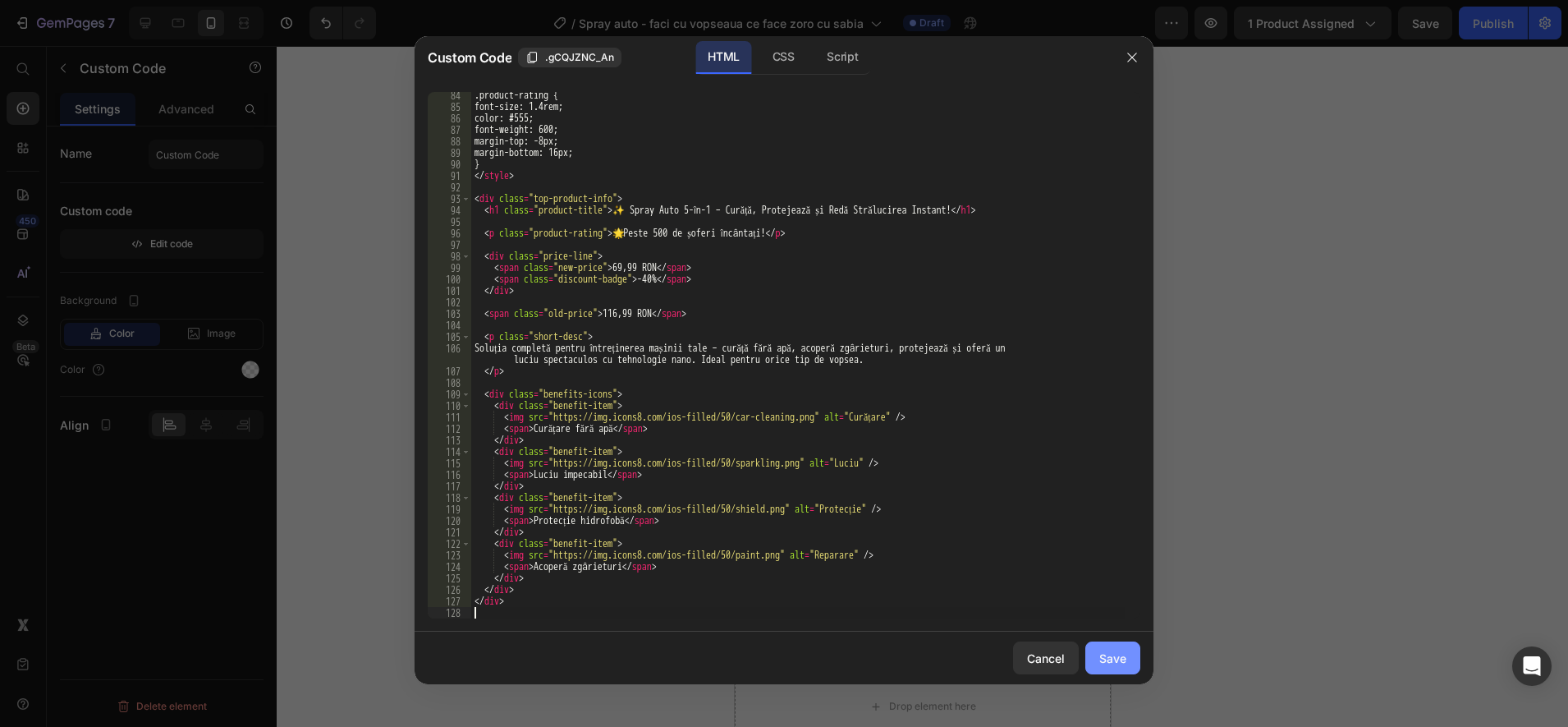 click on "Save" at bounding box center [1112, 658] 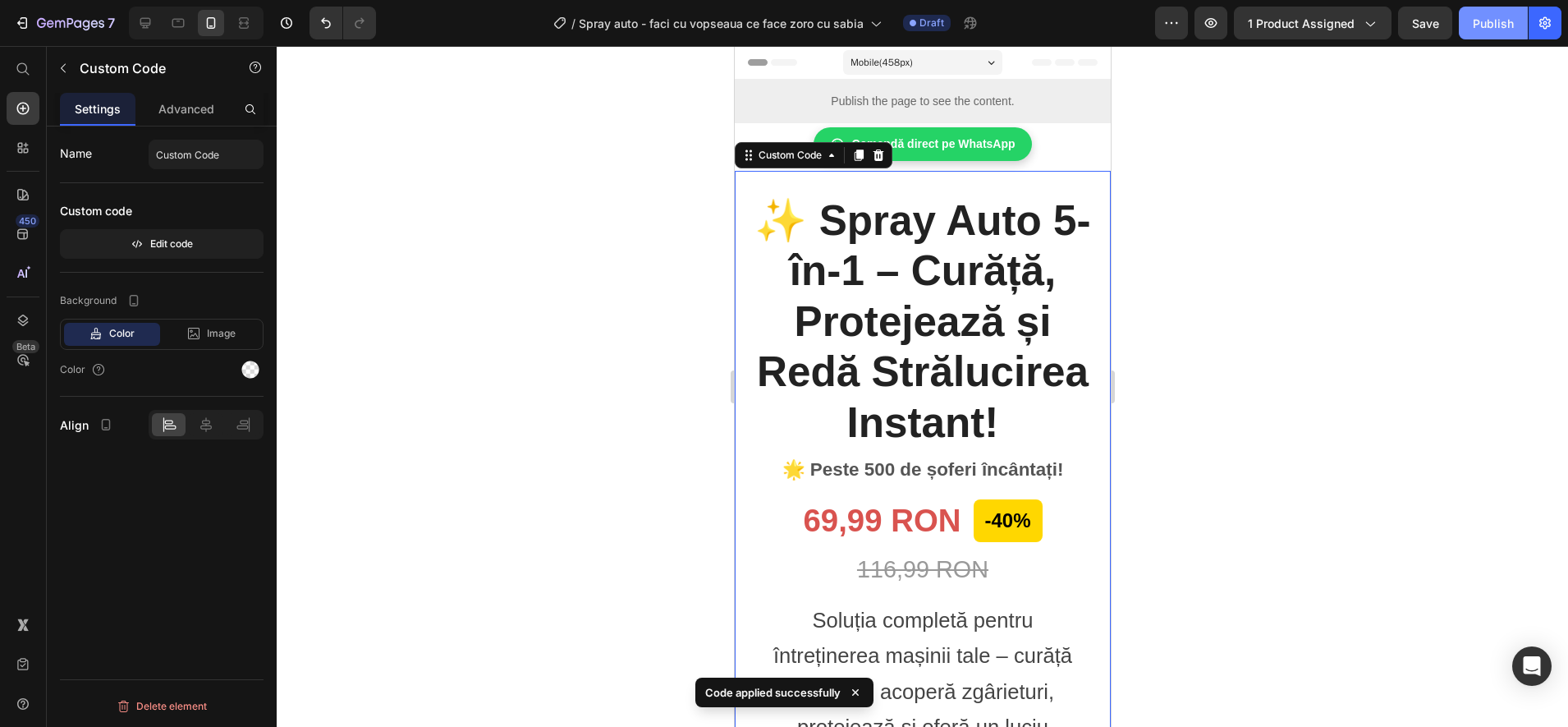 click on "Publish" at bounding box center (1493, 23) 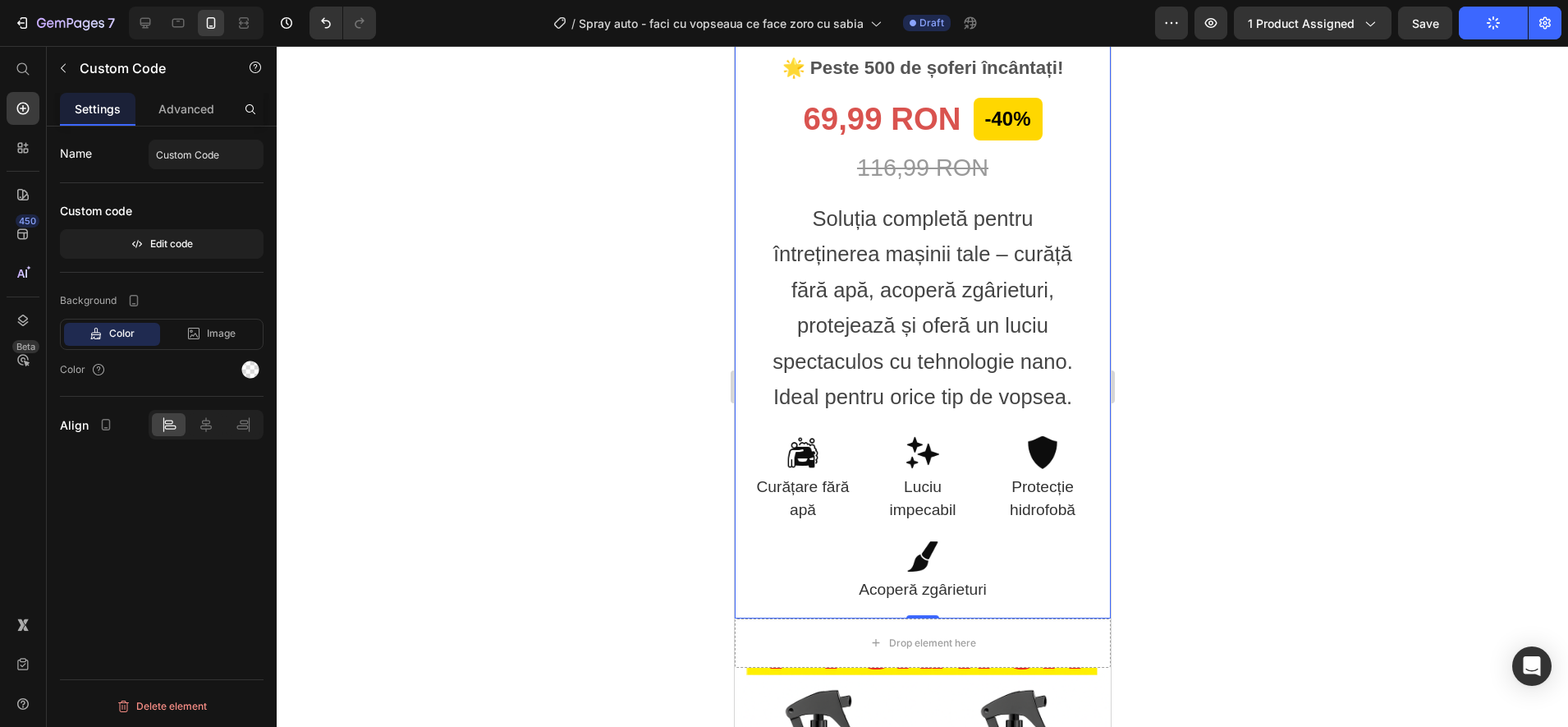 scroll, scrollTop: 513, scrollLeft: 0, axis: vertical 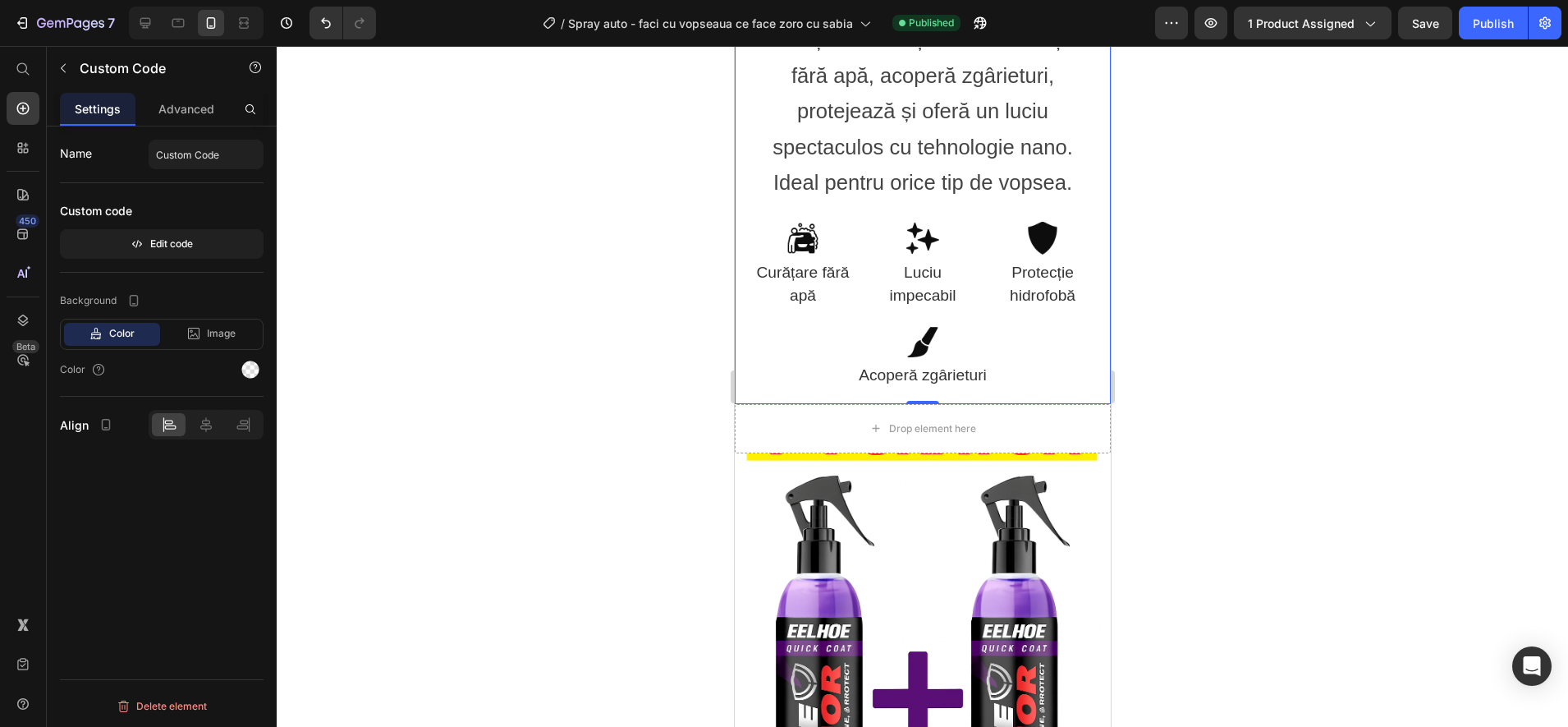 type 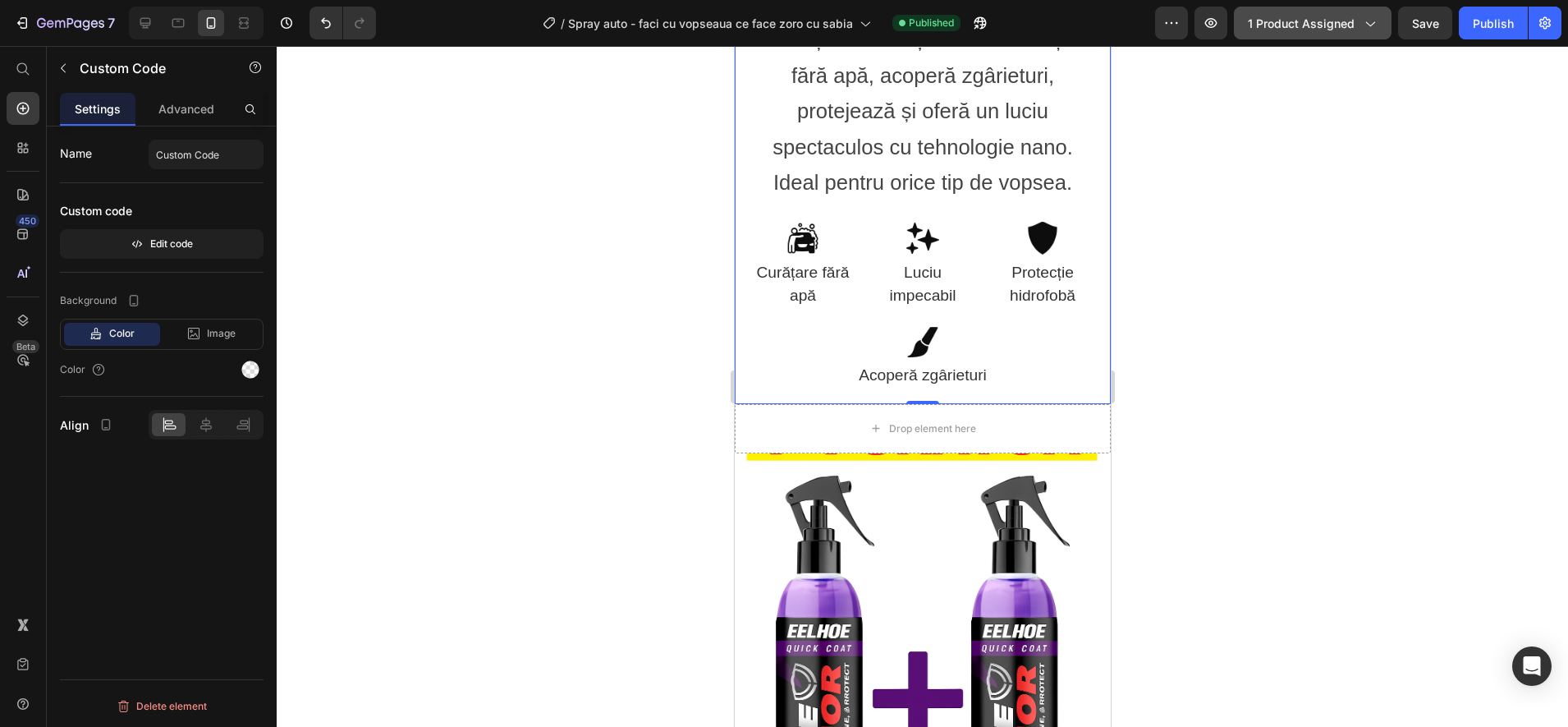click on "1 product assigned" at bounding box center [1313, 23] 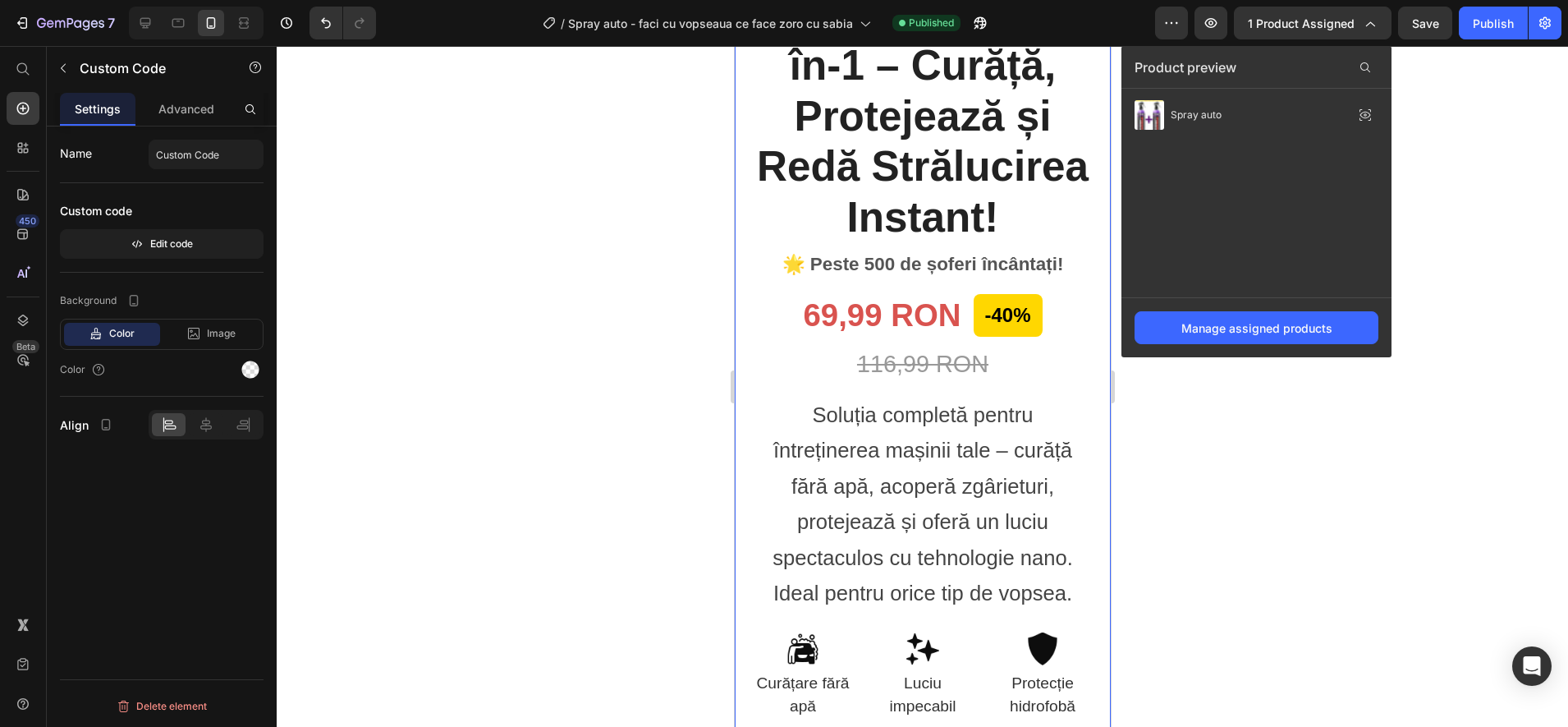 scroll, scrollTop: 0, scrollLeft: 0, axis: both 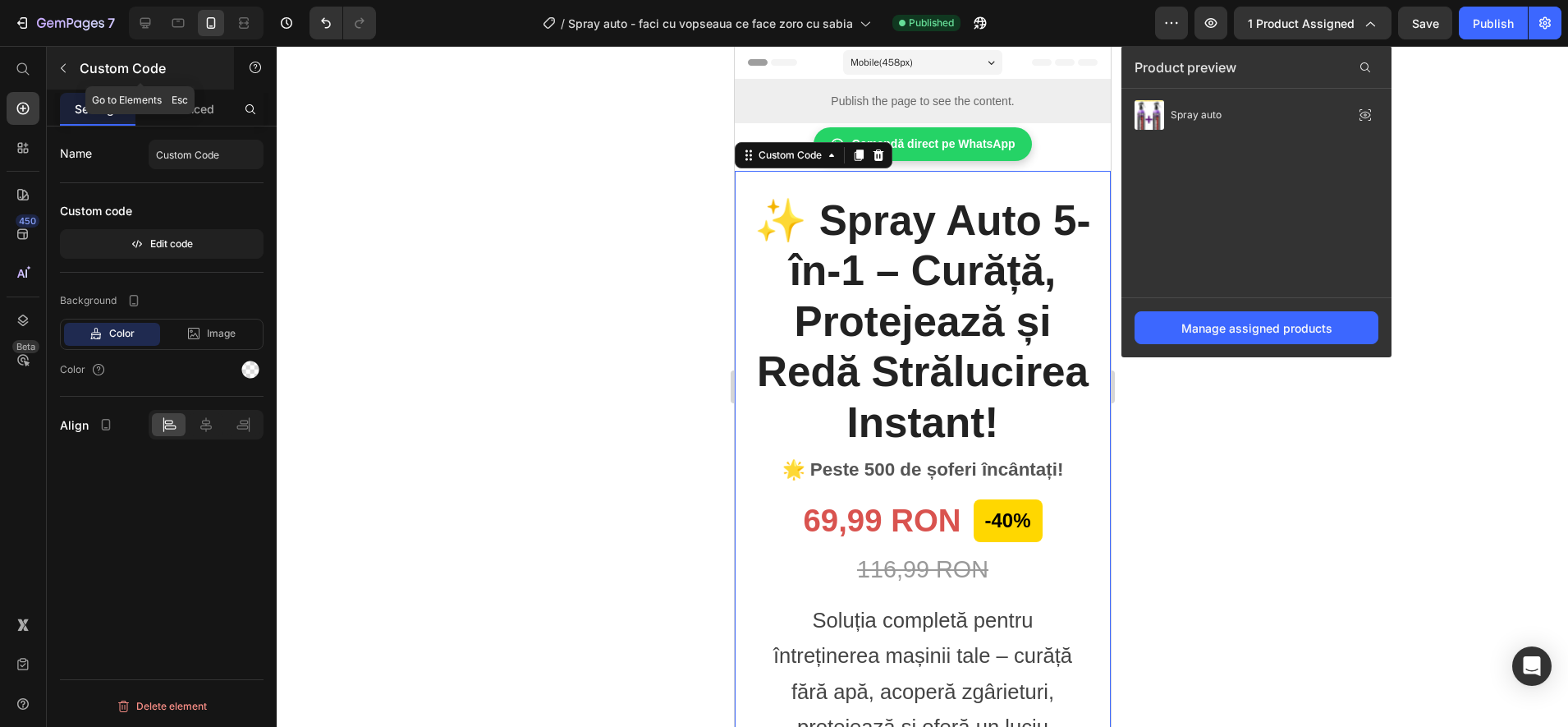 click 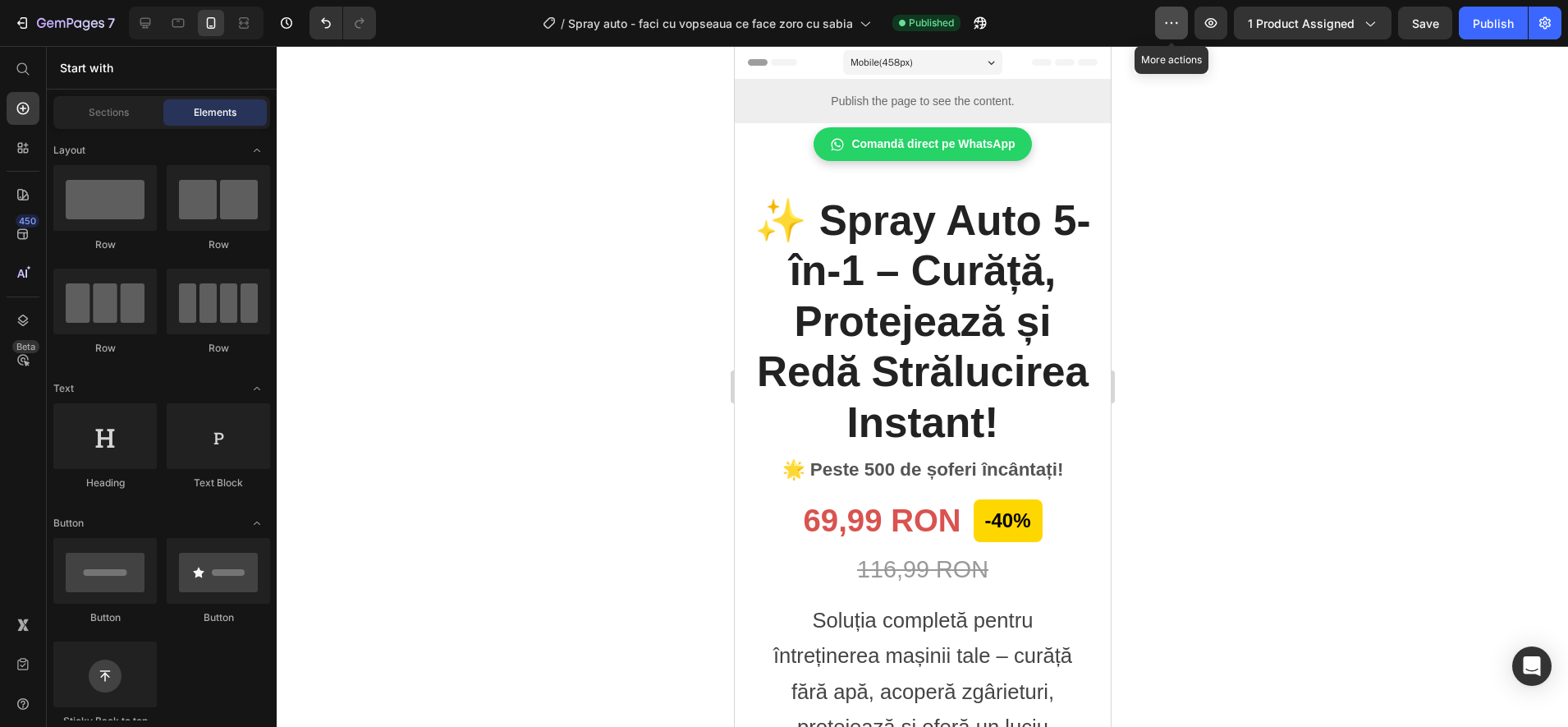 click 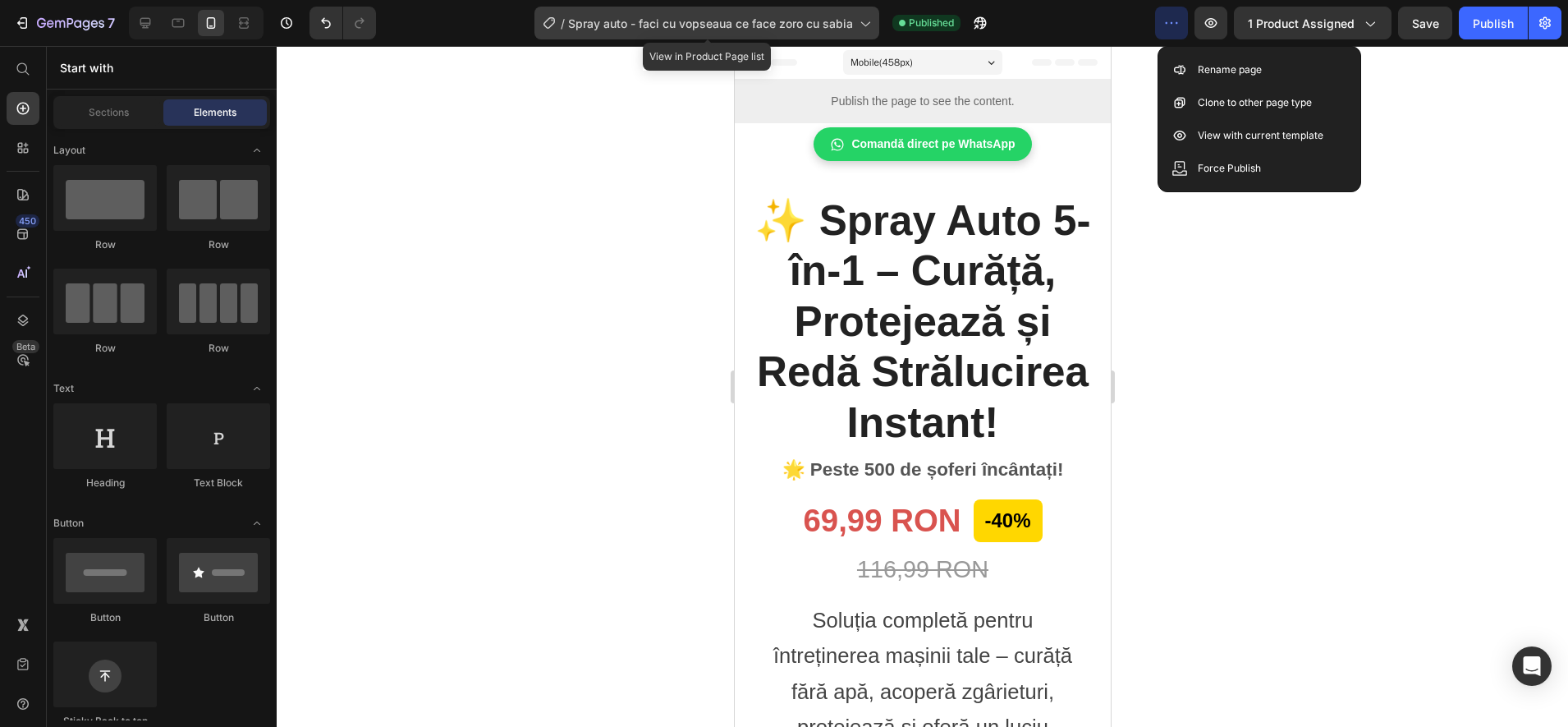 click on "Spray auto - faci cu vopseaua ce face zoro cu sabia" at bounding box center [710, 23] 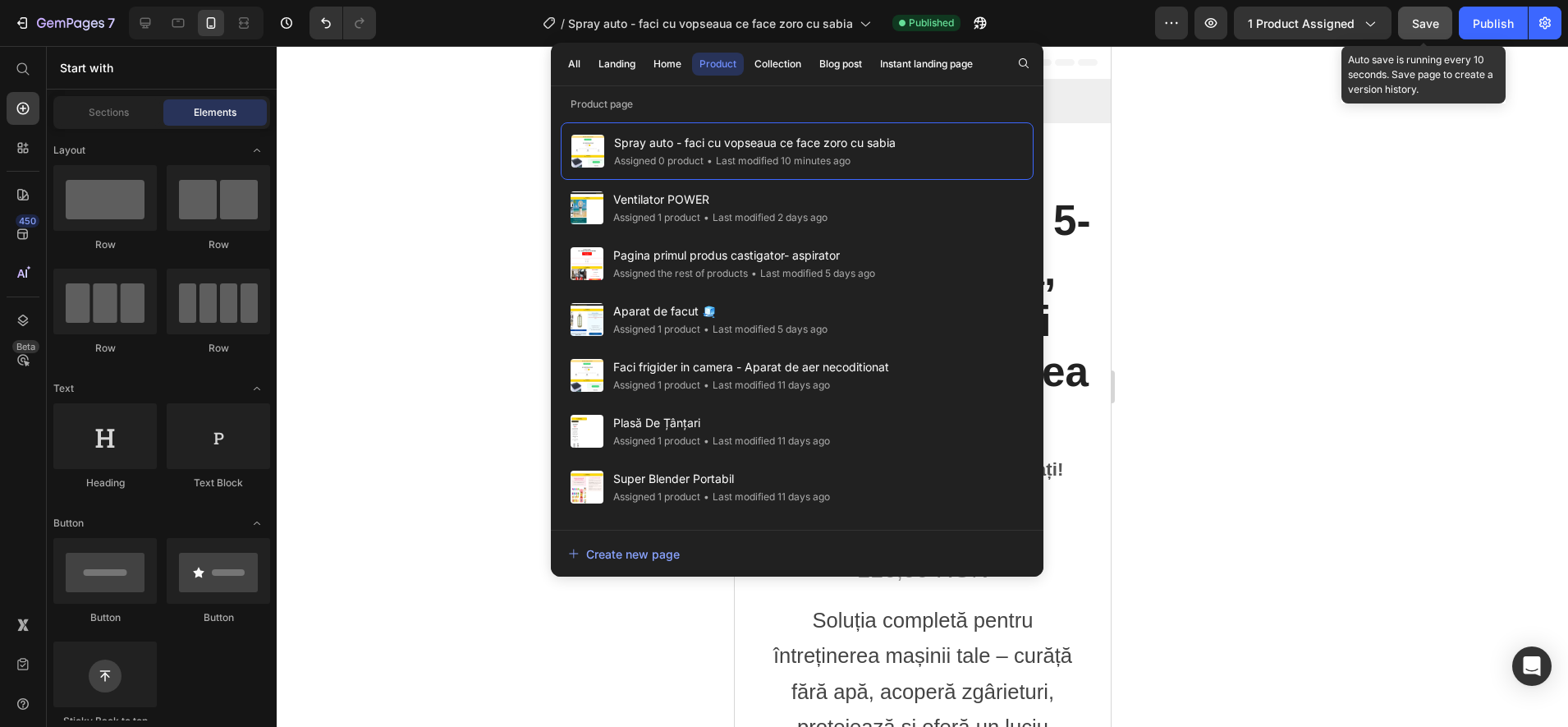 click on "Save" 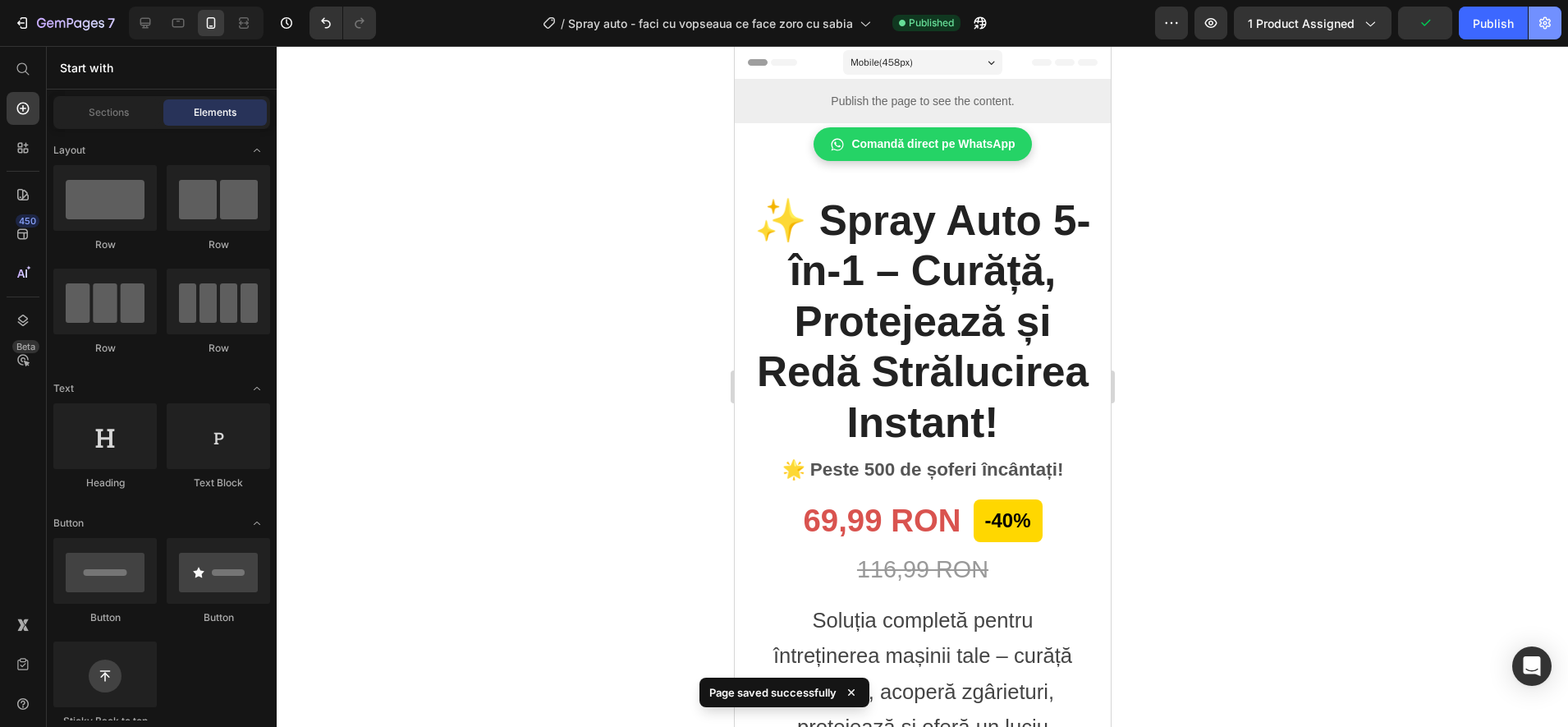 click 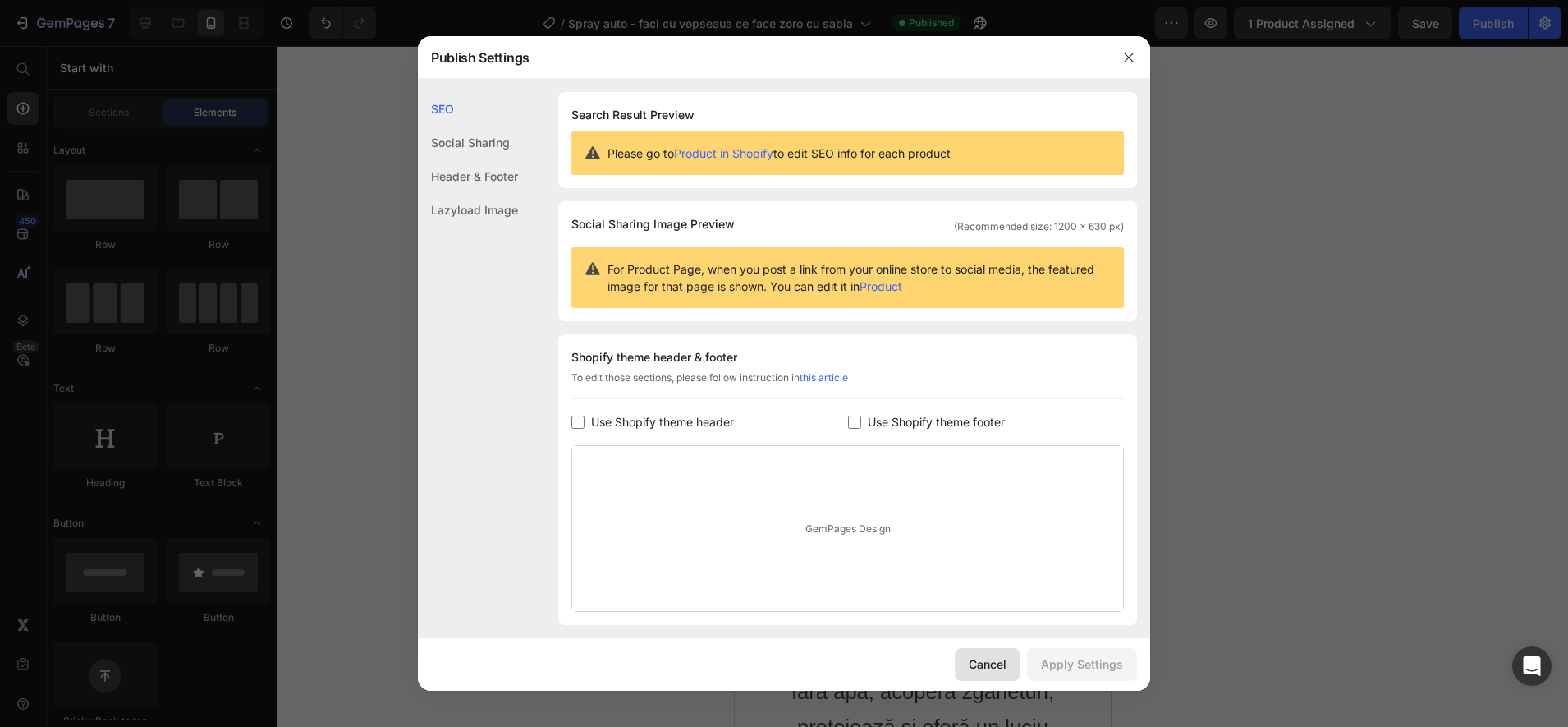 click on "Cancel" at bounding box center [988, 664] 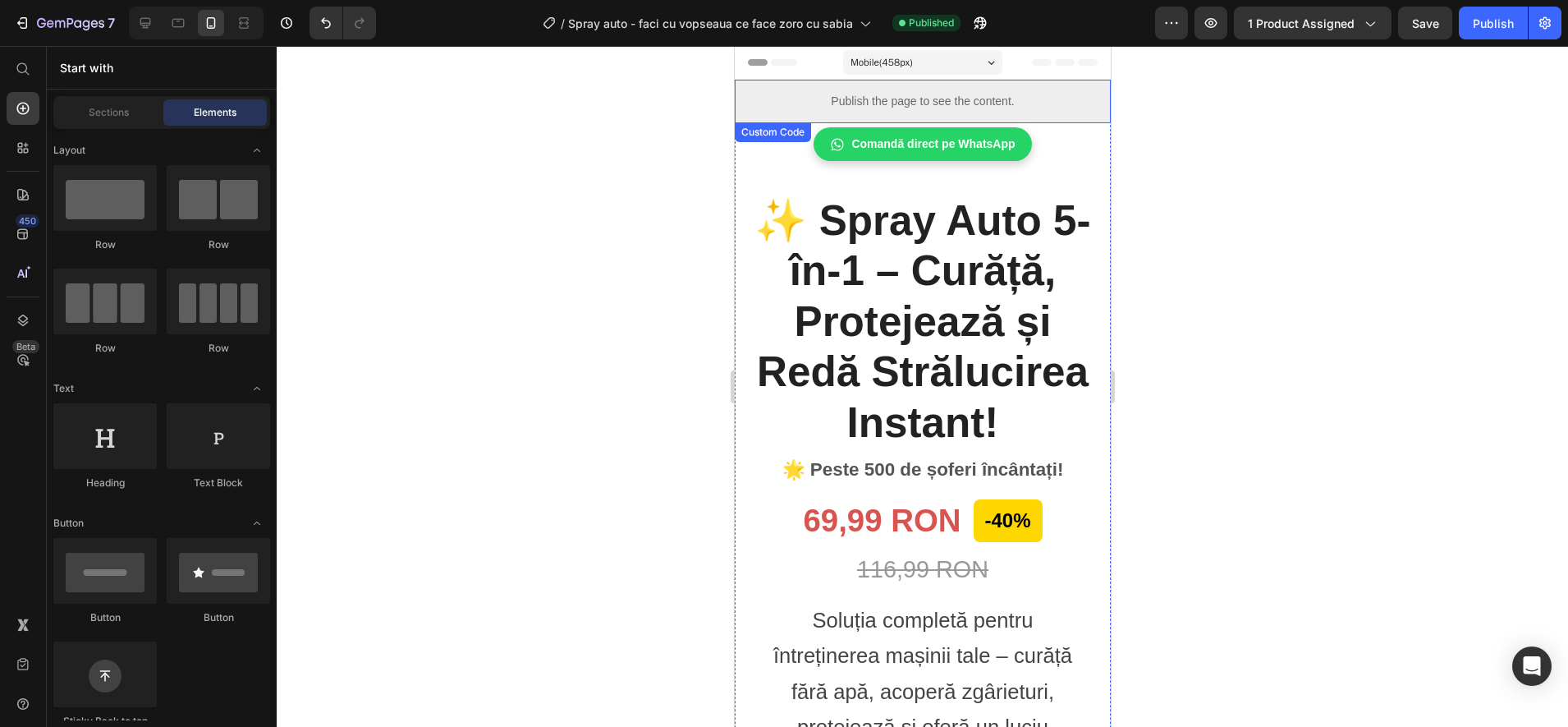 click on "Publish the page to see the content." at bounding box center [922, 101] 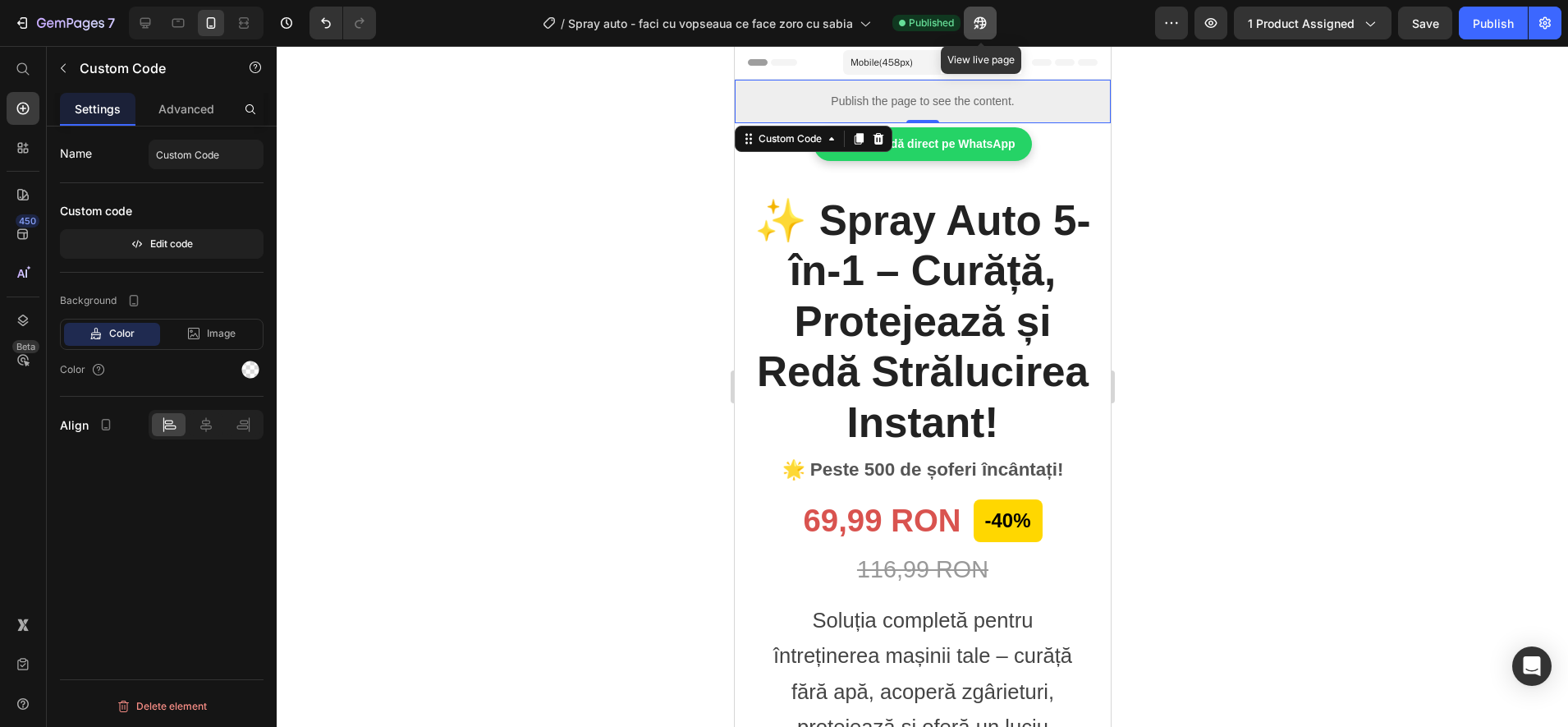 click 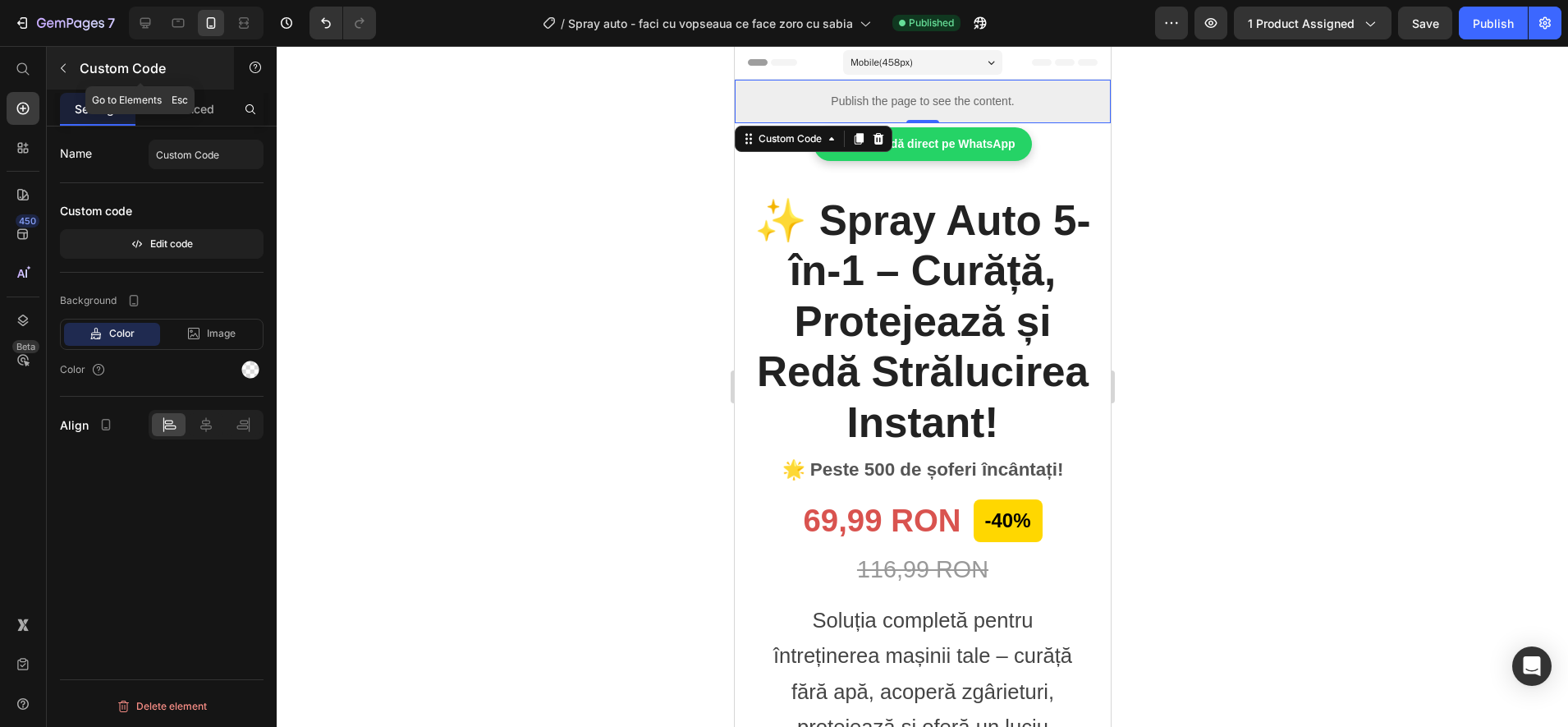 click on "Custom Code" at bounding box center (149, 68) 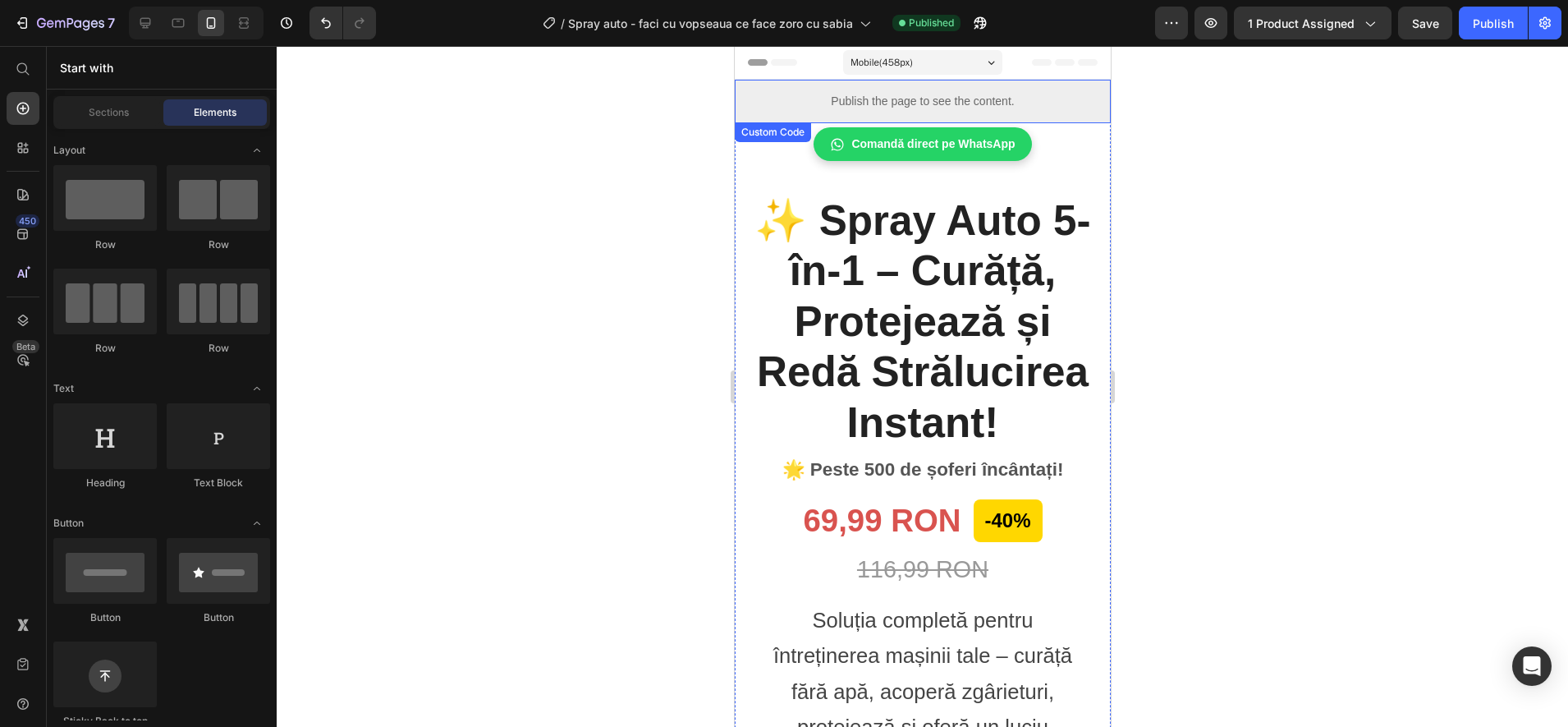 click on "Publish the page to see the content." at bounding box center (922, 101) 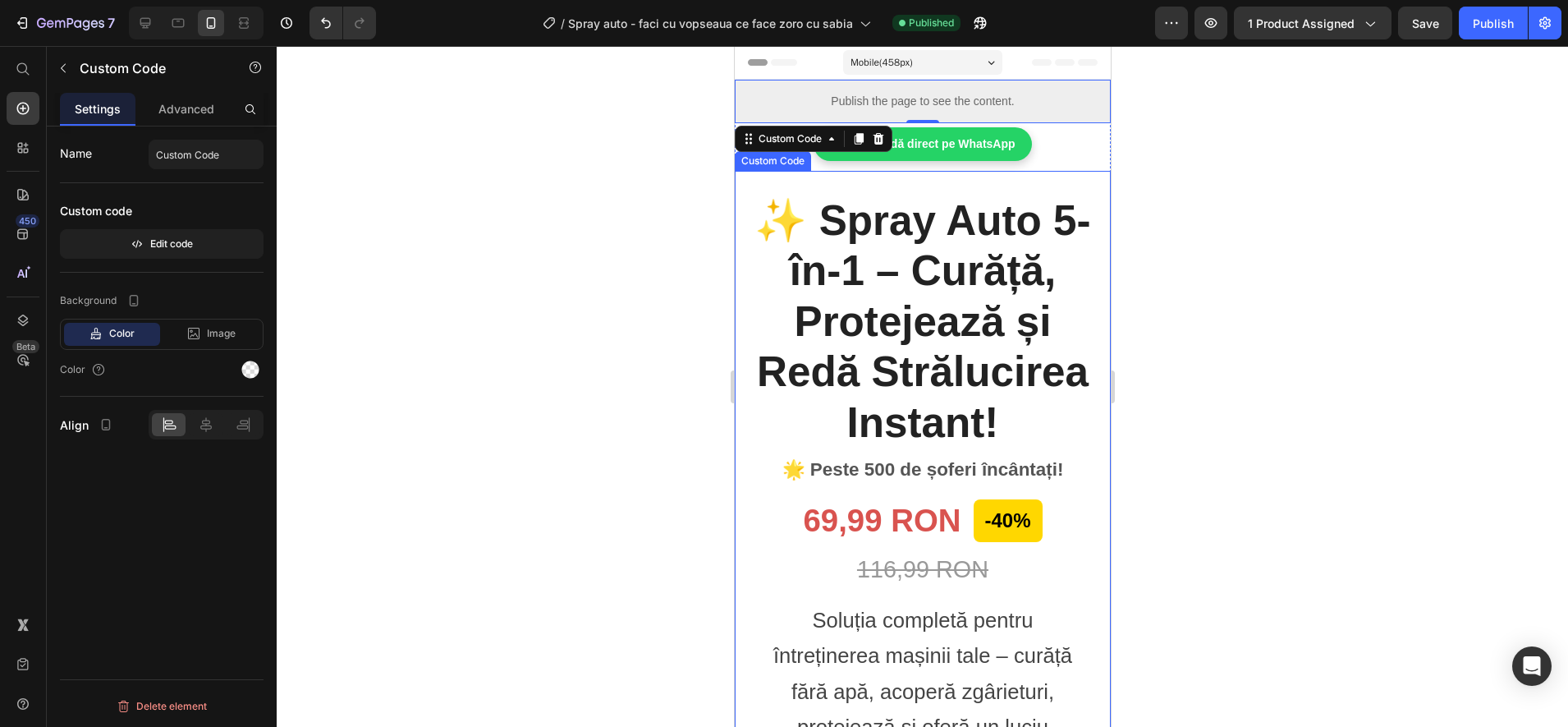 click on "✨ Spray Auto 5-în-1 – Curăță, Protejează și Redă Strălucirea Instant!" at bounding box center (922, 321) 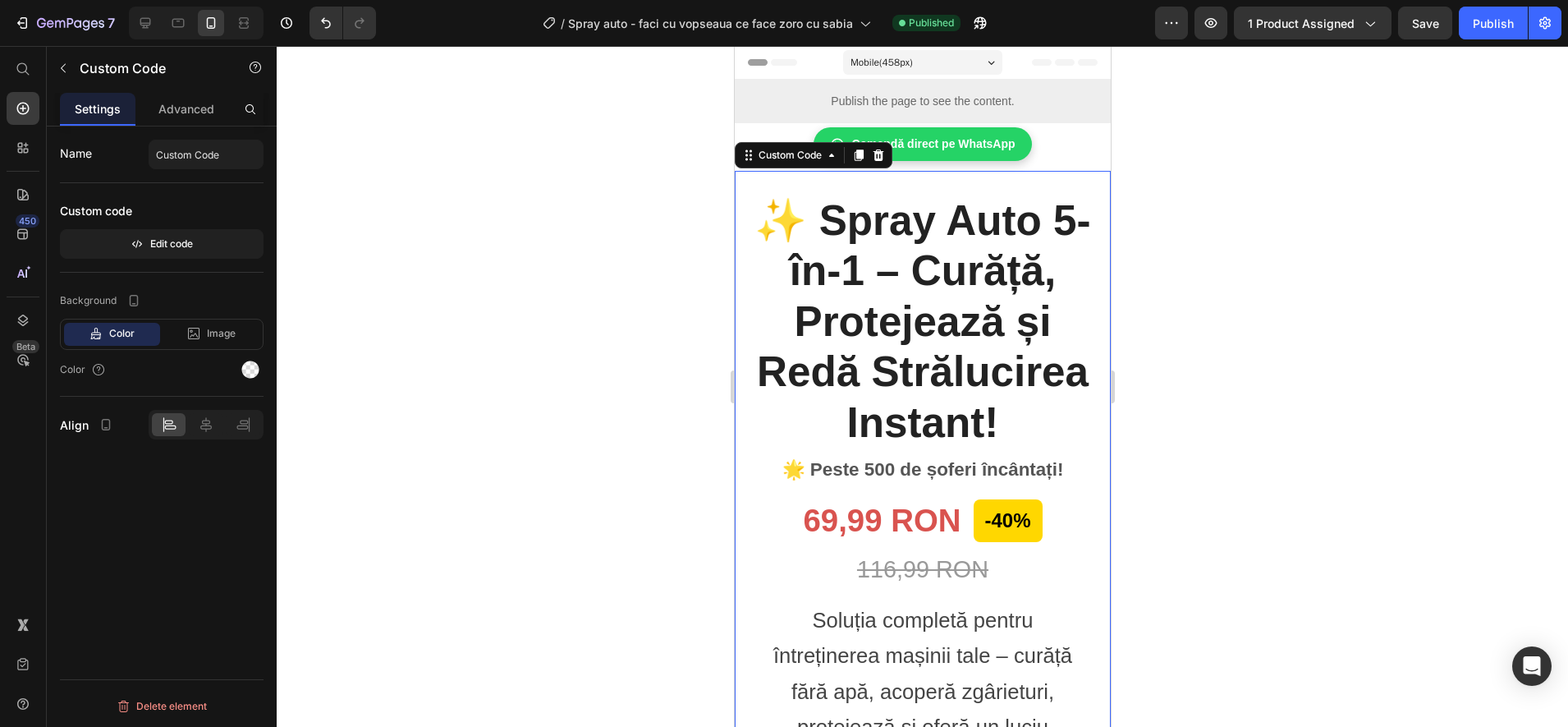 click on "7  Version history  /  Spray auto - faci cu vopseaua ce face zoro cu sabia Published Preview 1 product assigned  Save   Publish" 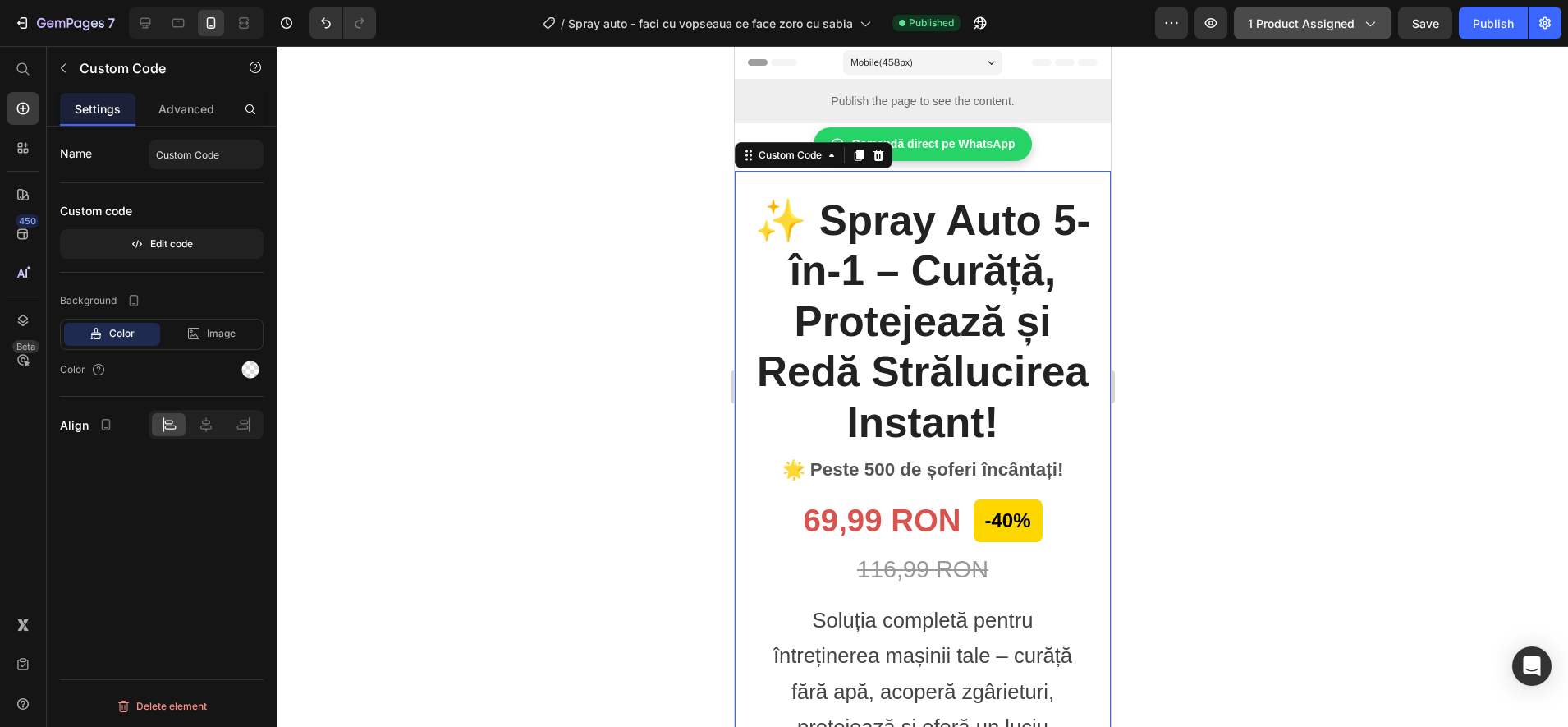 click on "1 product assigned" at bounding box center (1313, 23) 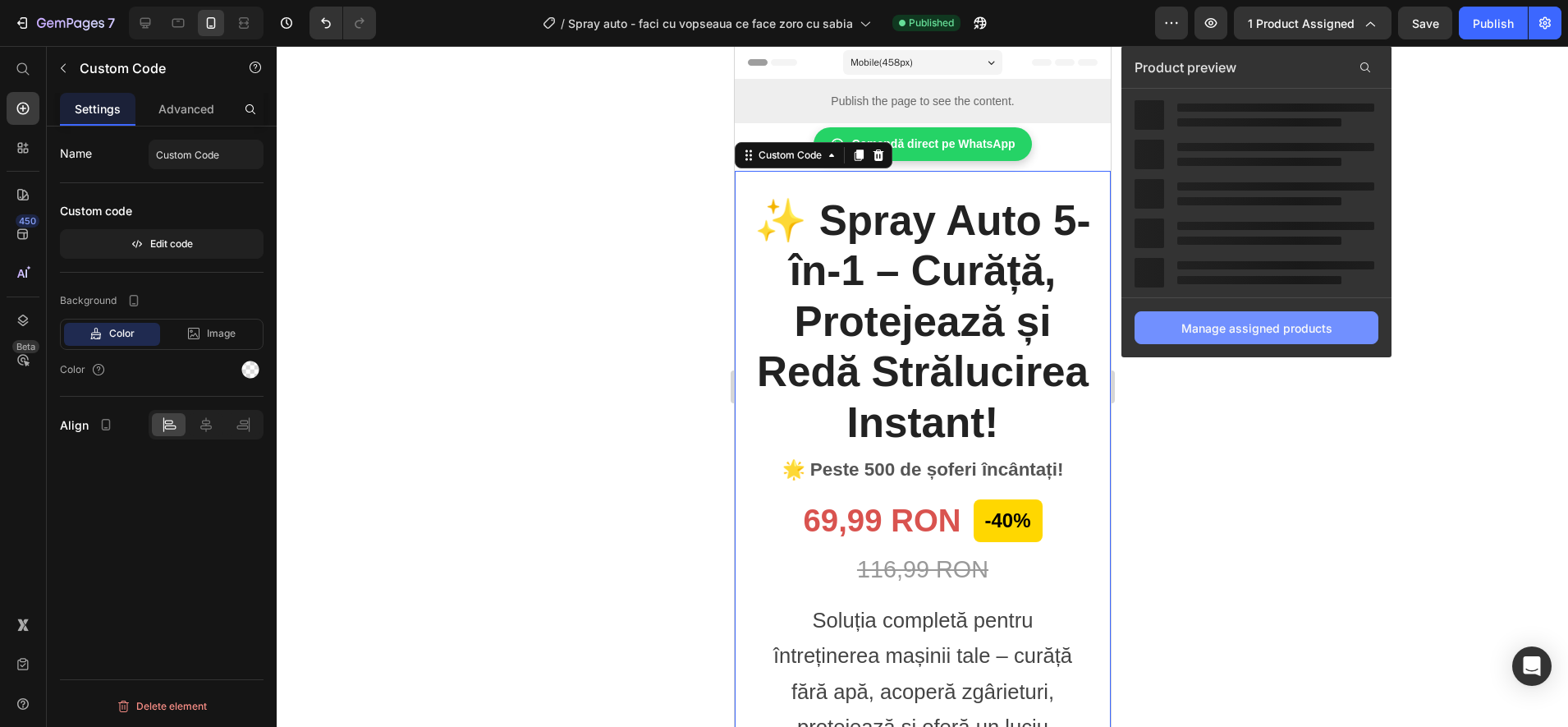 click on "Manage assigned products" at bounding box center (1257, 328) 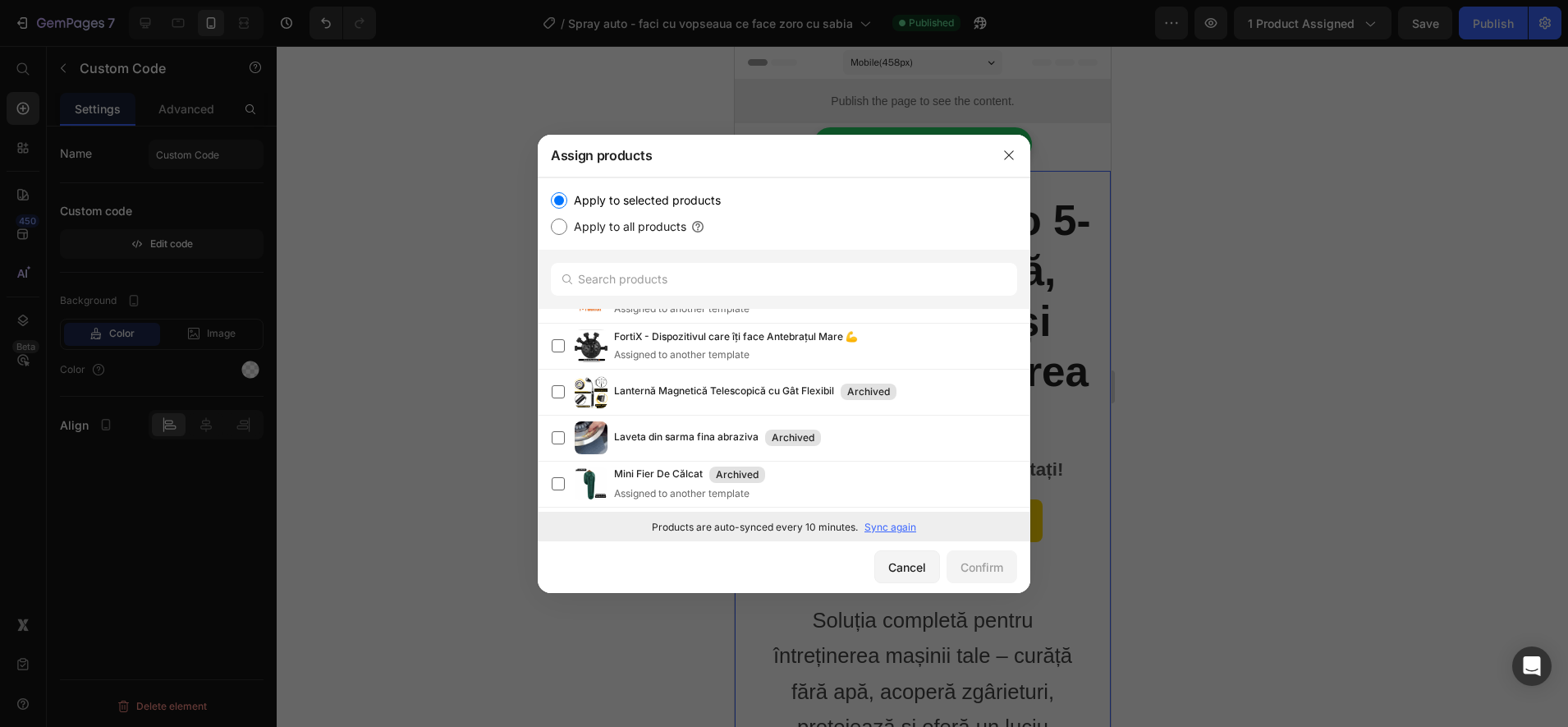 scroll, scrollTop: 0, scrollLeft: 0, axis: both 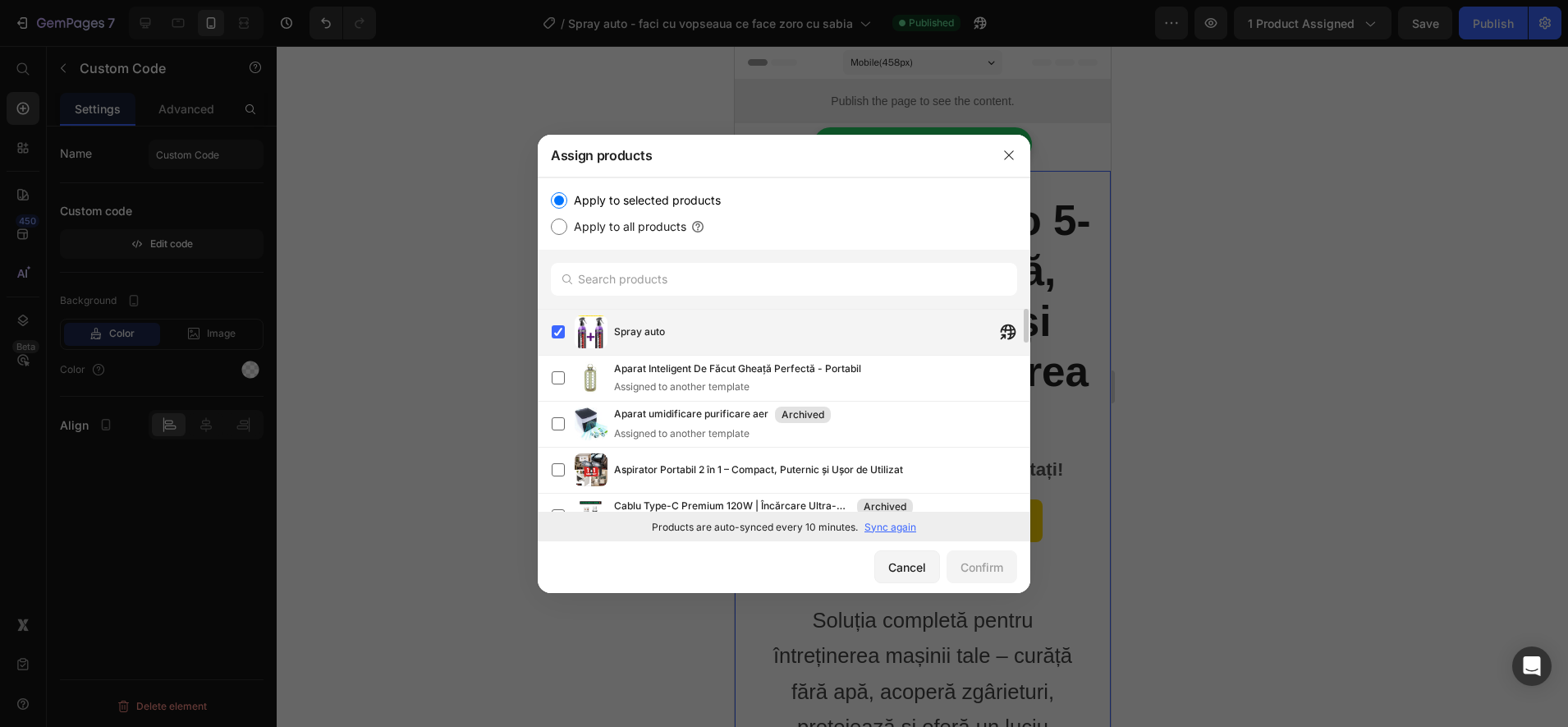 click on "Spray auto" at bounding box center [640, 332] 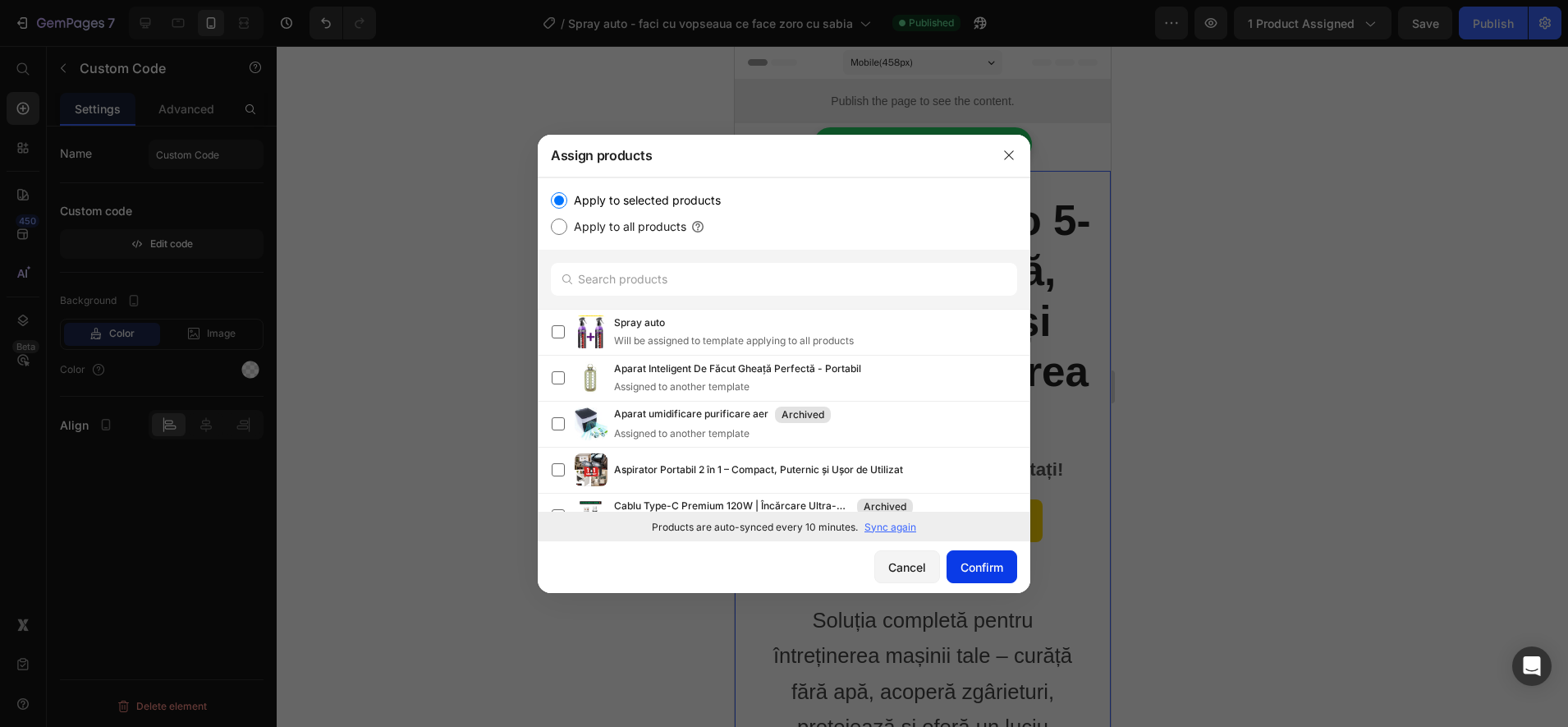 click on "Confirm" 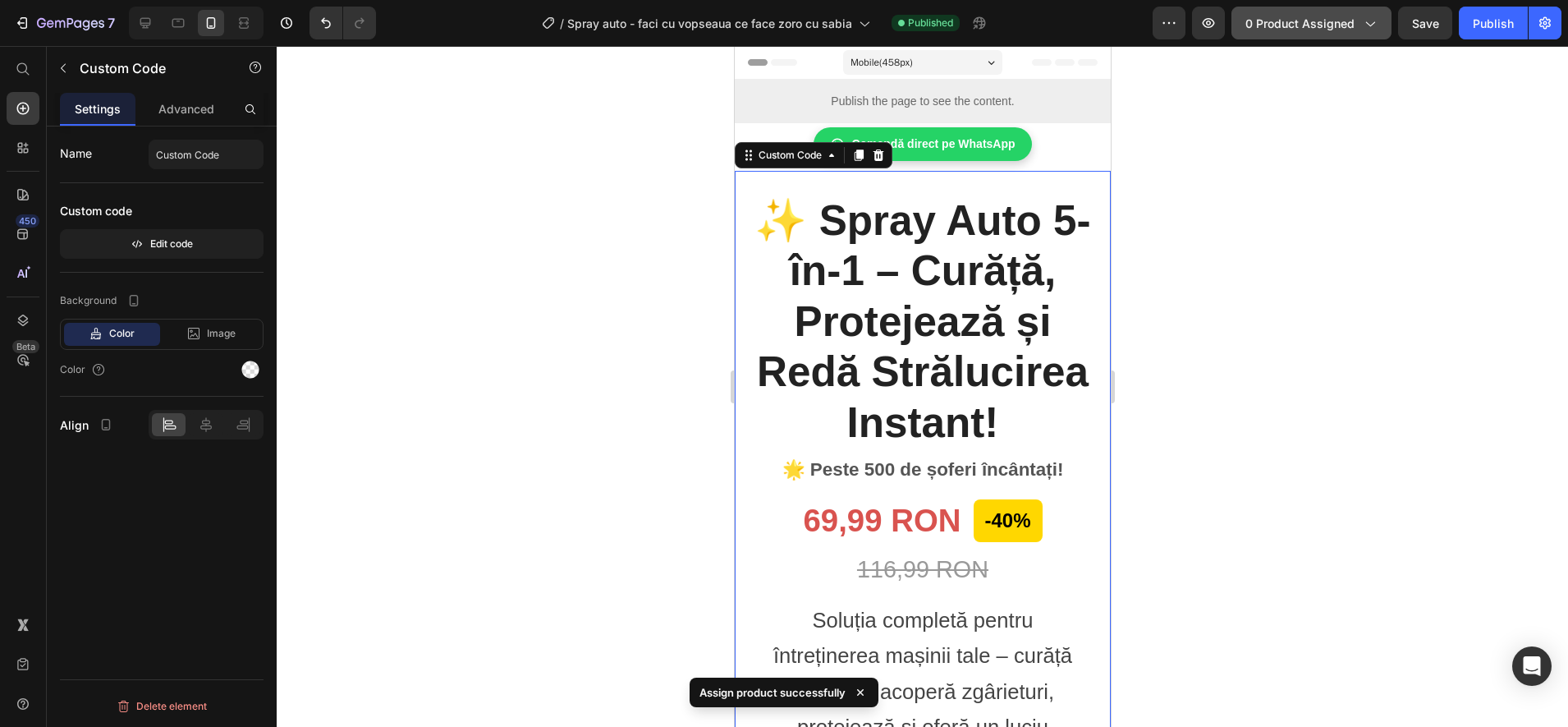 click on "0 product assigned" 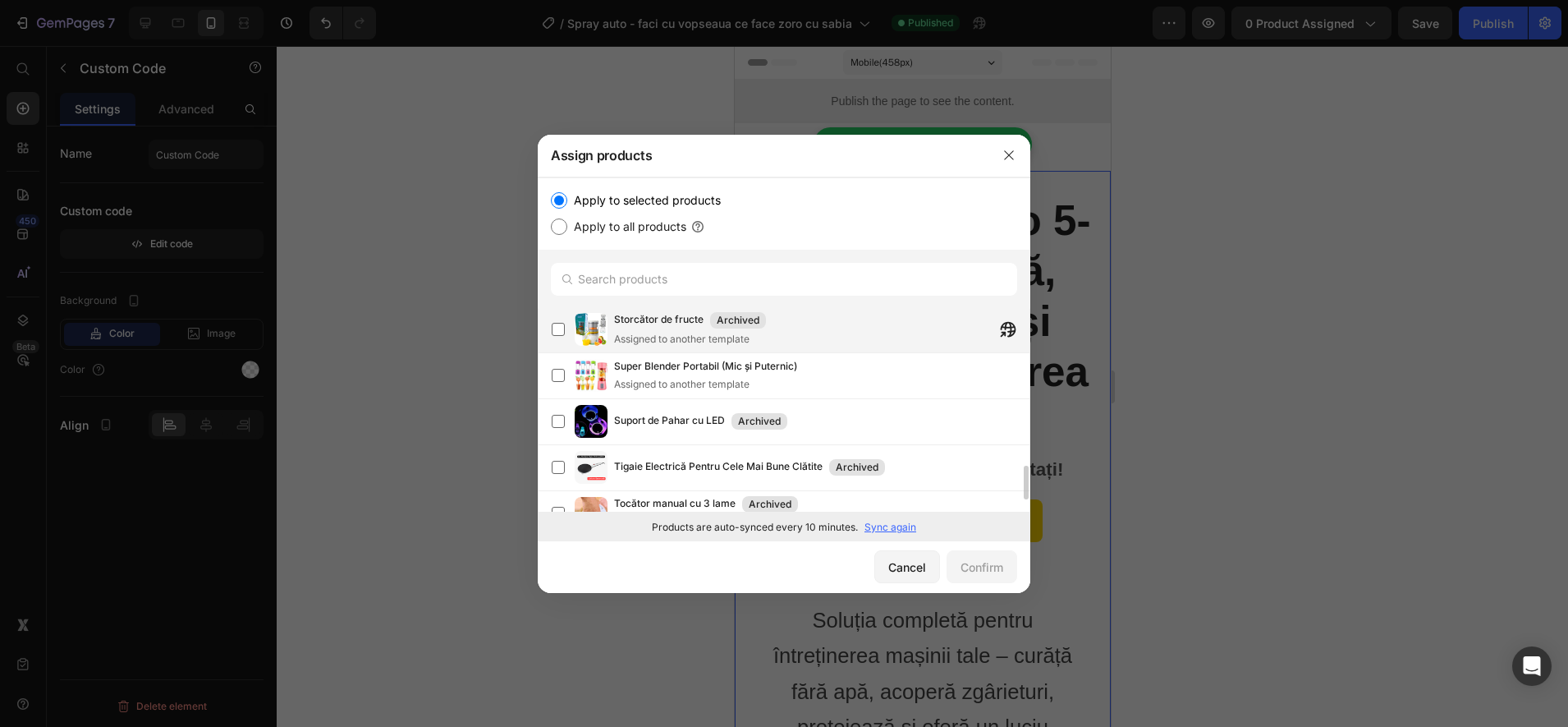 scroll, scrollTop: 717, scrollLeft: 0, axis: vertical 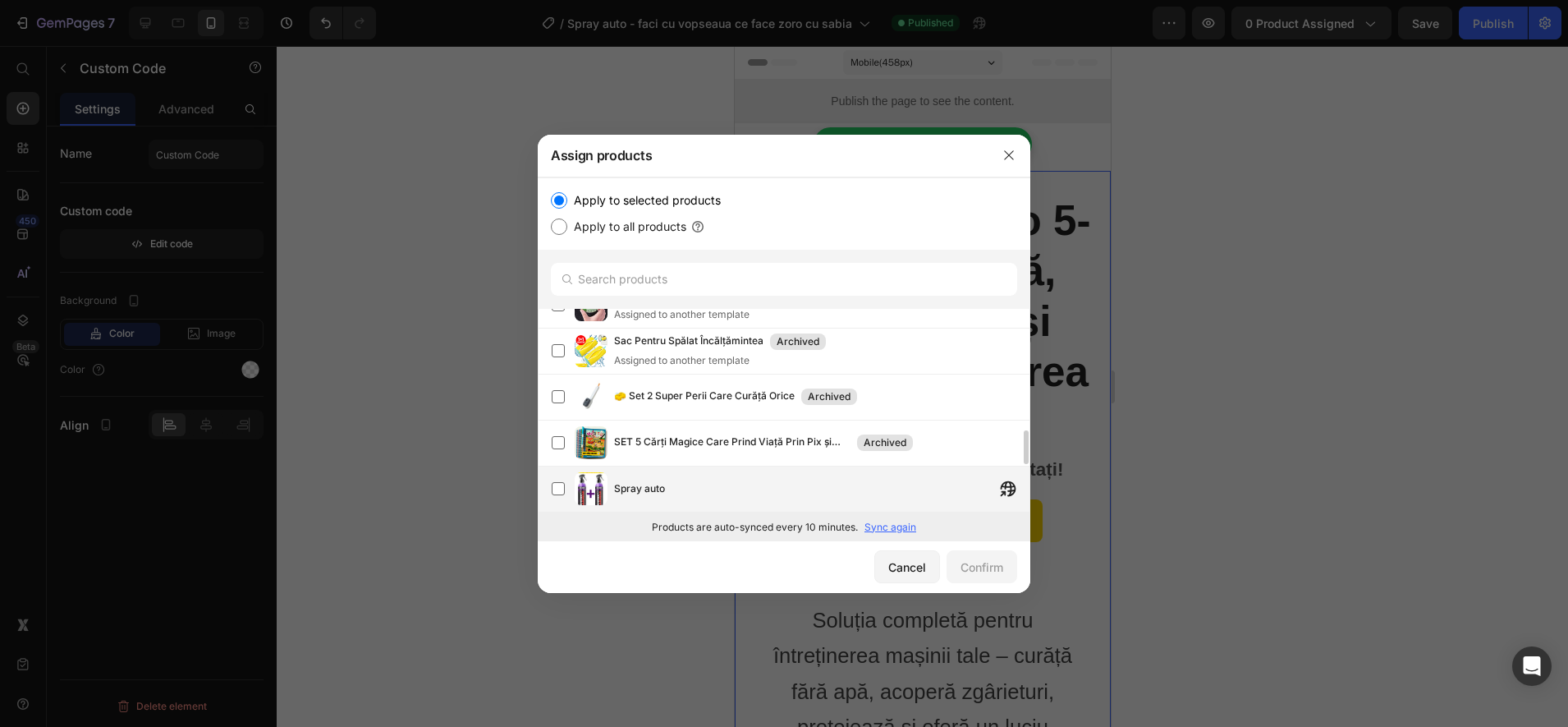 click on "Spray auto" at bounding box center (822, 489) 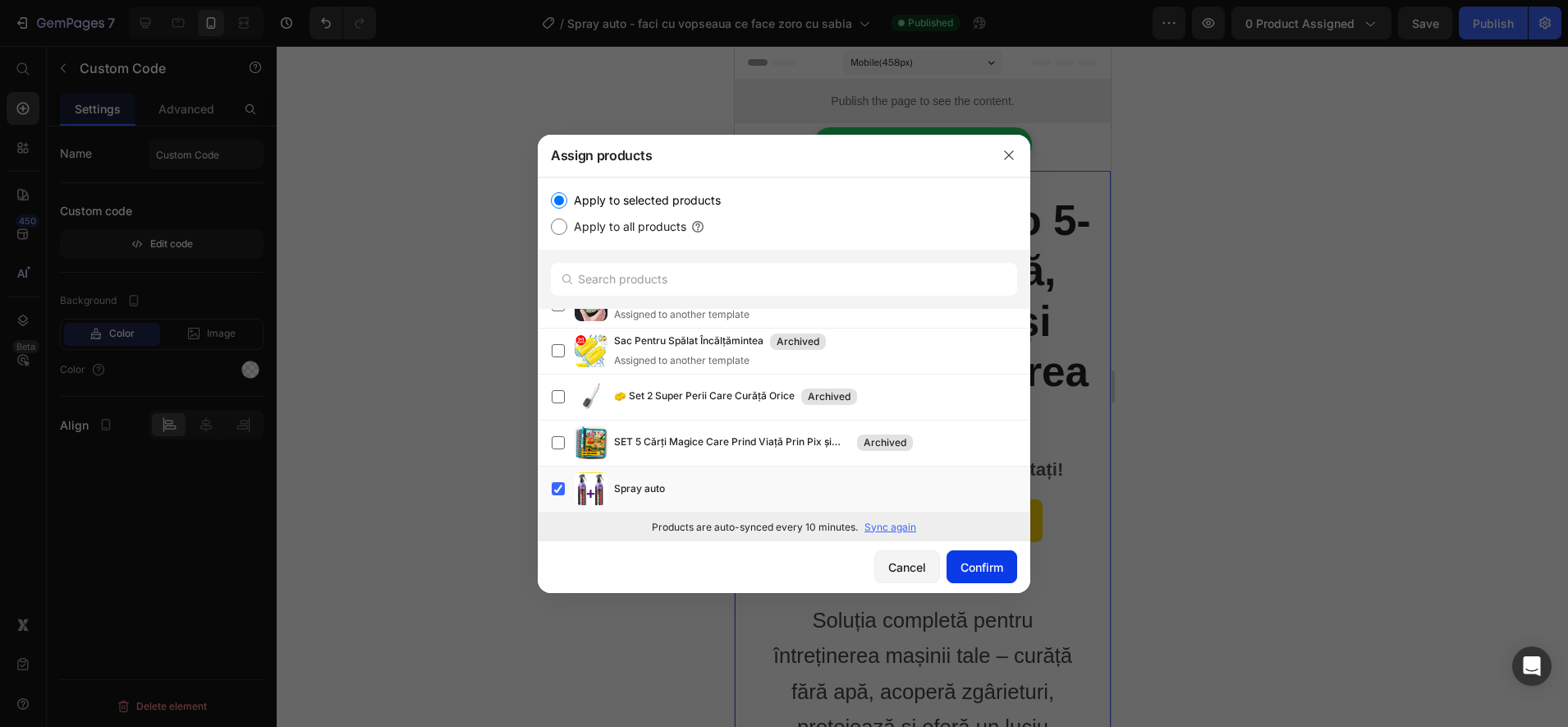 click on "Confirm" at bounding box center [982, 567] 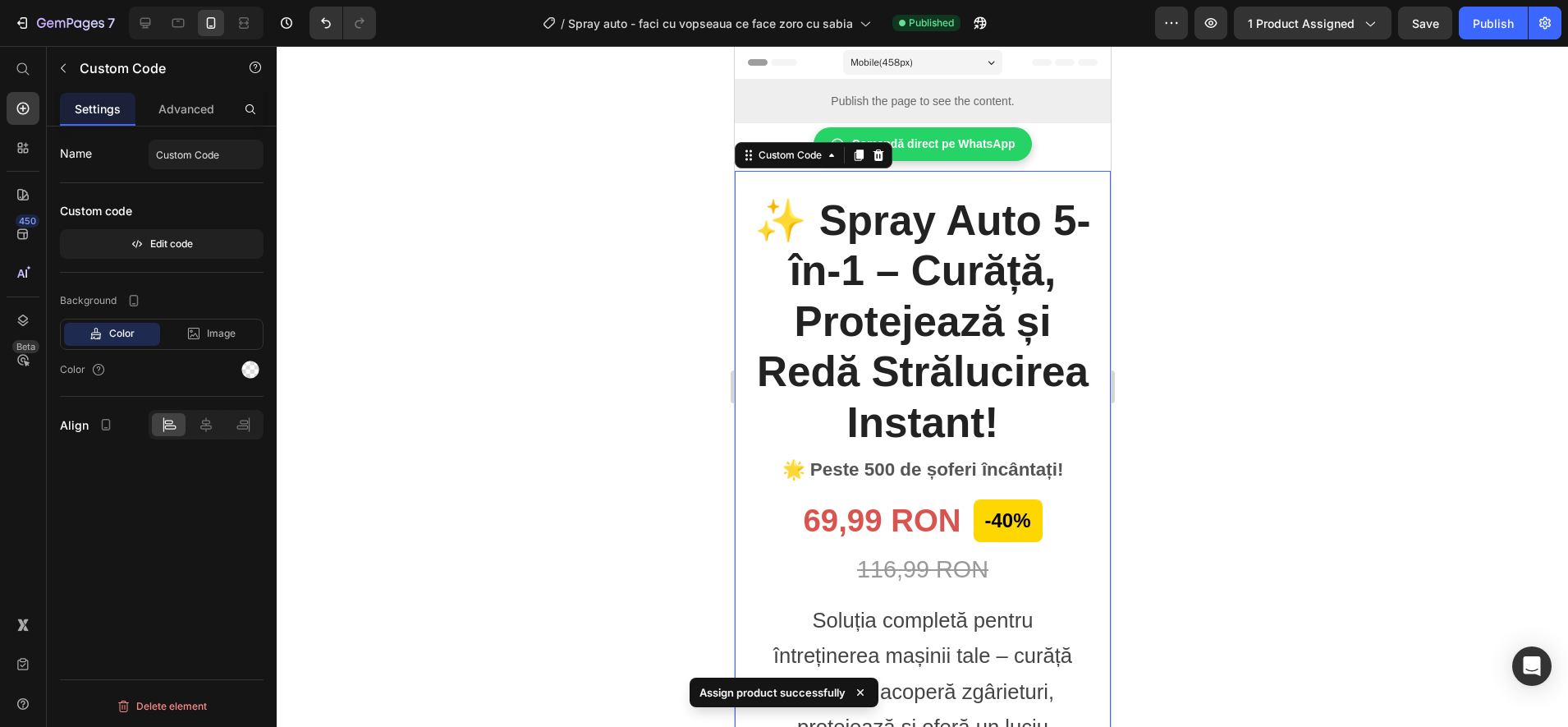 click on "7  Version history  /  Spray auto - faci cu vopseaua ce face zoro cu sabia Published Preview 1 product assigned  Save   Publish" 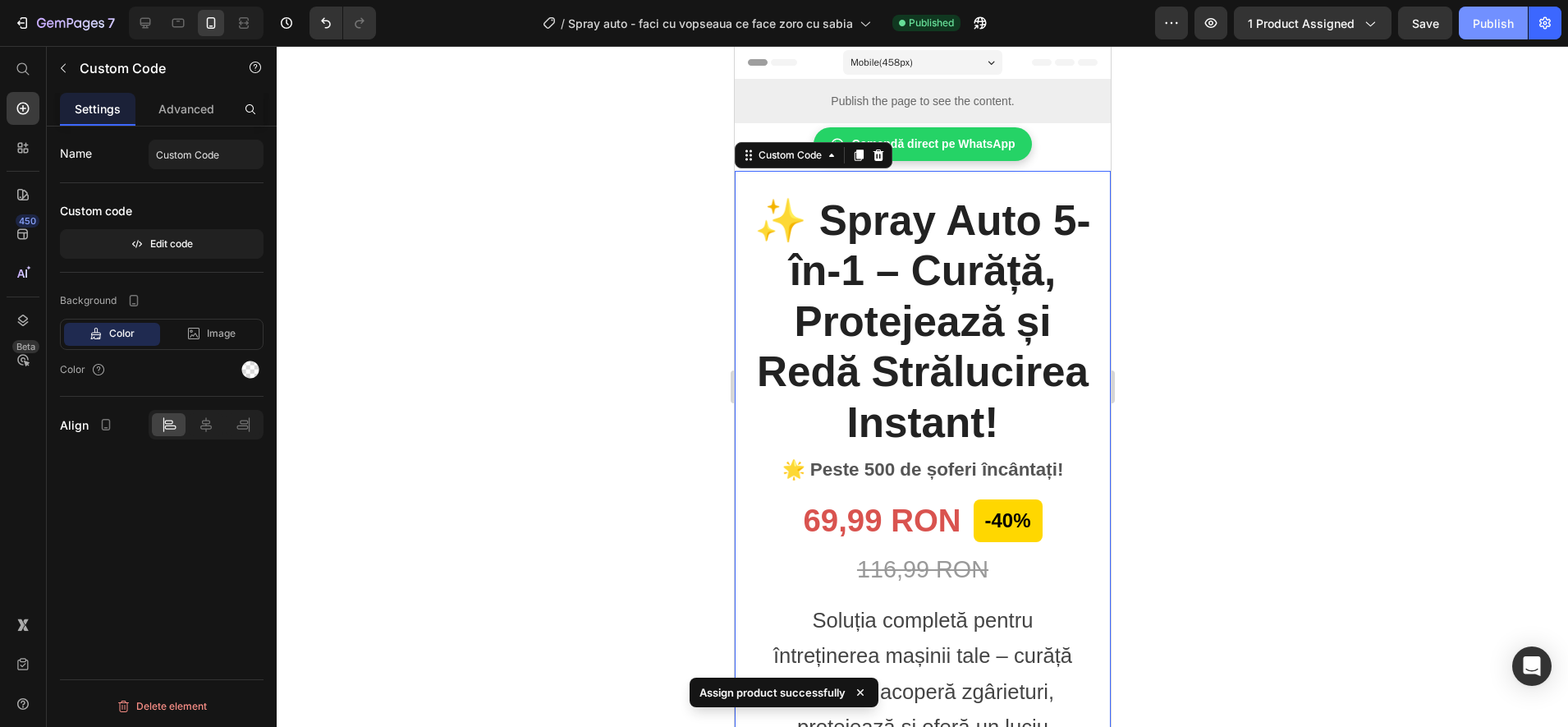 click on "Publish" 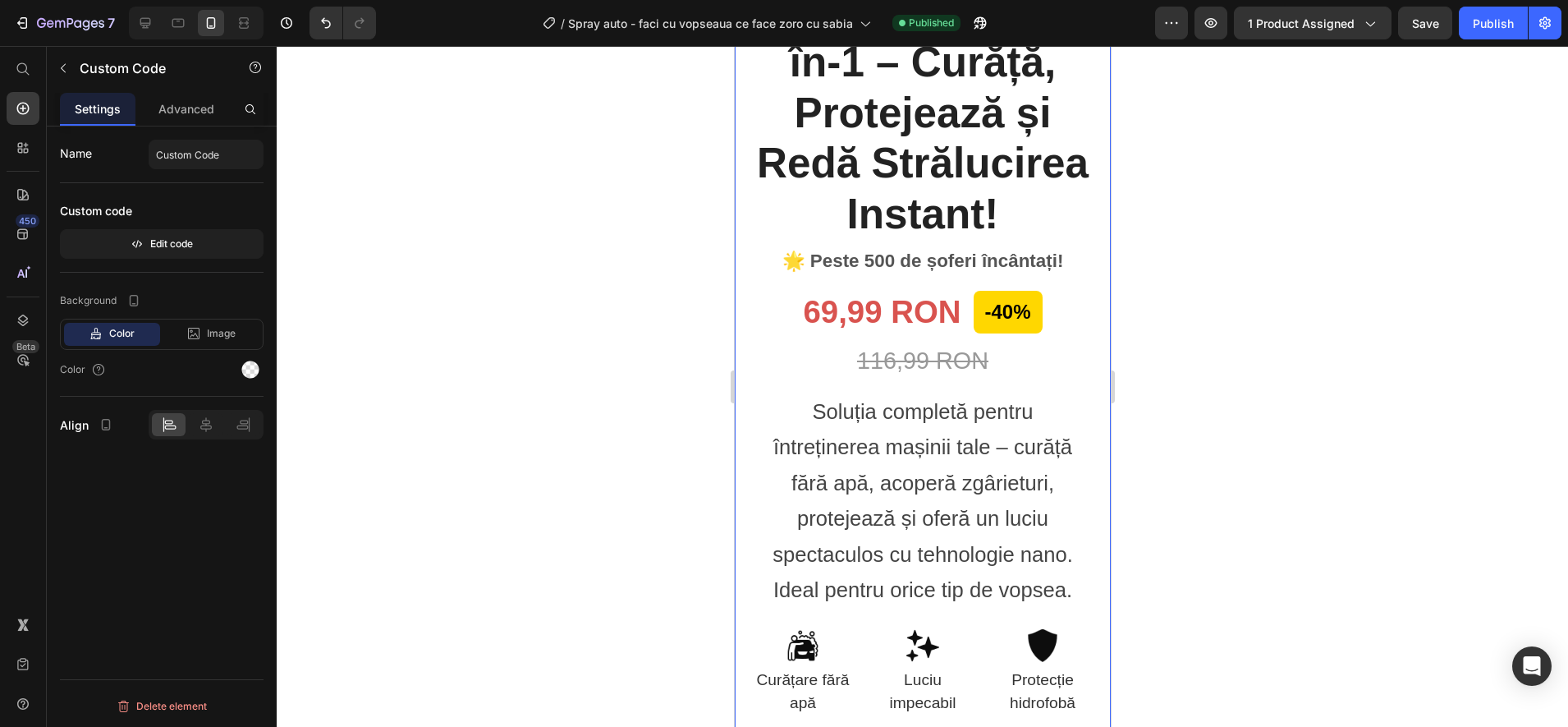 scroll, scrollTop: 205, scrollLeft: 0, axis: vertical 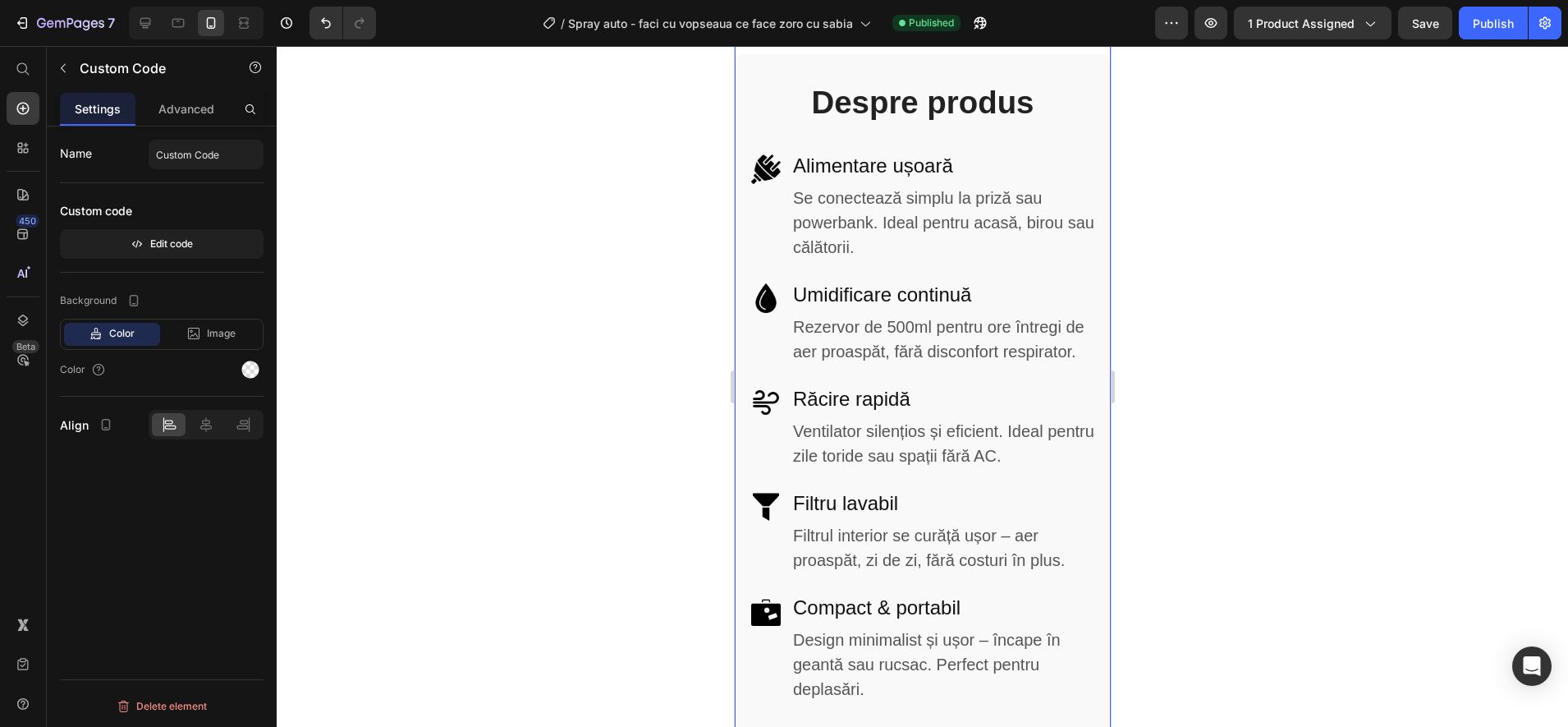 click on "Se conectează simplu la priză sau powerbank. Ideal pentru acasă, birou sau călătorii." at bounding box center [942, 223] 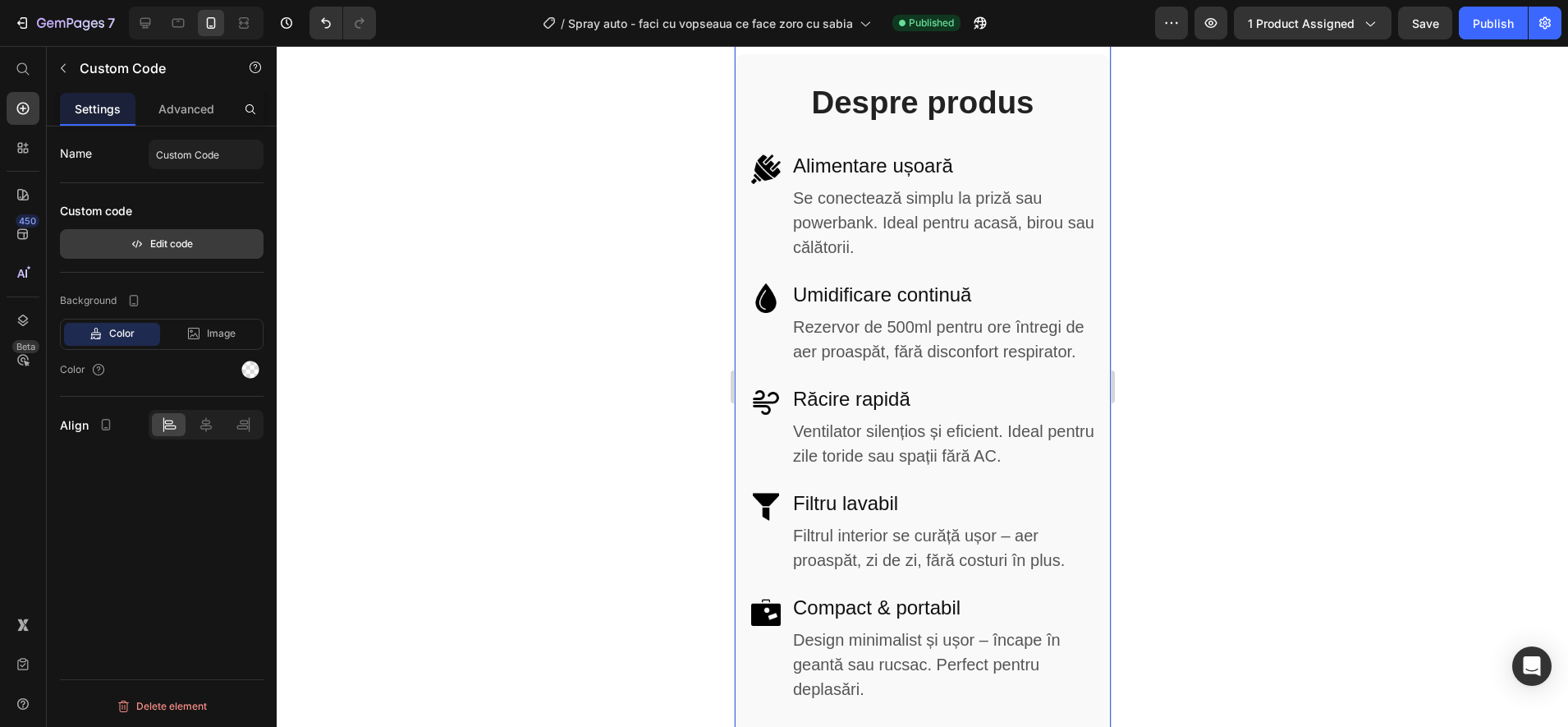 click on "Edit code" at bounding box center [162, 244] 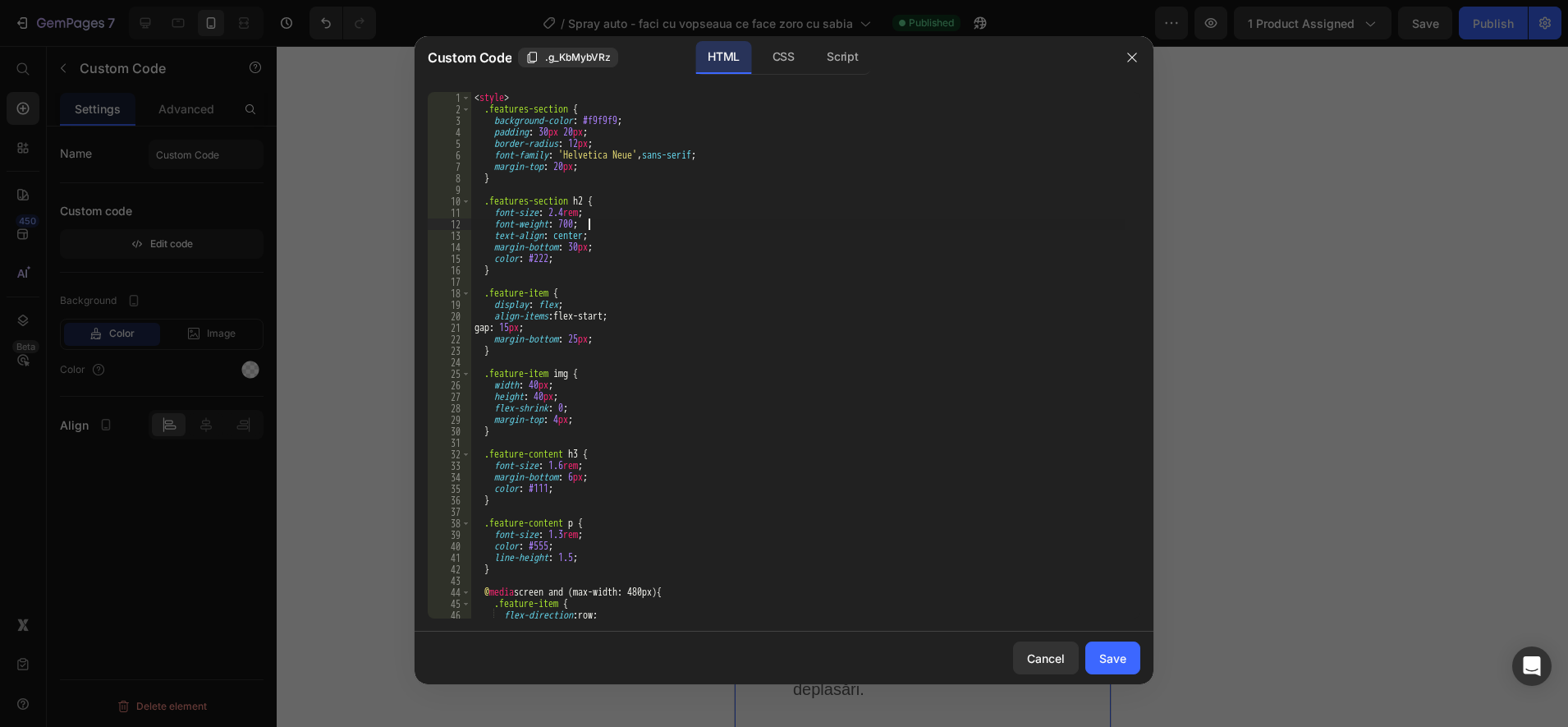 click on "< style >    .features-section   {      background-color :   #f9f9f9 ;      padding :   30 px   20 px ;      border-radius :   12 px ;      font-family :   ' Helvetica Neue ' ,  sans-serif ;      margin-top :   20 px ;    }    .features-section   h2   {      font-size :   2.4 rem ;      font-weight :   700 ;      text-align :   center ;      margin-bottom :   30 px ;      color :   #222 ;    }    .feature-item   {      display :   flex ;      align-items :  flex-start ;     gap :   15 px ;      margin-bottom :   25 px ;    }    .feature-item   img   {      width :   40 px ;      height :   40 px ;      flex-shrink :   0 ;      margin-top :   4 px ;    }    .feature-content   h3   {      font-size :   1.6 rem ;      margin-bottom :   6 px ;      color :   #111 ;    }    .feature-content   p   {      font-size :   1.3 rem ;      color :   #555 ;      line-height :   1.5 ;    }    @ media  screen and (max-width: 480px)  {      .feature-item   {         flex-direction :  row ;         align-items :  flex-start ;      }      .feature-item   img   {         width :   36 px ;         height :   36 px ;      }      .feature-content   h3   {         font-size :   1.5 rem ;      }      .feature-content   p   {         font-size :   1.25 rem ;      }    } </ style > < div   class = "features-section" >    < h2 > Despre produs </ h2 >    < div   class = "feature-item" >      < img   src = "https://img.icons8.com/ios-filled/50/car-cleaning.png"   alt = "Curățare eficientă" >      < div   class = "feature-content" >         < h3 > Aplicare ușoară, fără apă </ h3 >         < p > Pur și simplu pulverizezi și ștergi. Nu este nevoie de apă sau unelte speciale. </ p >      </ div >    </ div >    < div   class = "feature-item" >      < img   src = "https://img.icons8.com/ios-filled/50/car-cleaning.png"   alt = "Curățare eficientă" >      < div   class = "feature-content" >         < h3 > Curăță și protejează </ h3 >         < p > Îndepărtează murdăria, urmele și praful, lăsând o peliculă protectoare și luciu de showroom. </ p >      </ div >    </ div >    < div   class = "feature-item" >      < img   src = "https://img.icons8.com/ios-filled/50/car.png"   alt = > <" at bounding box center [798, 366] 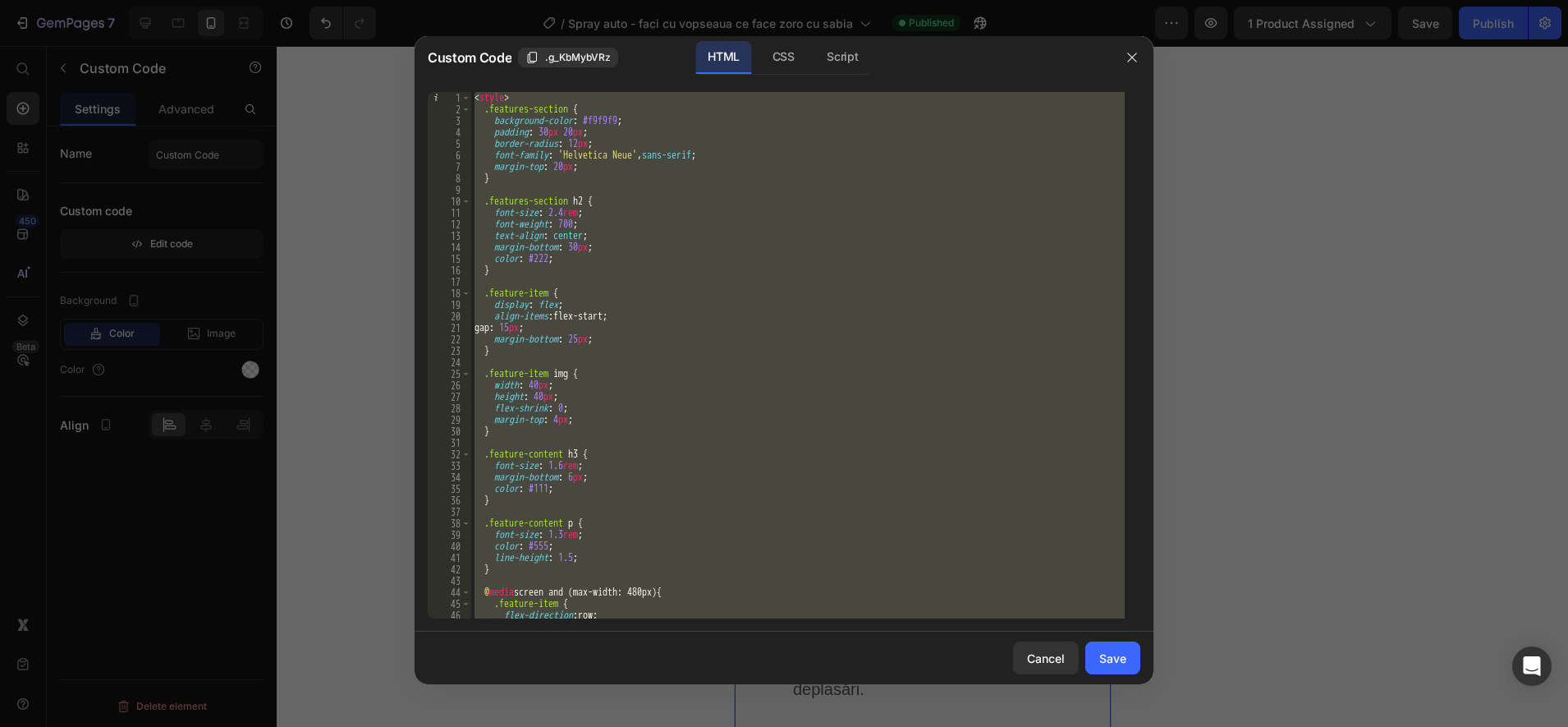 click on "< style >    .features-section   {      background-color :   #f9f9f9 ;      padding :   30 px   20 px ;      border-radius :   12 px ;      font-family :   ' Helvetica Neue ' ,  sans-serif ;      margin-top :   20 px ;    }    .features-section   h2   {      font-size :   2.4 rem ;      font-weight :   700 ;      text-align :   center ;      margin-bottom :   30 px ;      color :   #222 ;    }    .feature-item   {      display :   flex ;      align-items :  flex-start ;     gap :   15 px ;      margin-bottom :   25 px ;    }    .feature-item   img   {      width :   40 px ;      height :   40 px ;      flex-shrink :   0 ;      margin-top :   4 px ;    }    .feature-content   h3   {      font-size :   1.6 rem ;      margin-bottom :   6 px ;      color :   #111 ;    }    .feature-content   p   {      font-size :   1.3 rem ;      color :   #555 ;      line-height :   1.5 ;    }    @ media  screen and (max-width: 480px)  {      .feature-item   {         flex-direction :  row ;         align-items :  flex-start ;      }      .feature-item   img   {         width :   36 px ;         height :   36 px ;      }      .feature-content   h3   {         font-size :   1.5 rem ;      }      .feature-content   p   {         font-size :   1.25 rem ;      }    } </ style > < div   class = "features-section" >    < h2 > Despre produs </ h2 >    < div   class = "feature-item" >      < img   src = "https://img.icons8.com/ios-filled/50/car-cleaning.png"   alt = "Curățare eficientă" >      < div   class = "feature-content" >         < h3 > Aplicare ușoară, fără apă </ h3 >         < p > Pur și simplu pulverizezi și ștergi. Nu este nevoie de apă sau unelte speciale. </ p >      </ div >    </ div >    < div   class = "feature-item" >      < img   src = "https://img.icons8.com/ios-filled/50/car-cleaning.png"   alt = "Curățare eficientă" >      < div   class = "feature-content" >         < h3 > Curăță și protejează </ h3 >         < p > Îndepărtează murdăria, urmele și praful, lăsând o peliculă protectoare și luciu de showroom. </ p >      </ div >    </ div >    < div   class = "feature-item" >      < img   src = "https://img.icons8.com/ios-filled/50/car.png"   alt = > <" at bounding box center [798, 355] 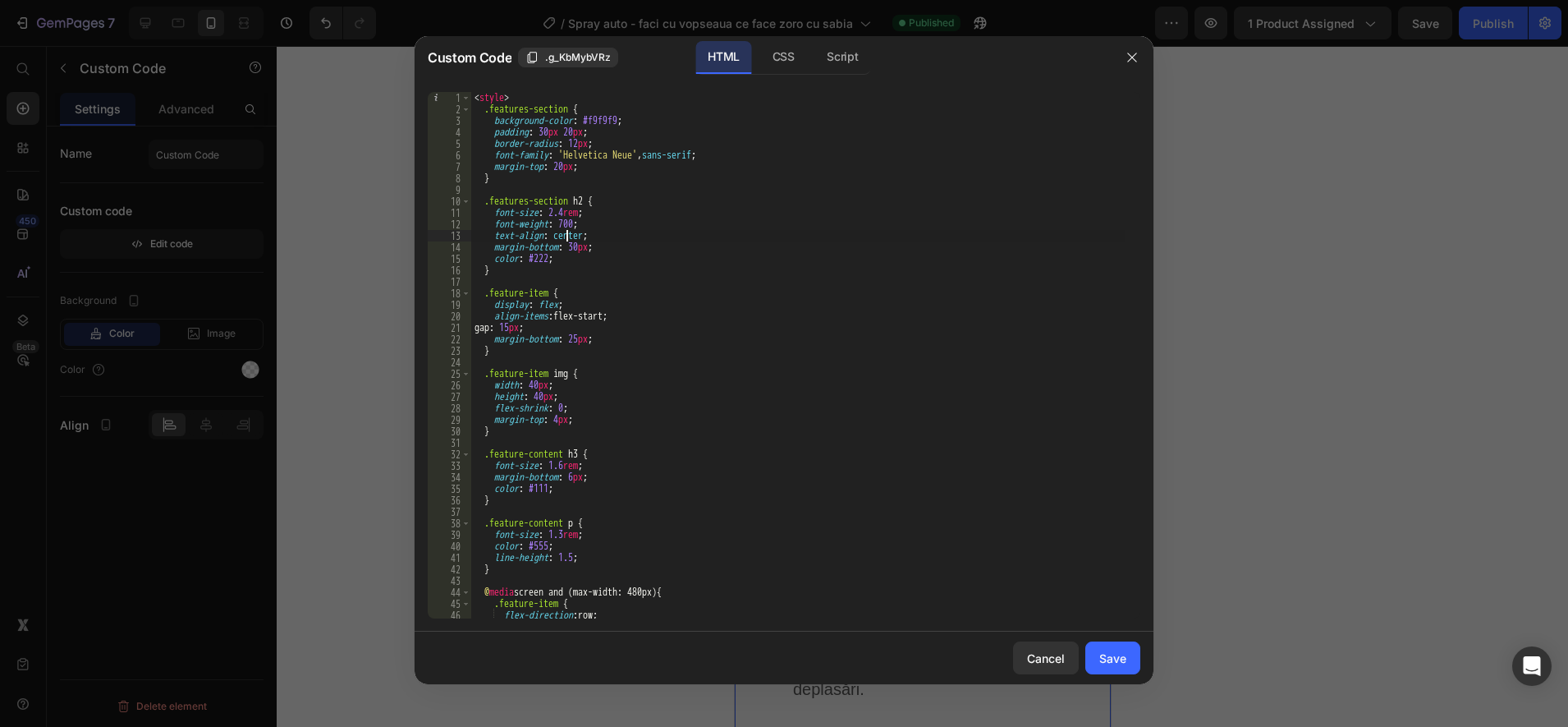 type on "</div>" 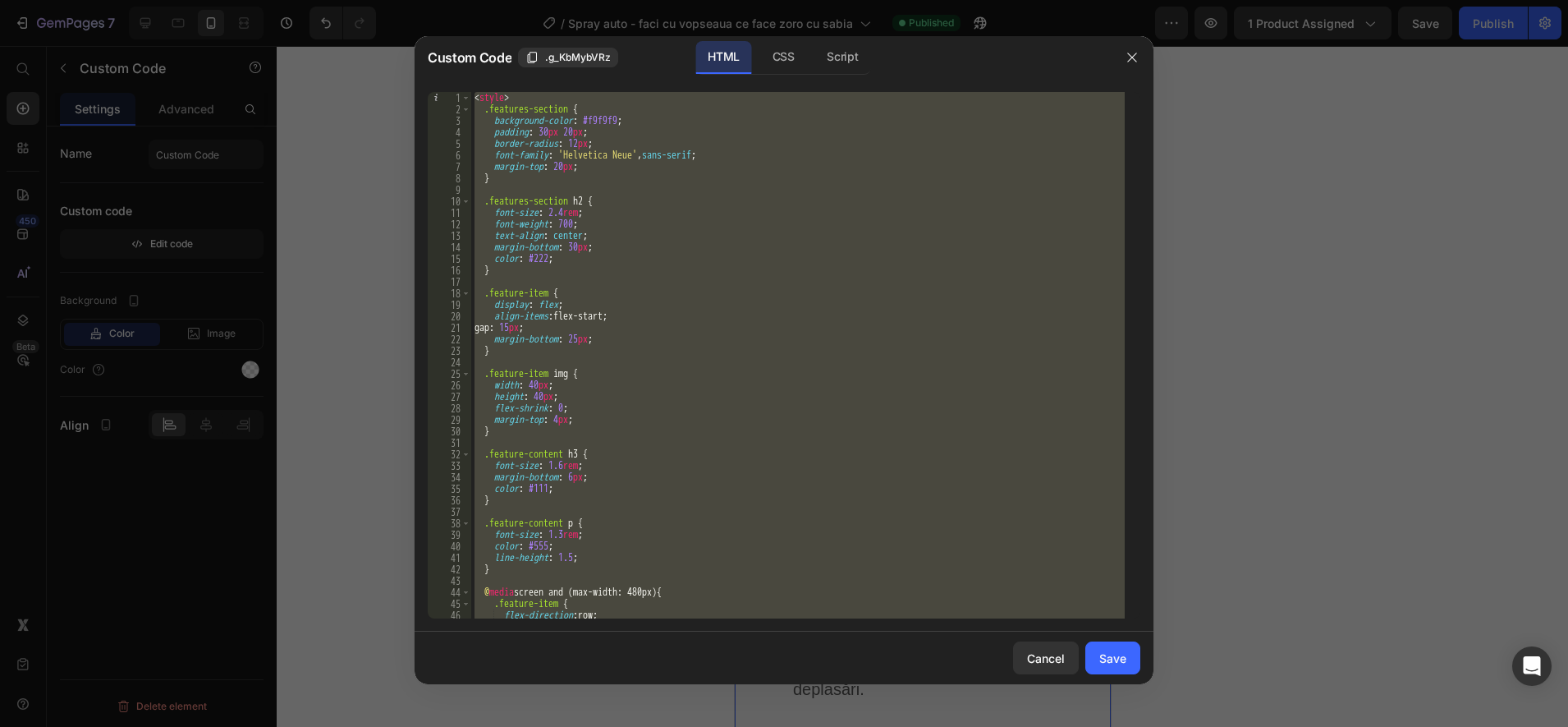 paste 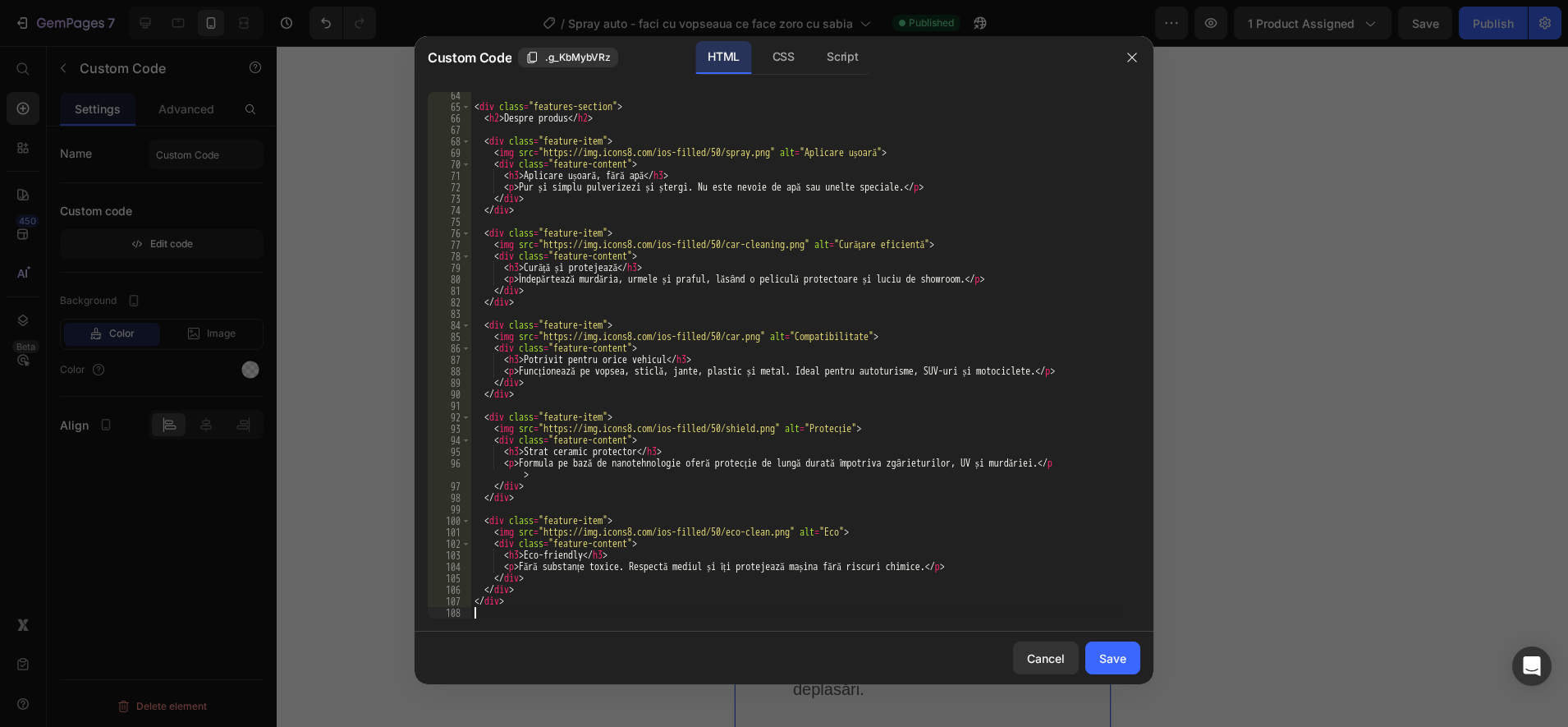 scroll, scrollTop: 727, scrollLeft: 0, axis: vertical 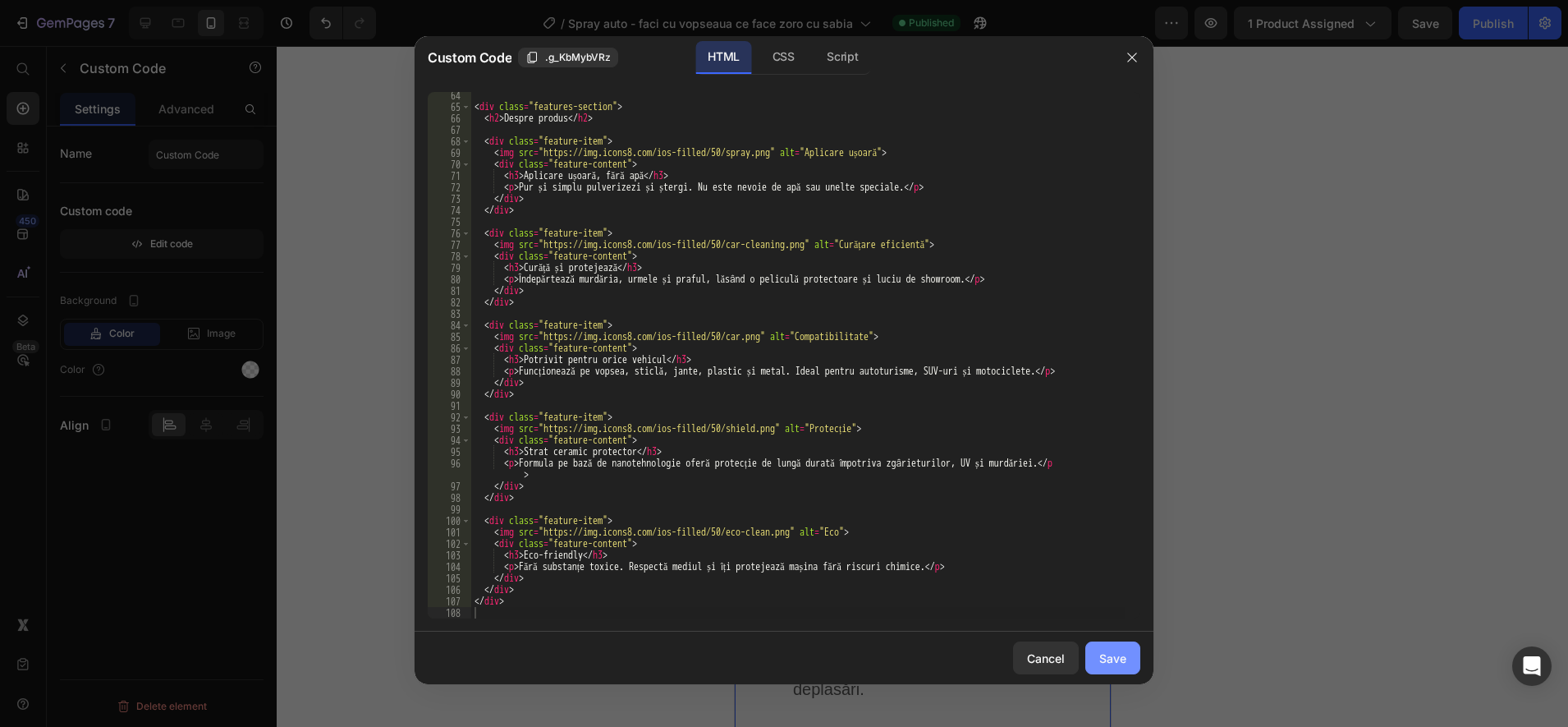click on "Save" 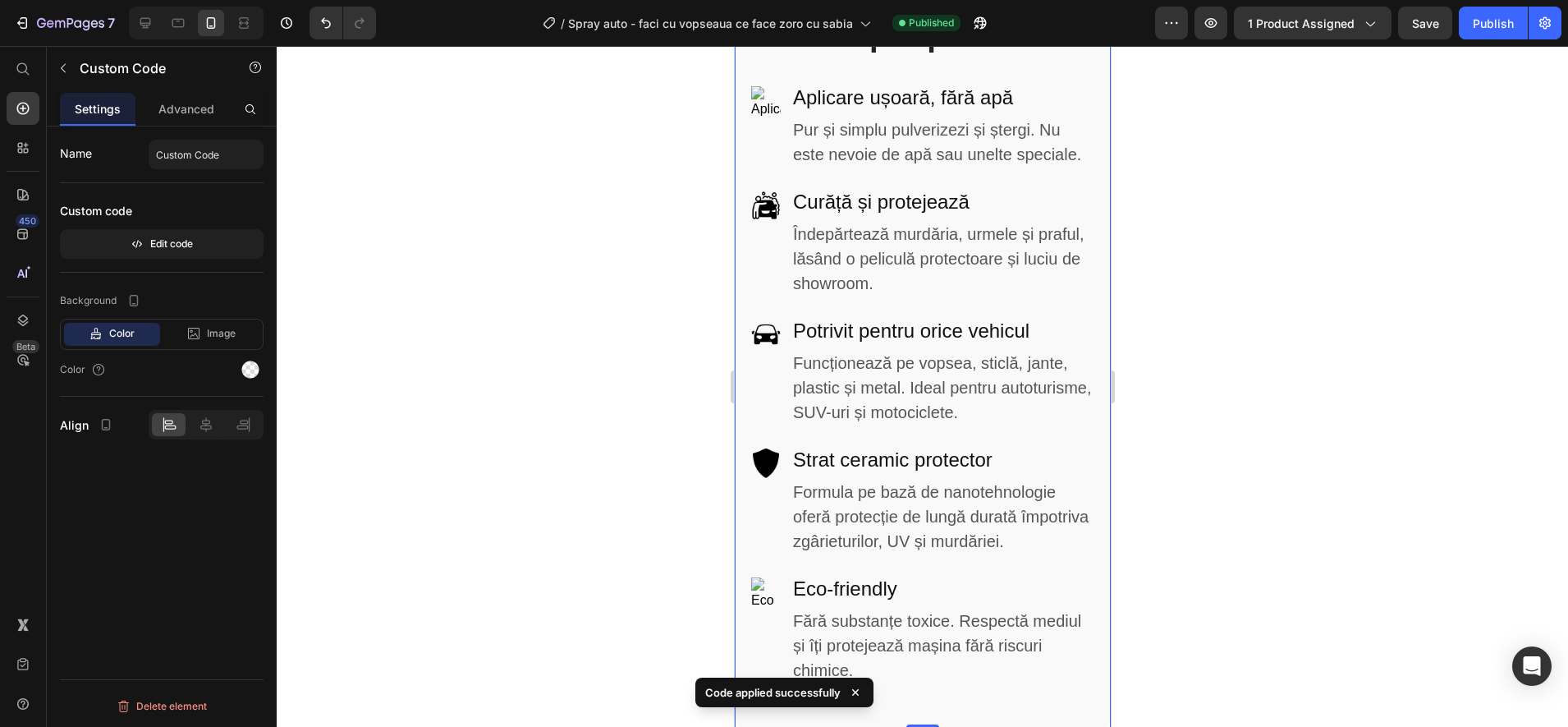 scroll, scrollTop: 1746, scrollLeft: 0, axis: vertical 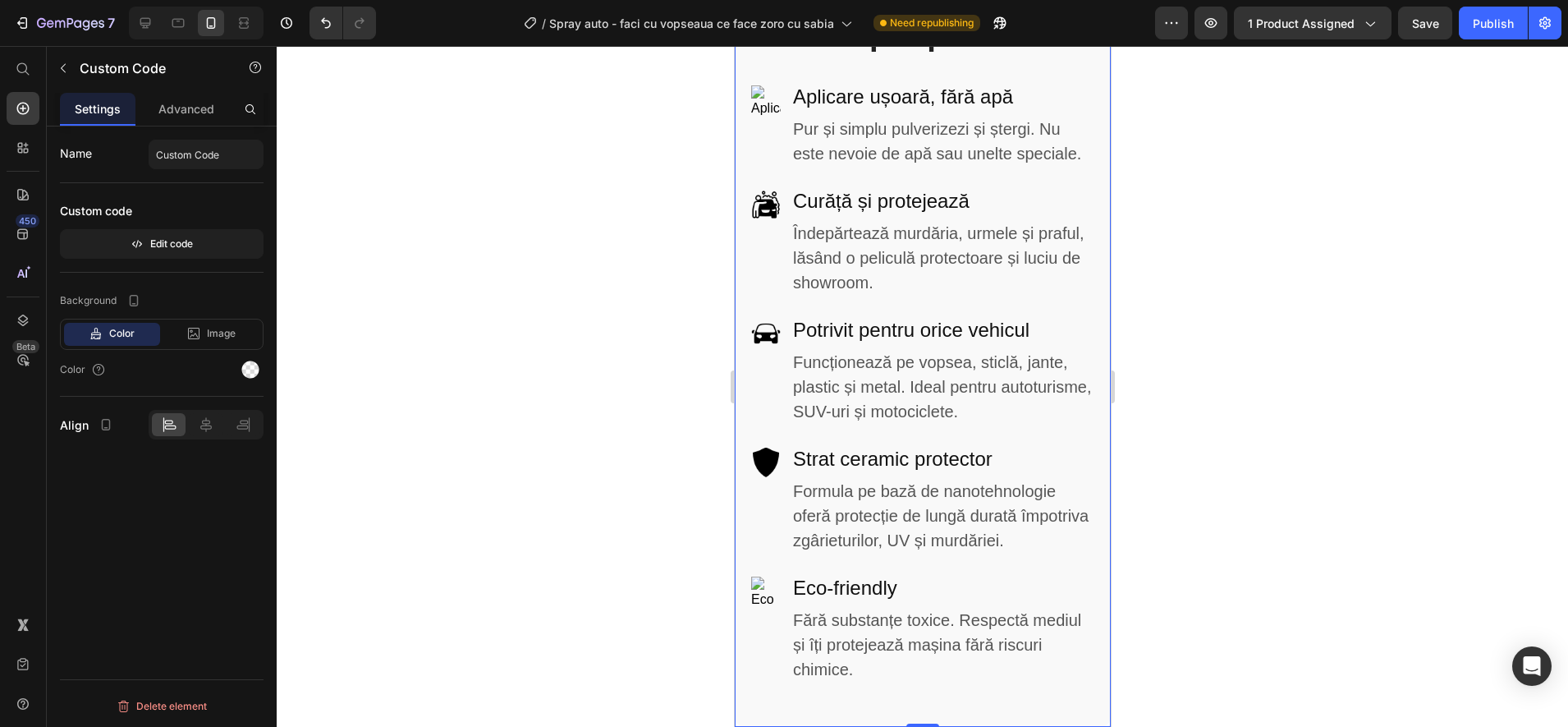 click on "Îndepărtează murdăria, urmele și praful, lăsând o peliculă protectoare și luciu de showroom." at bounding box center (942, 258) 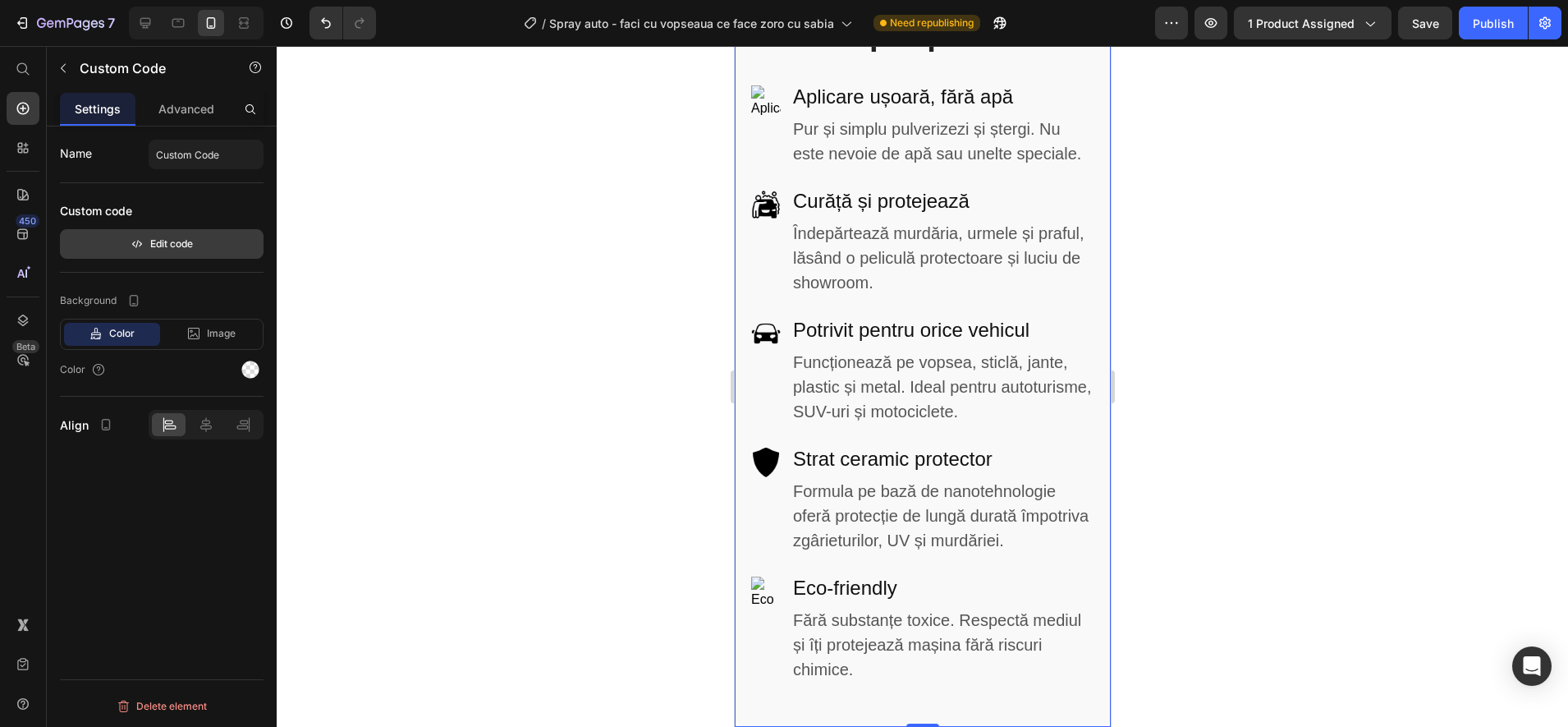 click on "Edit code" at bounding box center [162, 244] 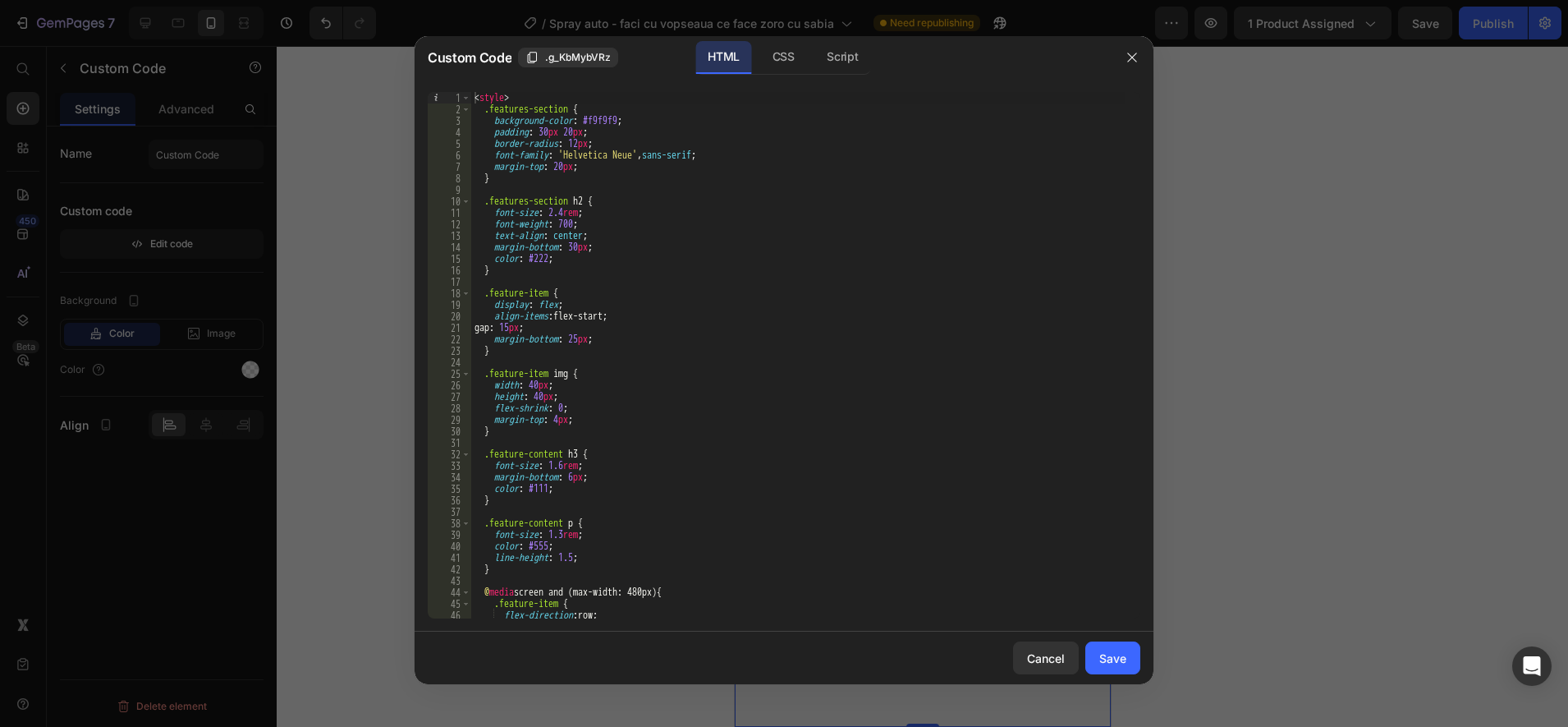 scroll, scrollTop: 431, scrollLeft: 0, axis: vertical 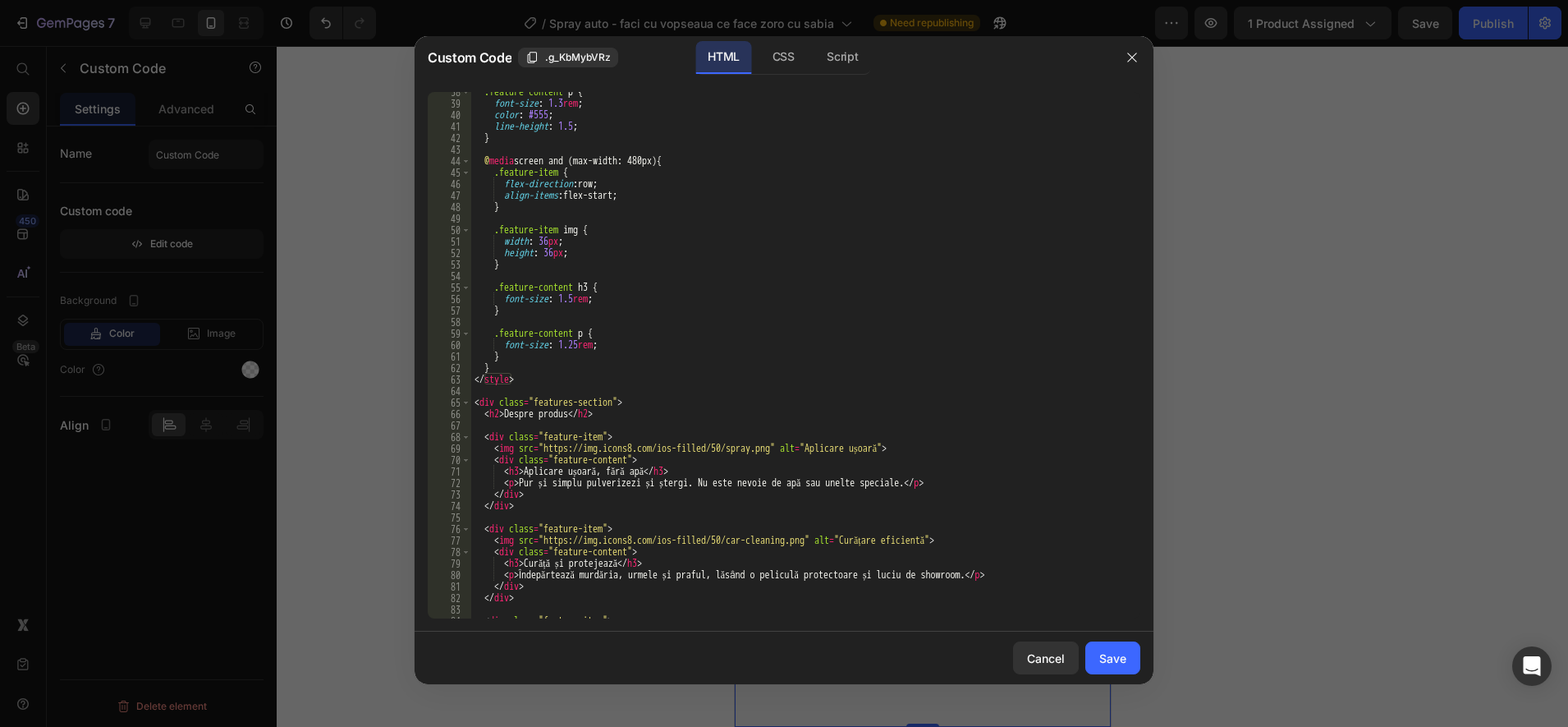 type on "<img src="https://img.icons8.com/ios-filled/50/spray.png" alt="Aplicare ușoară">" 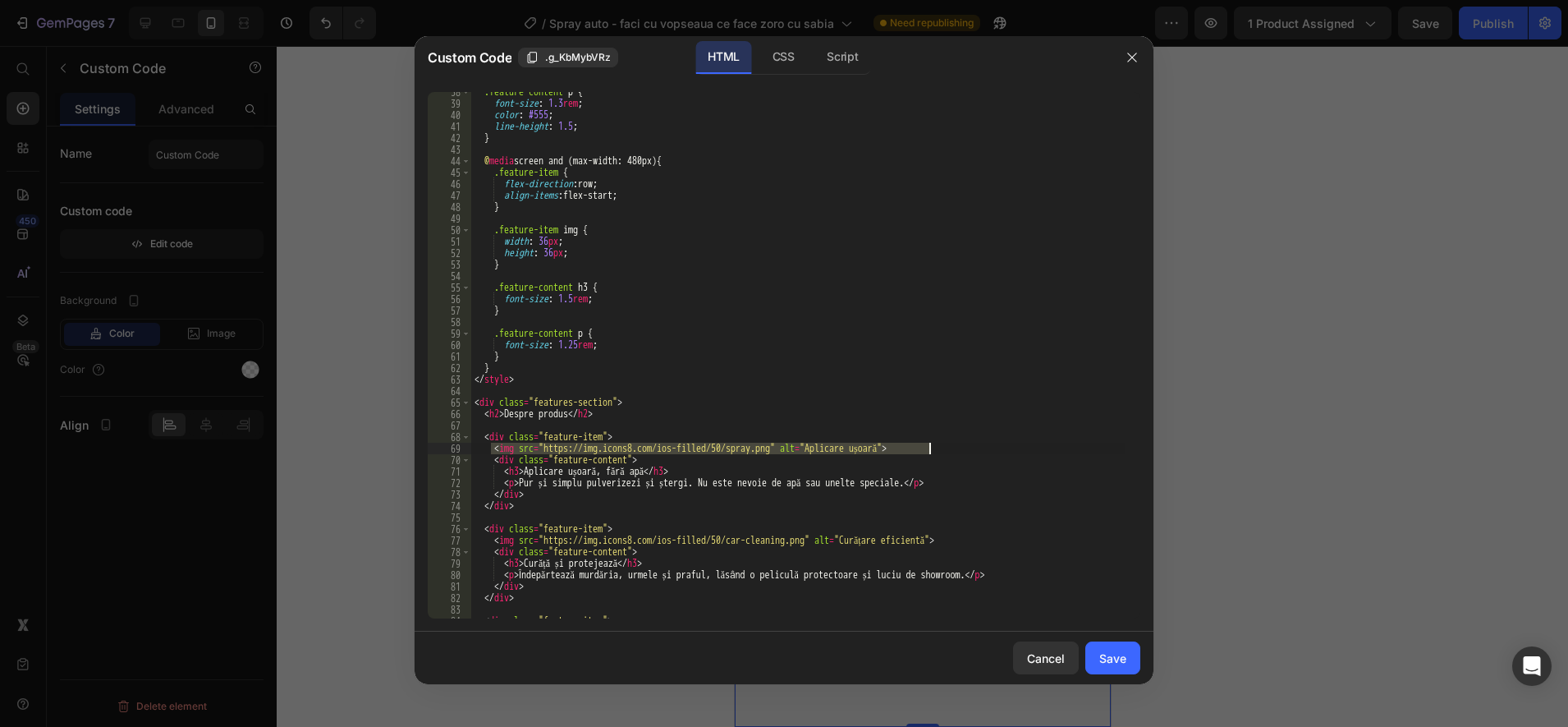 drag, startPoint x: 490, startPoint y: 446, endPoint x: 952, endPoint y: 451, distance: 462.027 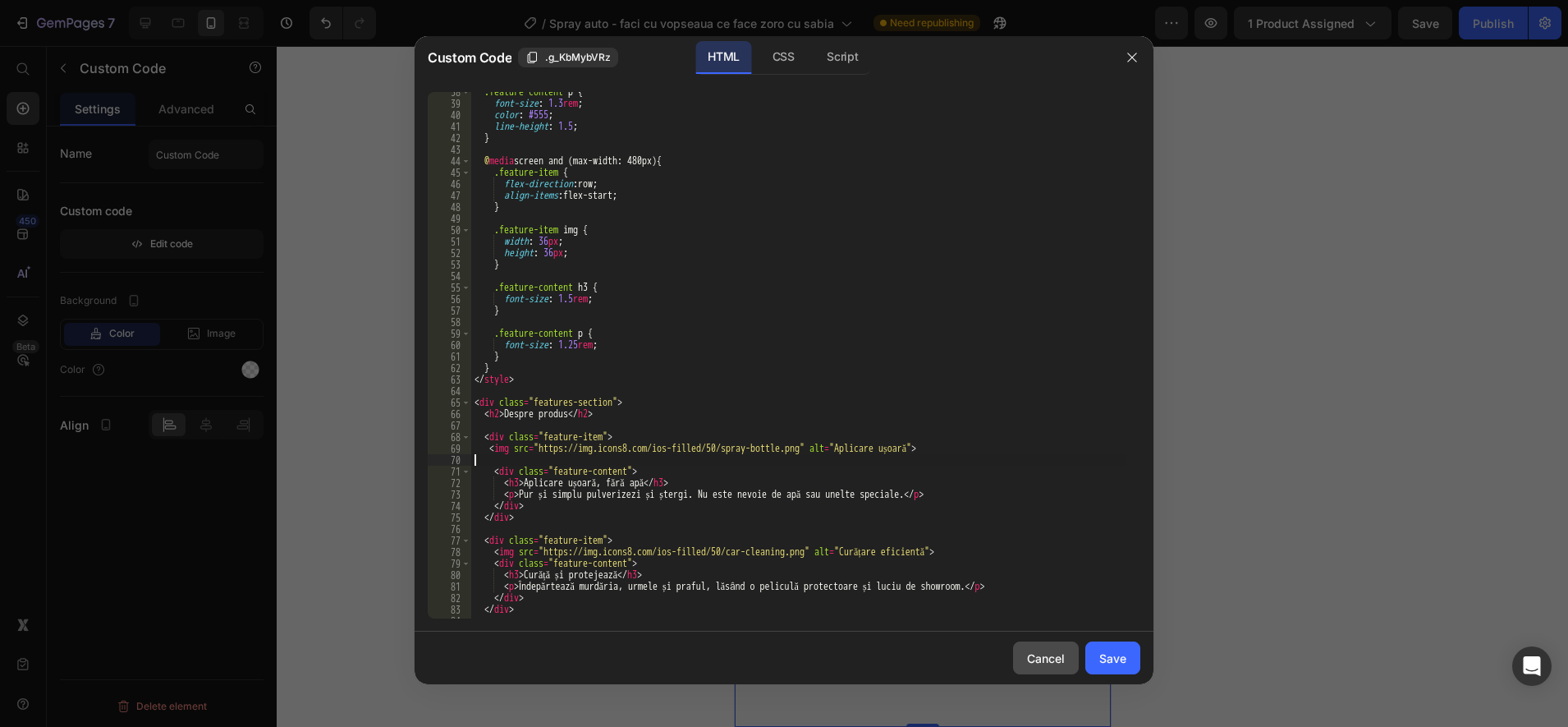 type on "<img src="https://img.icons8.com/ios-filled/50/spray-bottle.png" alt="Aplicare ușoară">" 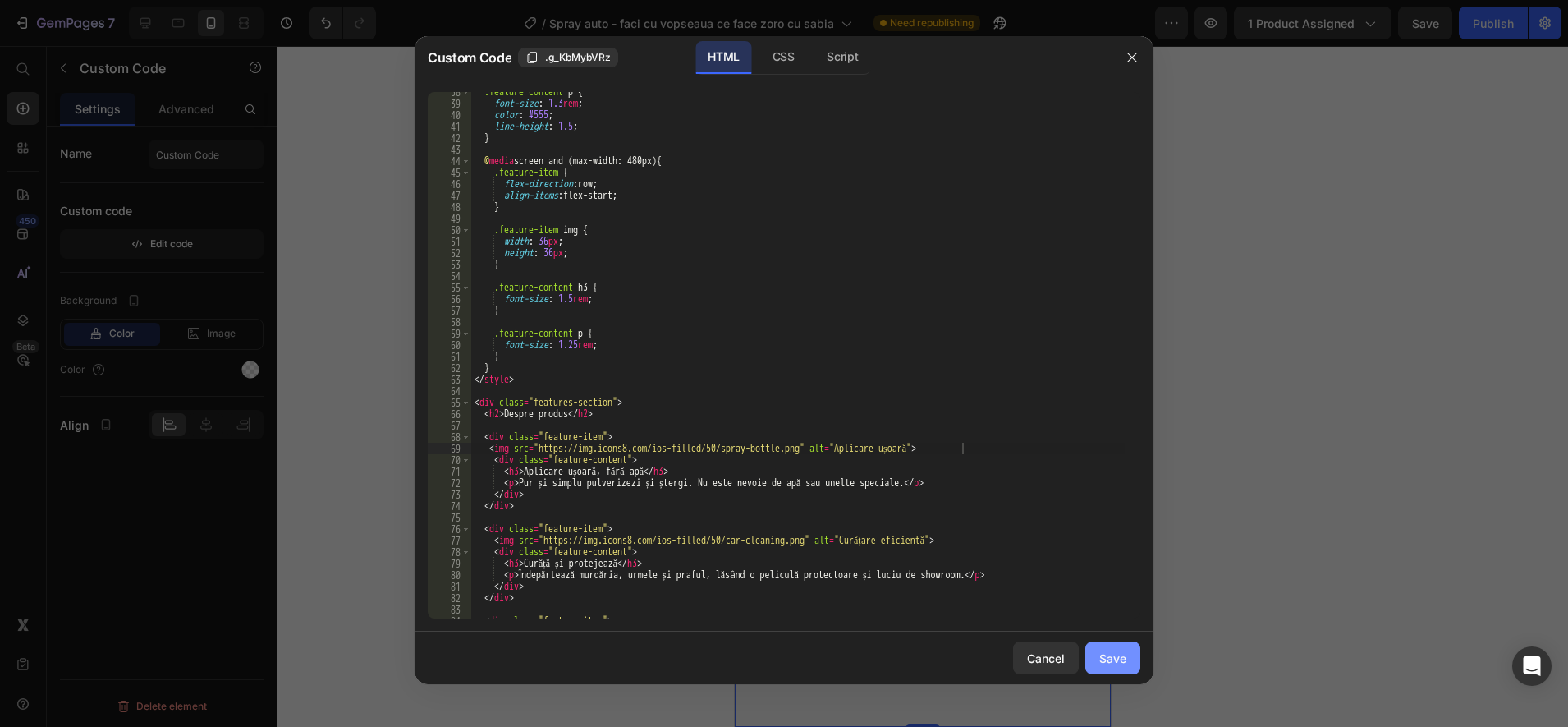 click on "Save" at bounding box center [1112, 658] 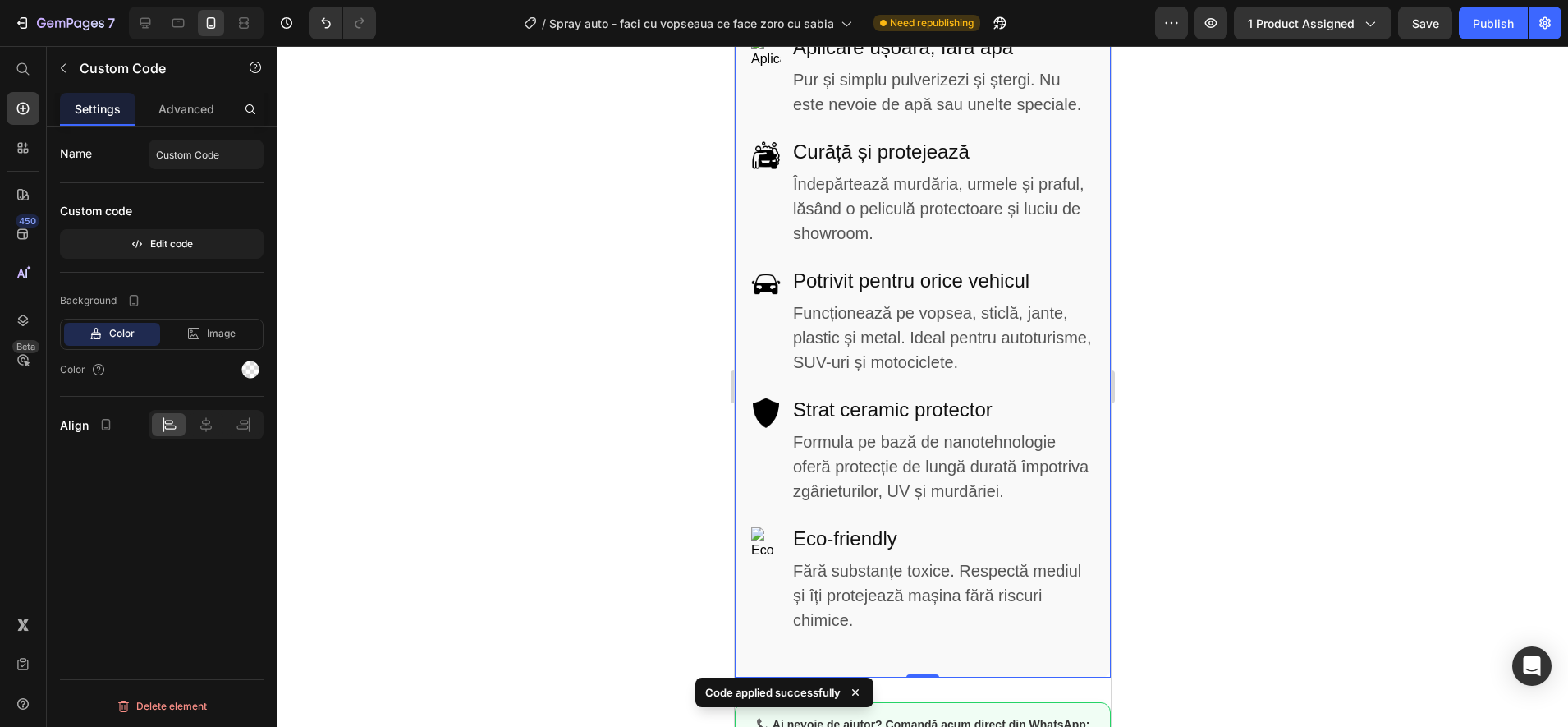 scroll, scrollTop: 1746, scrollLeft: 0, axis: vertical 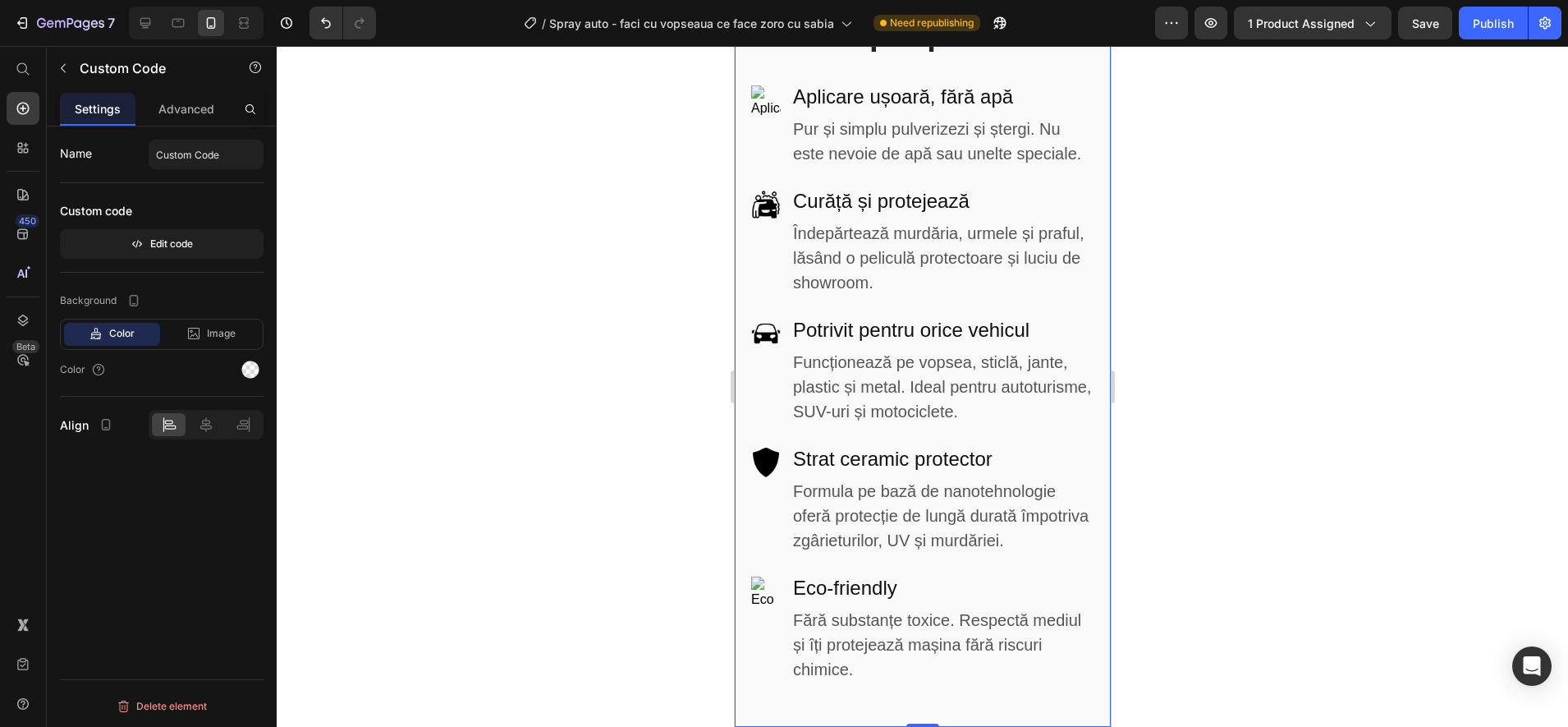 click on "Funcționează pe vopsea, sticlă, jante, plastic și metal. Ideal pentru autoturisme, SUV-uri și motociclete." at bounding box center [942, 387] 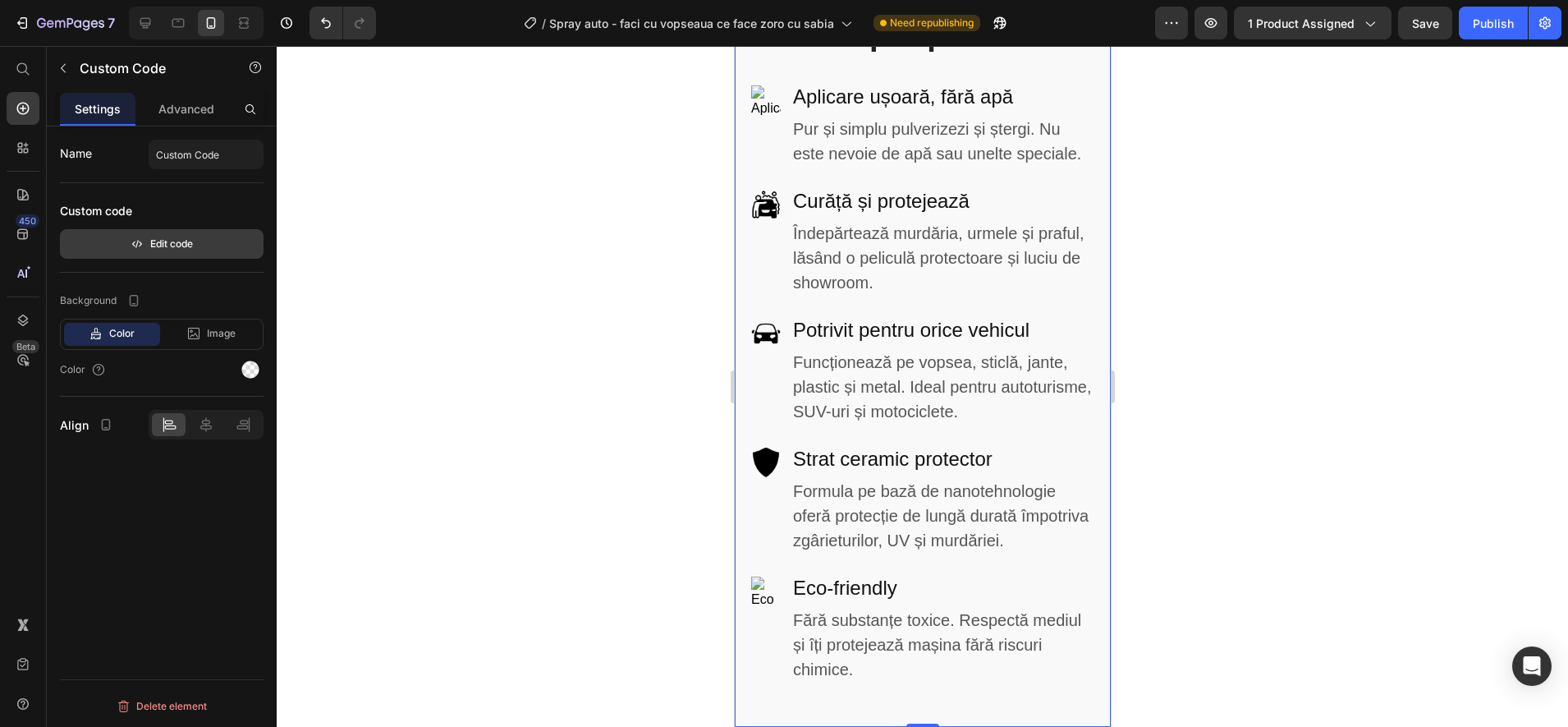 click on "Edit code" at bounding box center (162, 244) 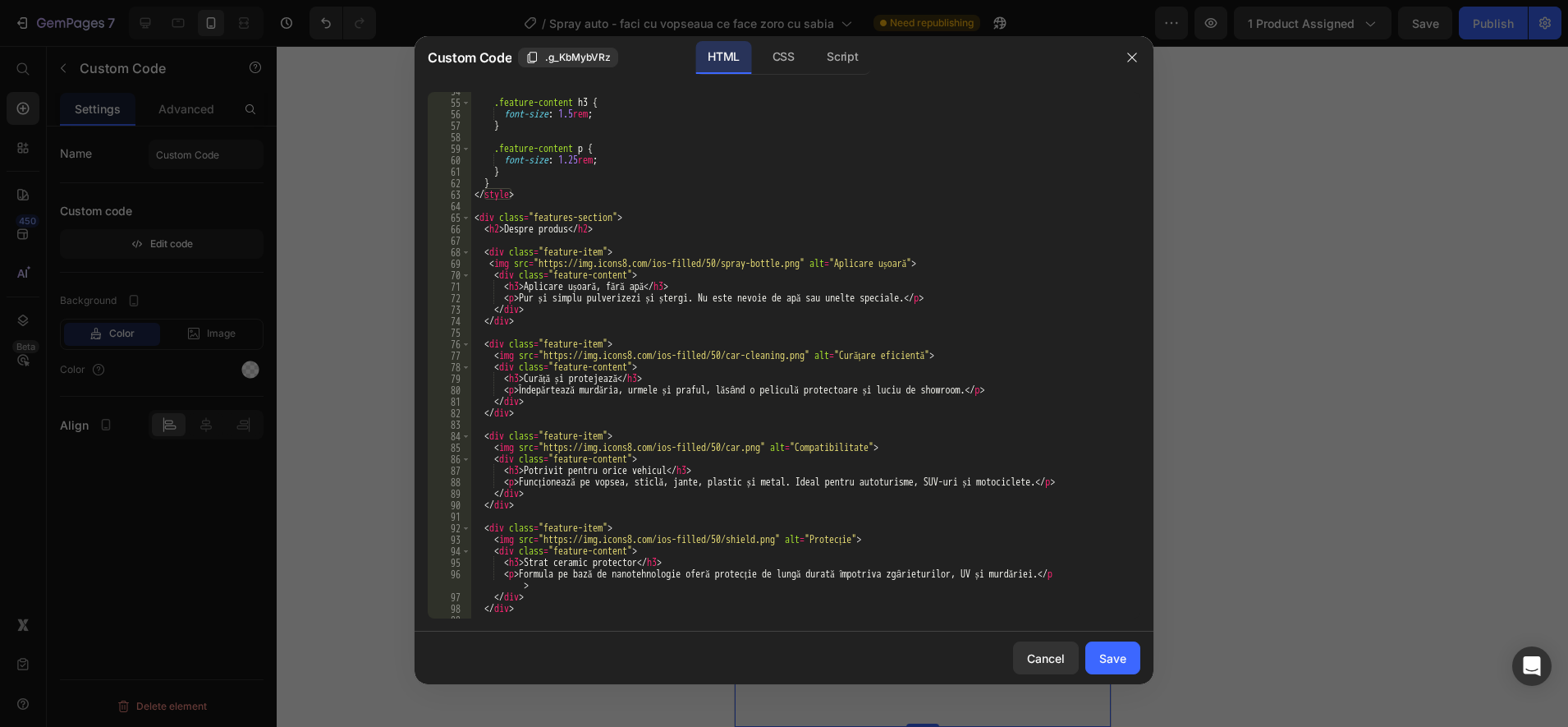 scroll, scrollTop: 616, scrollLeft: 0, axis: vertical 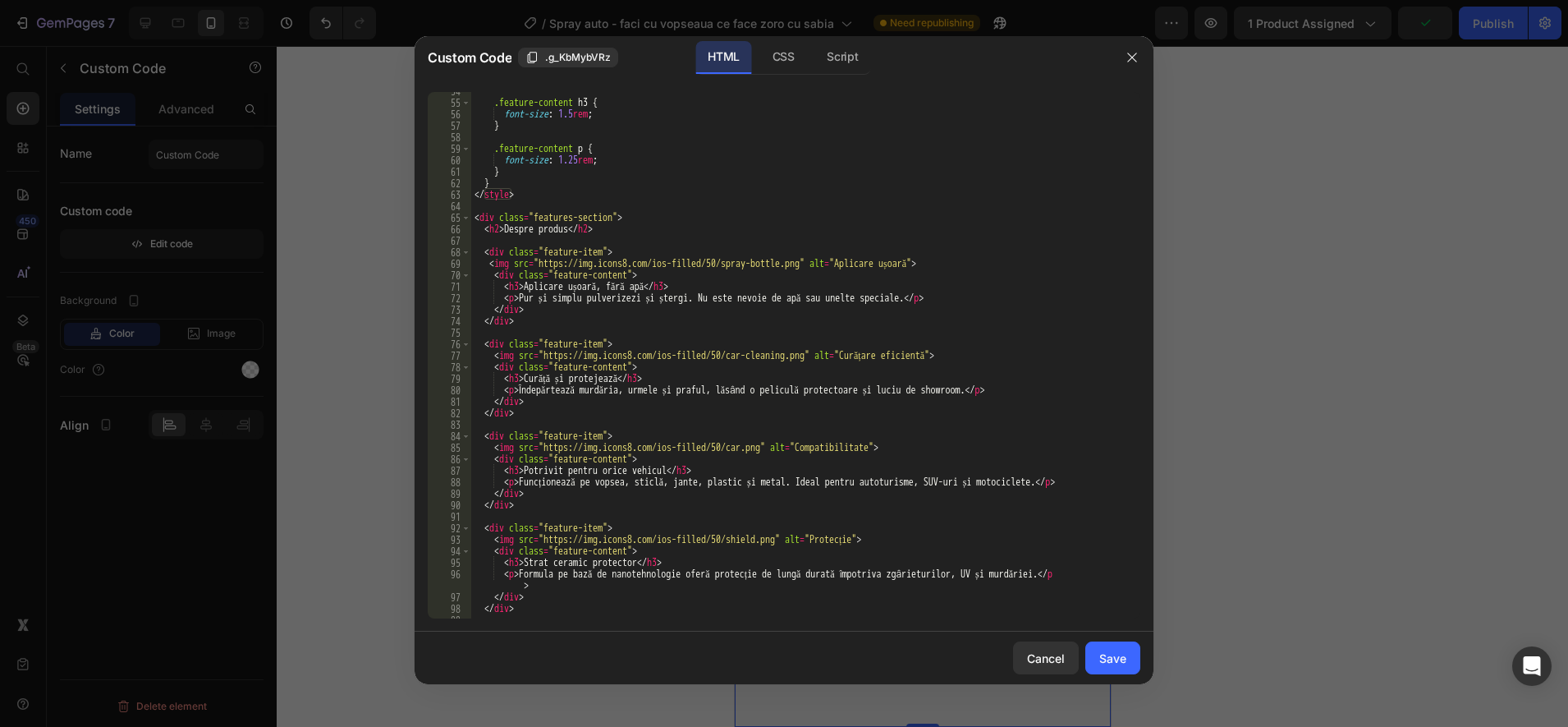 click on ".feature-content   h3   {         font-size :   1.5 rem ;      }      .feature-content   p   {         font-size :   1.25 rem ;      }    } </ style > < div   class = "features-section" >    < h2 > Despre produs </ h2 >    < div   class = "feature-item" >     < img   src = "https://img.icons8.com/ios-filled/50/spray-bottle.png"   alt = "Aplicare ușoară" >      < div   class = "feature-content" >         < h3 > Aplicare ușoară, fără apă </ h3 >         < p > Pur și simplu pulverizezi și ștergi. Nu este nevoie de apă sau unelte speciale. </ p >      </ div >    </ div >    < div   class = "feature-item" >      < img   src = "https://img.icons8.com/ios-filled/50/car-cleaning.png"   alt = "Curățare eficientă" >      < div   class = "feature-content" >         < h3 > Curăță și protejează </ h3 >         < p > Îndepărtează murdăria, urmele și praful, lăsând o peliculă protectoare și luciu de showroom. </ p >      </ div >    </ div >    < div   class = "feature-item" >      < img" at bounding box center [798, 360] 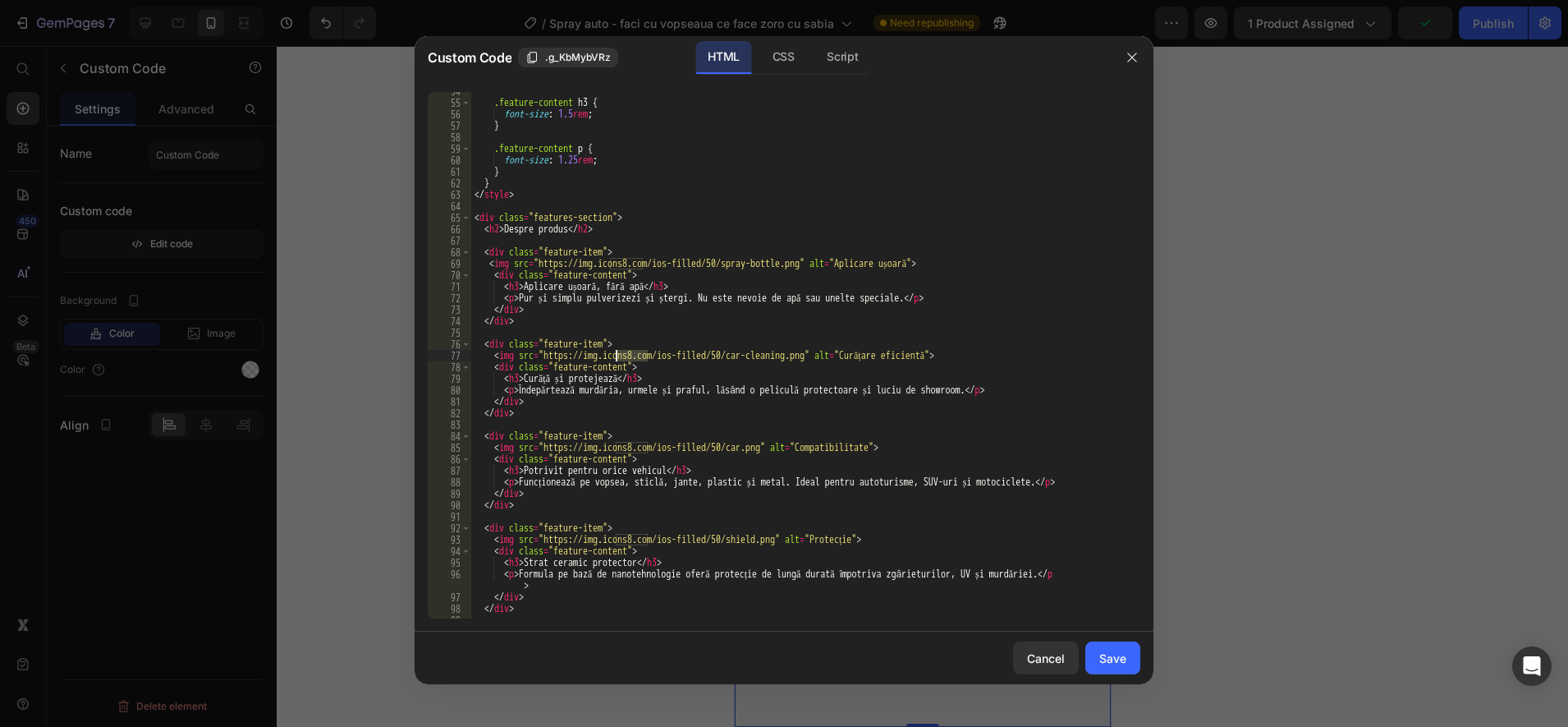 click on ".feature-content   h3   {         font-size :   1.5 rem ;      }      .feature-content   p   {         font-size :   1.25 rem ;      }    } </ style > < div   class = "features-section" >    < h2 > Despre produs </ h2 >    < div   class = "feature-item" >     < img   src = "https://img.icons8.com/ios-filled/50/spray-bottle.png"   alt = "Aplicare ușoară" >      < div   class = "feature-content" >         < h3 > Aplicare ușoară, fără apă </ h3 >         < p > Pur și simplu pulverizezi și ștergi. Nu este nevoie de apă sau unelte speciale. </ p >      </ div >    </ div >    < div   class = "feature-item" >      < img   src = "https://img.icons8.com/ios-filled/50/car-cleaning.png"   alt = "Curățare eficientă" >      < div   class = "feature-content" >         < h3 > Curăță și protejează </ h3 >         < p > Îndepărtează murdăria, urmele și praful, lăsând o peliculă protectoare și luciu de showroom. </ p >      </ div >    </ div >    < div   class = "feature-item" >      < img" at bounding box center [798, 360] 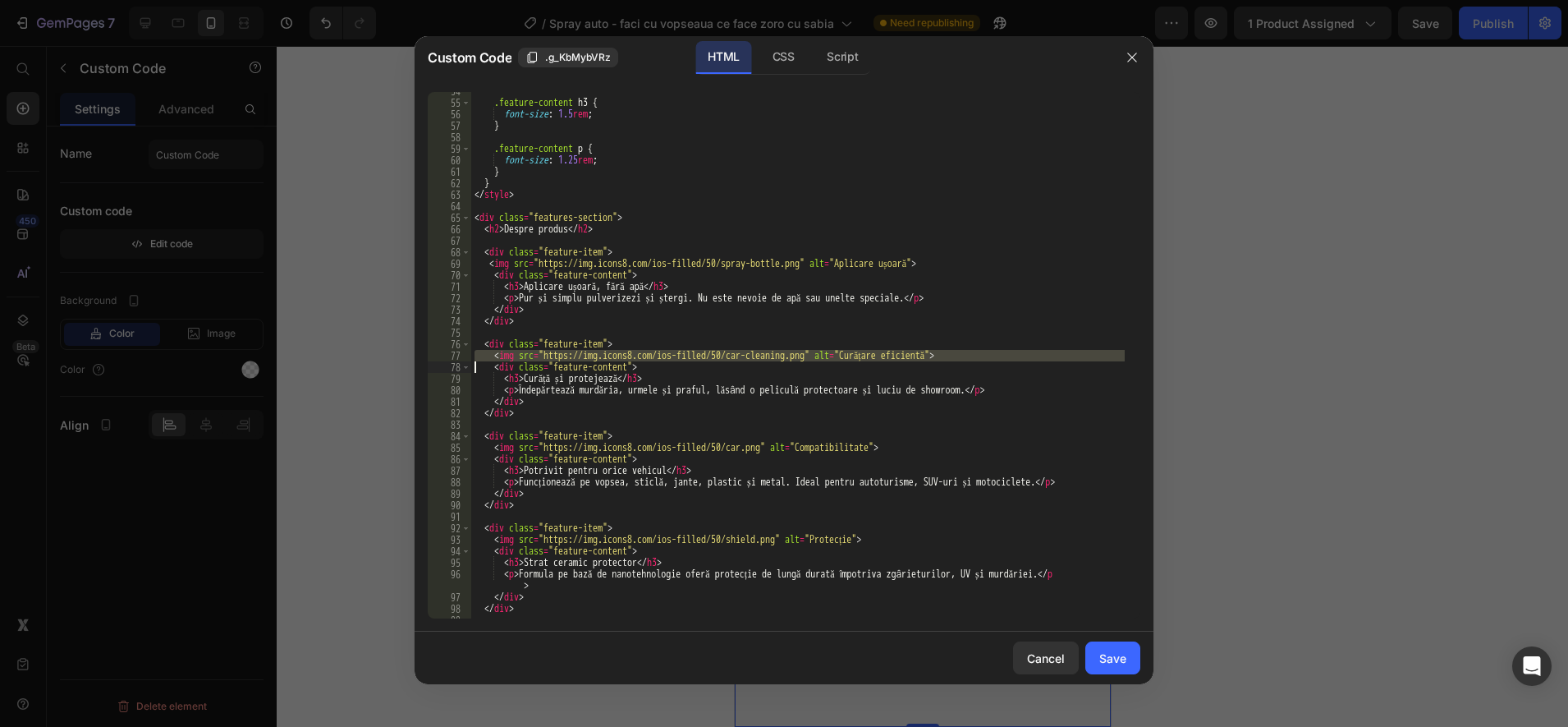 click on ".feature-content   h3   {         font-size :   1.5 rem ;      }      .feature-content   p   {         font-size :   1.25 rem ;      }    } </ style > < div   class = "features-section" >    < h2 > Despre produs </ h2 >    < div   class = "feature-item" >     < img   src = "https://img.icons8.com/ios-filled/50/spray-bottle.png"   alt = "Aplicare ușoară" >      < div   class = "feature-content" >         < h3 > Aplicare ușoară, fără apă </ h3 >         < p > Pur și simplu pulverizezi și ștergi. Nu este nevoie de apă sau unelte speciale. </ p >      </ div >    </ div >    < div   class = "feature-item" >      < img   src = "https://img.icons8.com/ios-filled/50/car-cleaning.png"   alt = "Curățare eficientă" >      < div   class = "feature-content" >         < h3 > Curăță și protejează </ h3 >         < p > Îndepărtează murdăria, urmele și praful, lăsând o peliculă protectoare și luciu de showroom. </ p >      </ div >    </ div >    < div   class = "feature-item" >      < img" at bounding box center [798, 360] 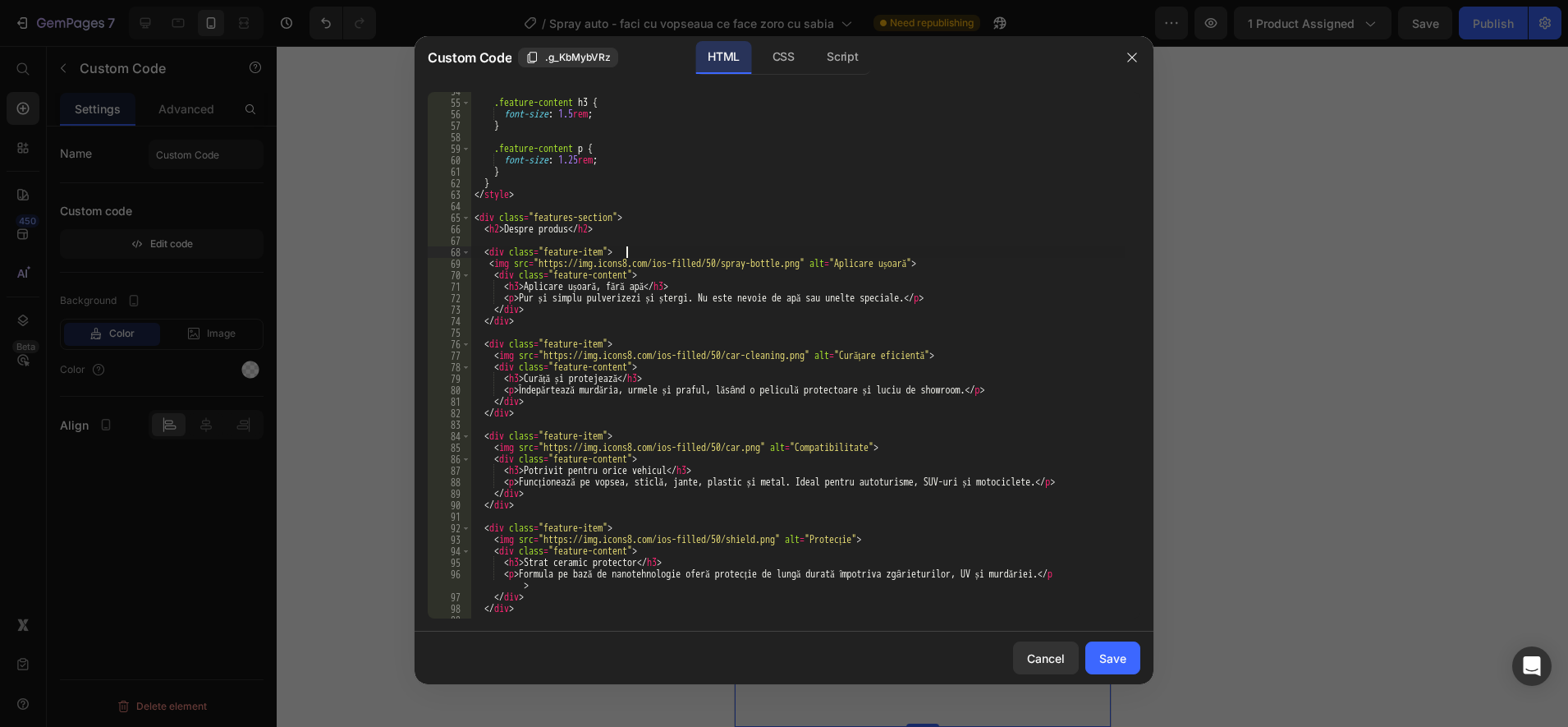 click on ".feature-content   h3   {         font-size :   1.5 rem ;      }      .feature-content   p   {         font-size :   1.25 rem ;      }    } </ style > < div   class = "features-section" >    < h2 > Despre produs </ h2 >    < div   class = "feature-item" >     < img   src = "https://img.icons8.com/ios-filled/50/spray-bottle.png"   alt = "Aplicare ușoară" >      < div   class = "feature-content" >         < h3 > Aplicare ușoară, fără apă </ h3 >         < p > Pur și simplu pulverizezi și ștergi. Nu este nevoie de apă sau unelte speciale. </ p >      </ div >    </ div >    < div   class = "feature-item" >      < img   src = "https://img.icons8.com/ios-filled/50/car-cleaning.png"   alt = "Curățare eficientă" >      < div   class = "feature-content" >         < h3 > Curăță și protejează </ h3 >         < p > Îndepărtează murdăria, urmele și praful, lăsând o peliculă protectoare și luciu de showroom. </ p >      </ div >    </ div >    < div   class = "feature-item" >      < img" at bounding box center (798, 360) 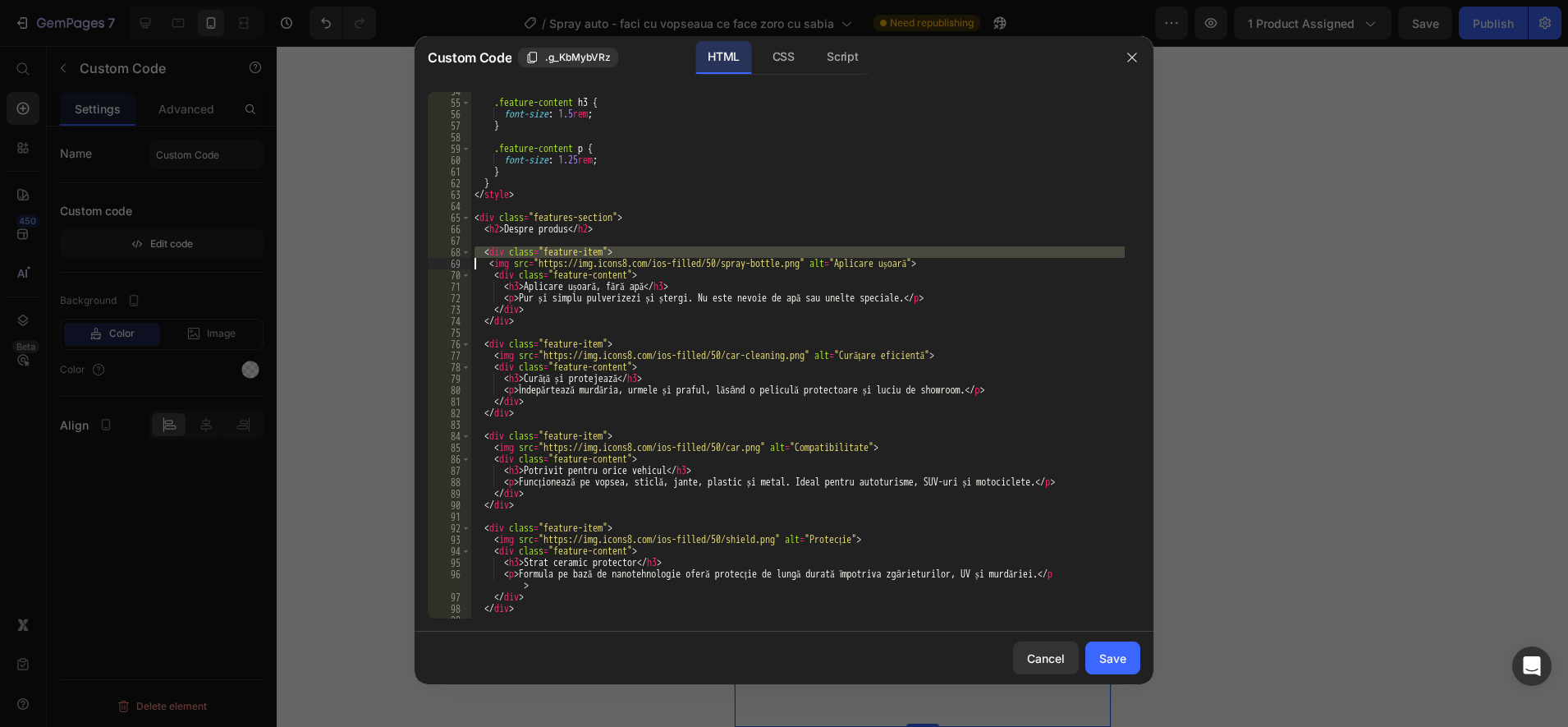 click on ".feature-content   h3   {         font-size :   1.5 rem ;      }      .feature-content   p   {         font-size :   1.25 rem ;      }    } </ style > < div   class = "features-section" >    < h2 > Despre produs </ h2 >    < div   class = "feature-item" >     < img   src = "https://img.icons8.com/ios-filled/50/spray-bottle.png"   alt = "Aplicare ușoară" >      < div   class = "feature-content" >         < h3 > Aplicare ușoară, fără apă </ h3 >         < p > Pur și simplu pulverizezi și ștergi. Nu este nevoie de apă sau unelte speciale. </ p >      </ div >    </ div >    < div   class = "feature-item" >      < img   src = "https://img.icons8.com/ios-filled/50/car-cleaning.png"   alt = "Curățare eficientă" >      < div   class = "feature-content" >         < h3 > Curăță și protejează </ h3 >         < p > Îndepărtează murdăria, urmele și praful, lăsând o peliculă protectoare și luciu de showroom. </ p >      </ div >    </ div >    < div   class = "feature-item" >      < img" at bounding box center [798, 360] 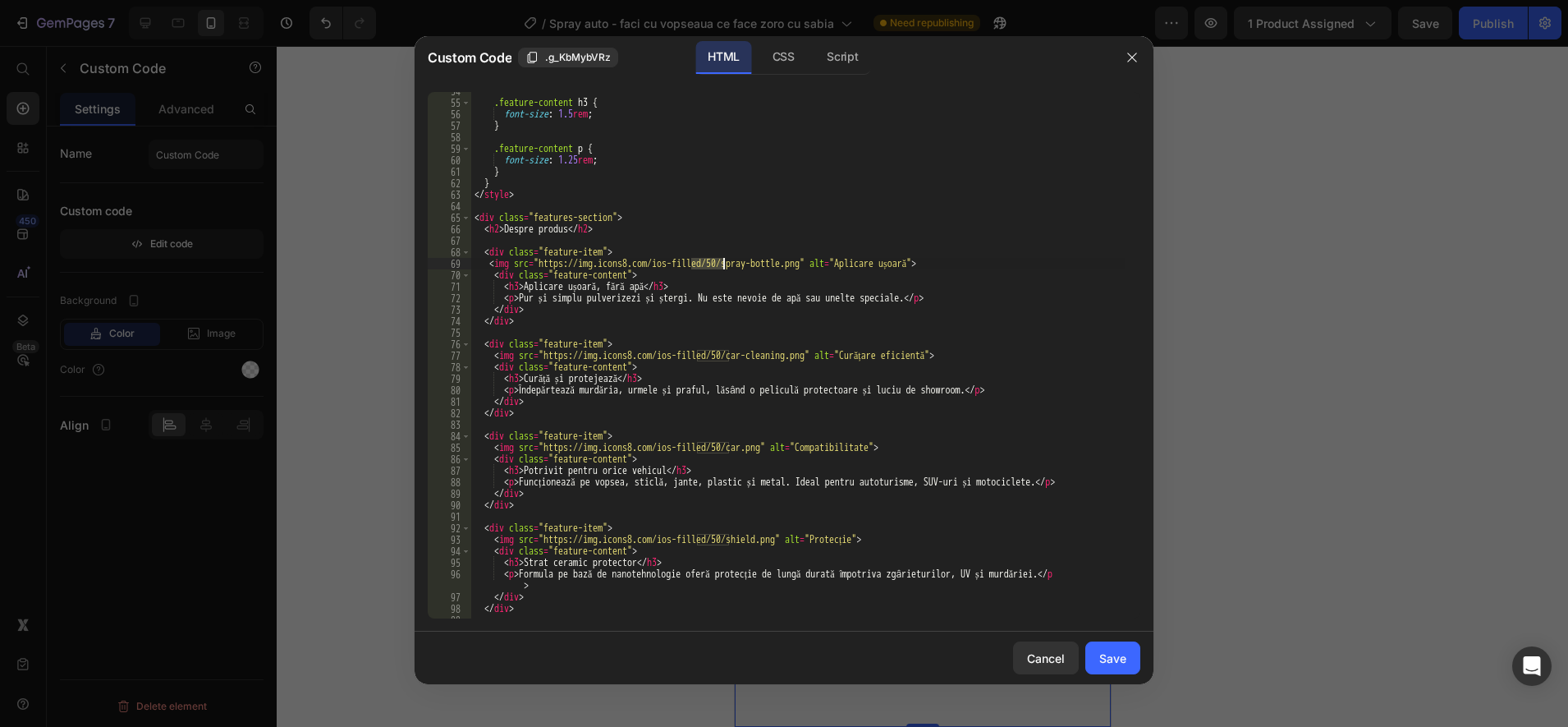 click on ".feature-content   h3   {         font-size :   1.5 rem ;      }      .feature-content   p   {         font-size :   1.25 rem ;      }    } </ style > < div   class = "features-section" >    < h2 > Despre produs </ h2 >    < div   class = "feature-item" >     < img   src = "https://img.icons8.com/ios-filled/50/spray-bottle.png"   alt = "Aplicare ușoară" >      < div   class = "feature-content" >         < h3 > Aplicare ușoară, fără apă </ h3 >         < p > Pur și simplu pulverizezi și ștergi. Nu este nevoie de apă sau unelte speciale. </ p >      </ div >    </ div >    < div   class = "feature-item" >      < img   src = "https://img.icons8.com/ios-filled/50/car-cleaning.png"   alt = "Curățare eficientă" >      < div   class = "feature-content" >         < h3 > Curăță și protejează </ h3 >         < p > Îndepărtează murdăria, urmele și praful, lăsând o peliculă protectoare și luciu de showroom. </ p >      </ div >    </ div >    < div   class = "feature-item" >      < img" at bounding box center [798, 360] 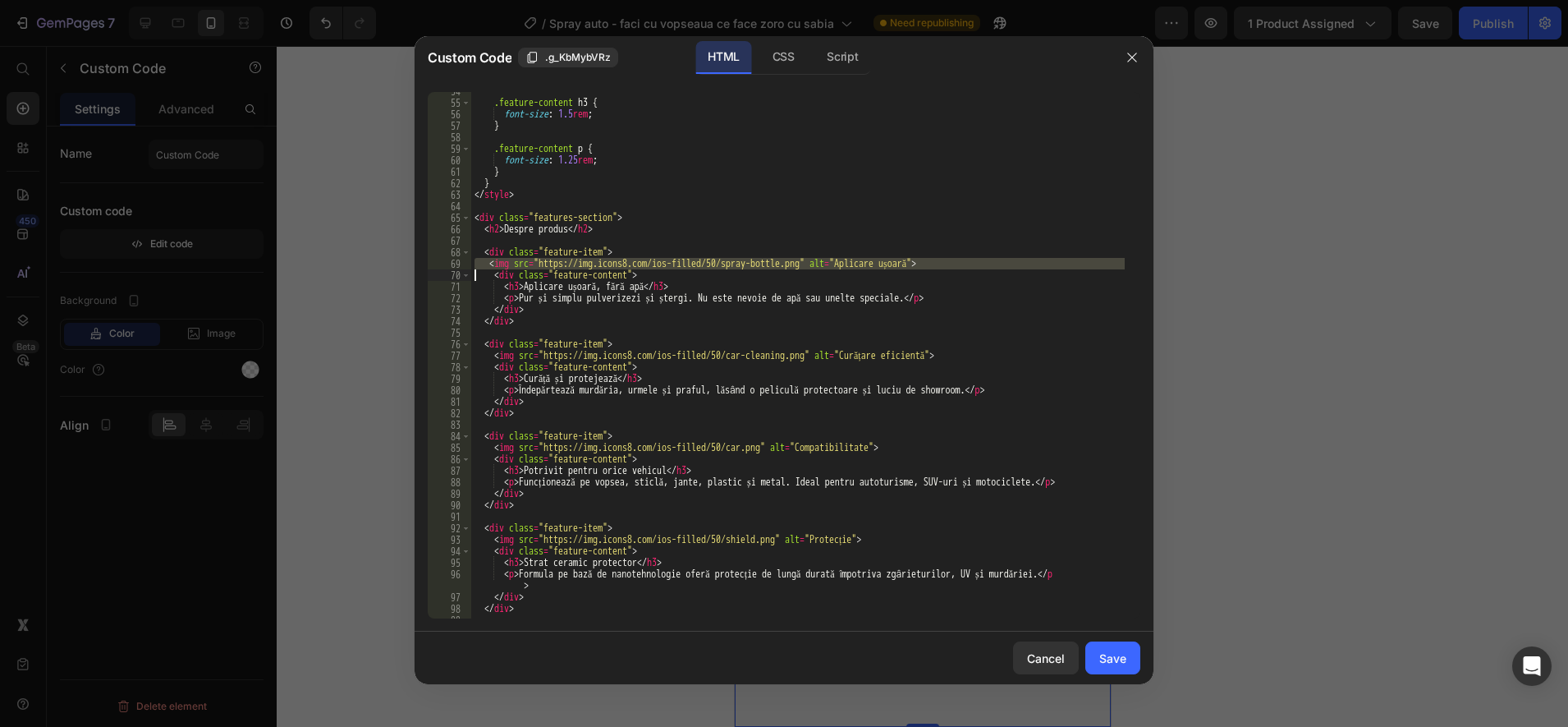 paste 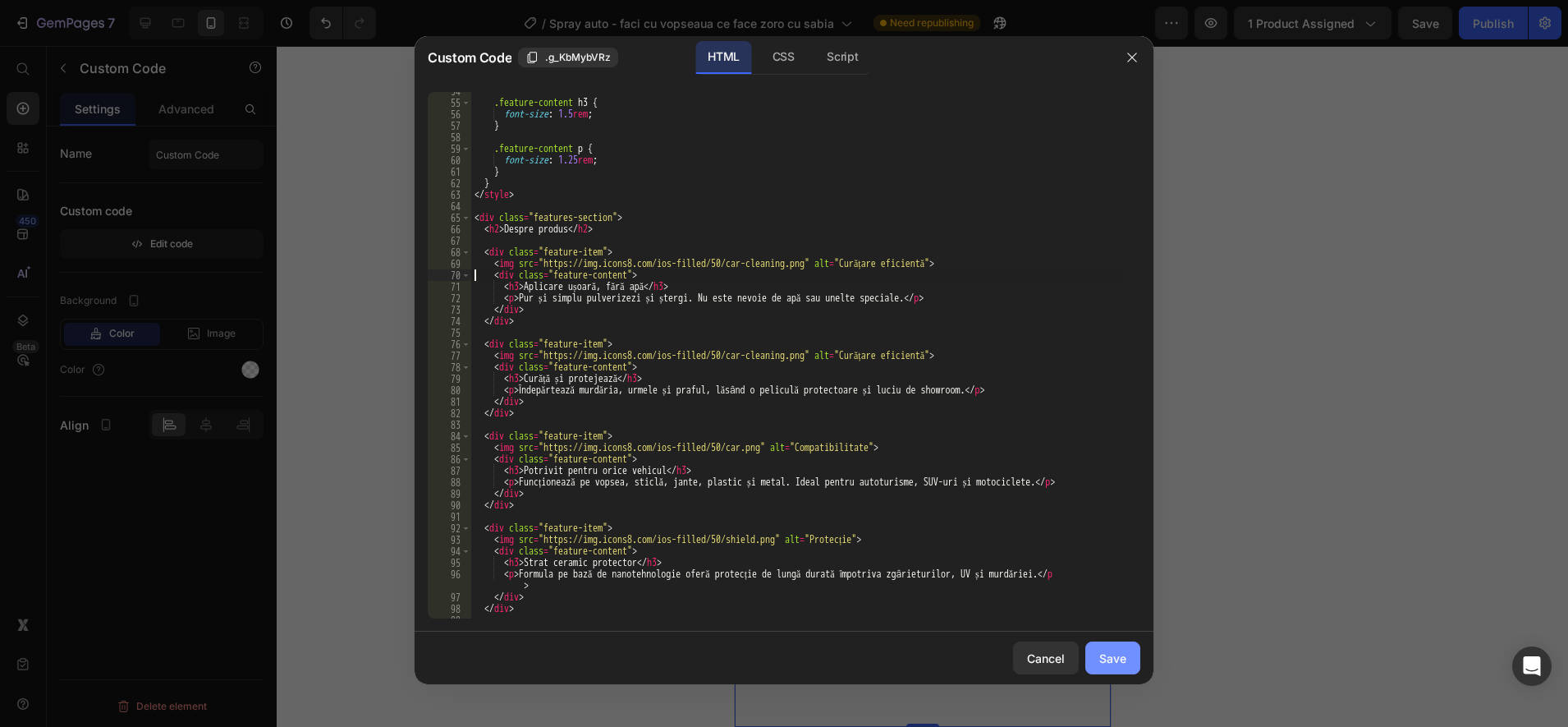 click on "Save" 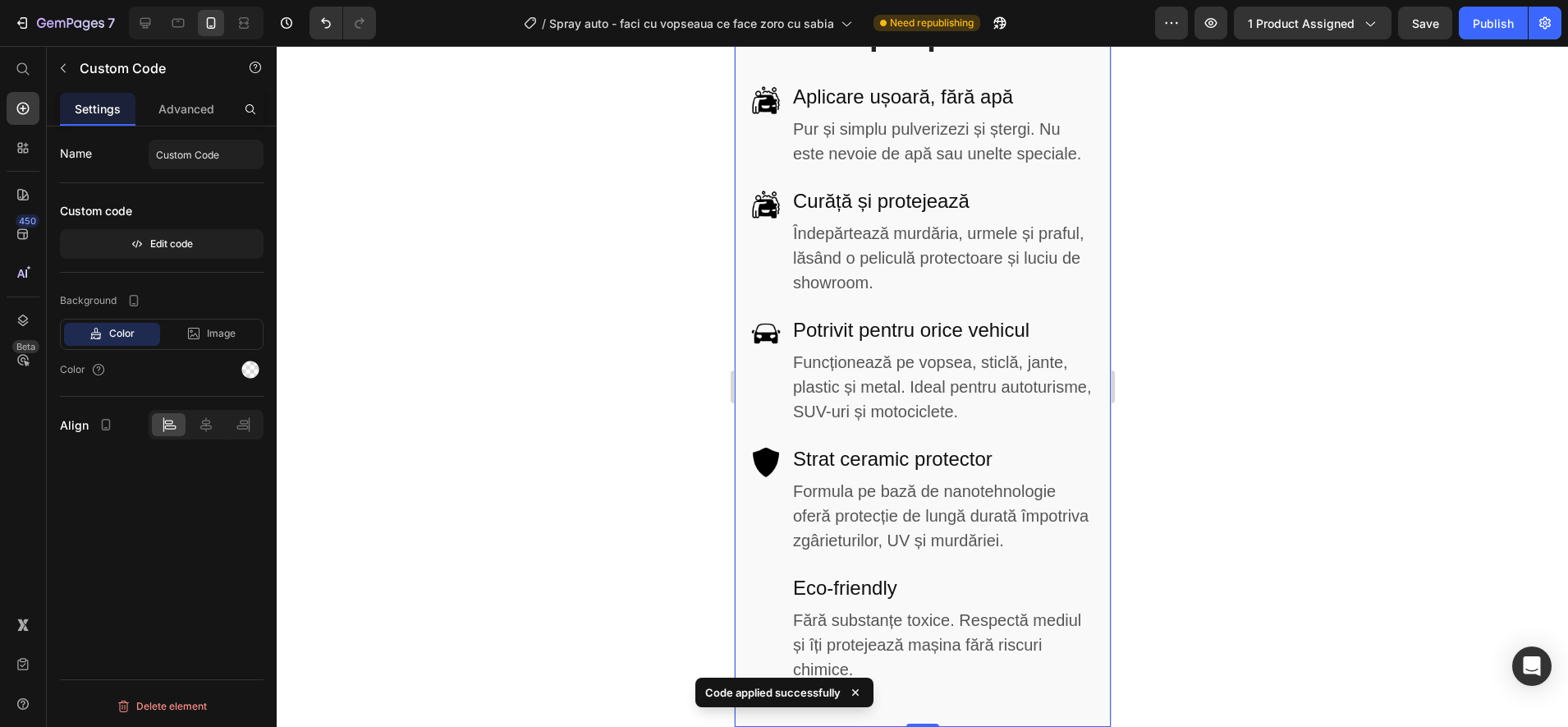 click on "Îndepărtează murdăria, urmele și praful, lăsând o peliculă protectoare și luciu de showroom." at bounding box center (942, 258) 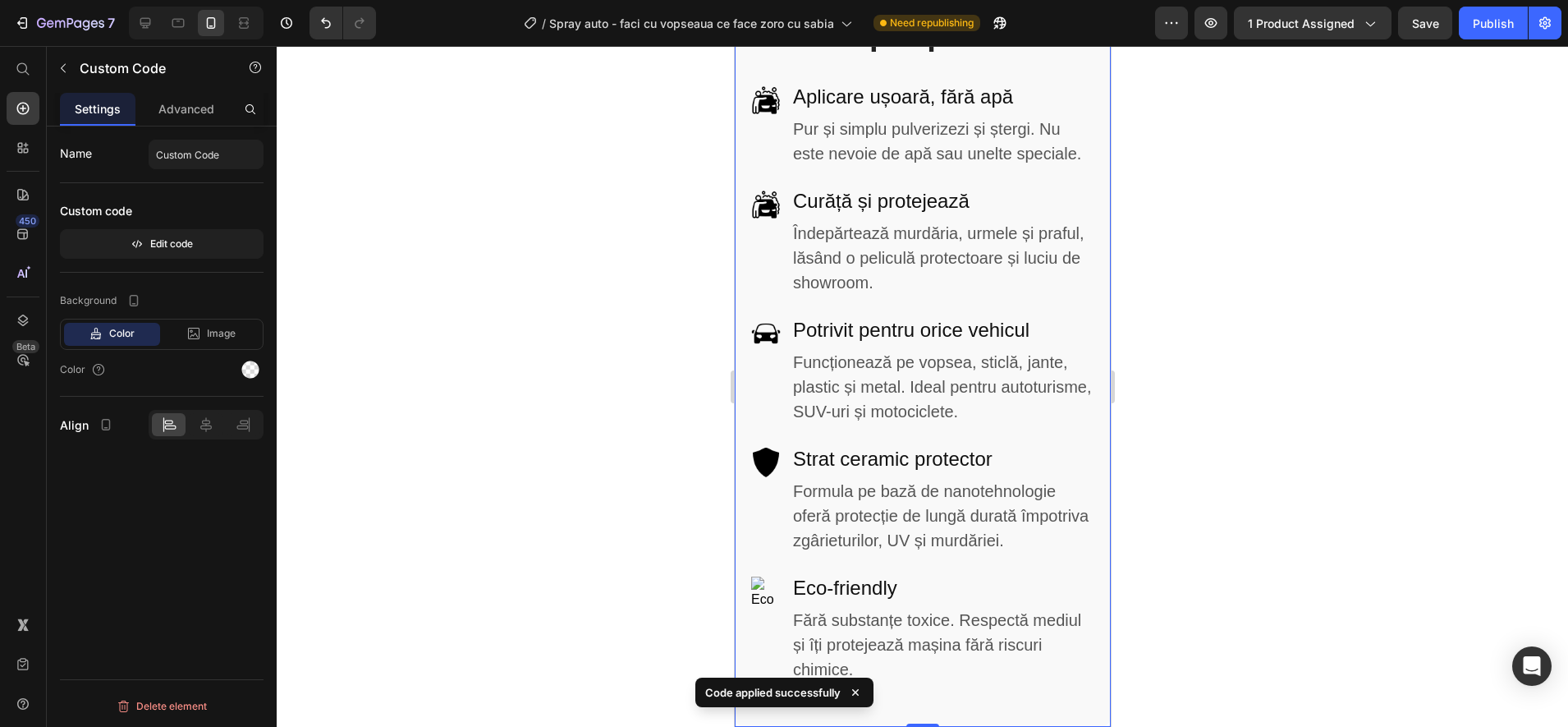 click on "Strat ceramic protector" at bounding box center (942, 459) 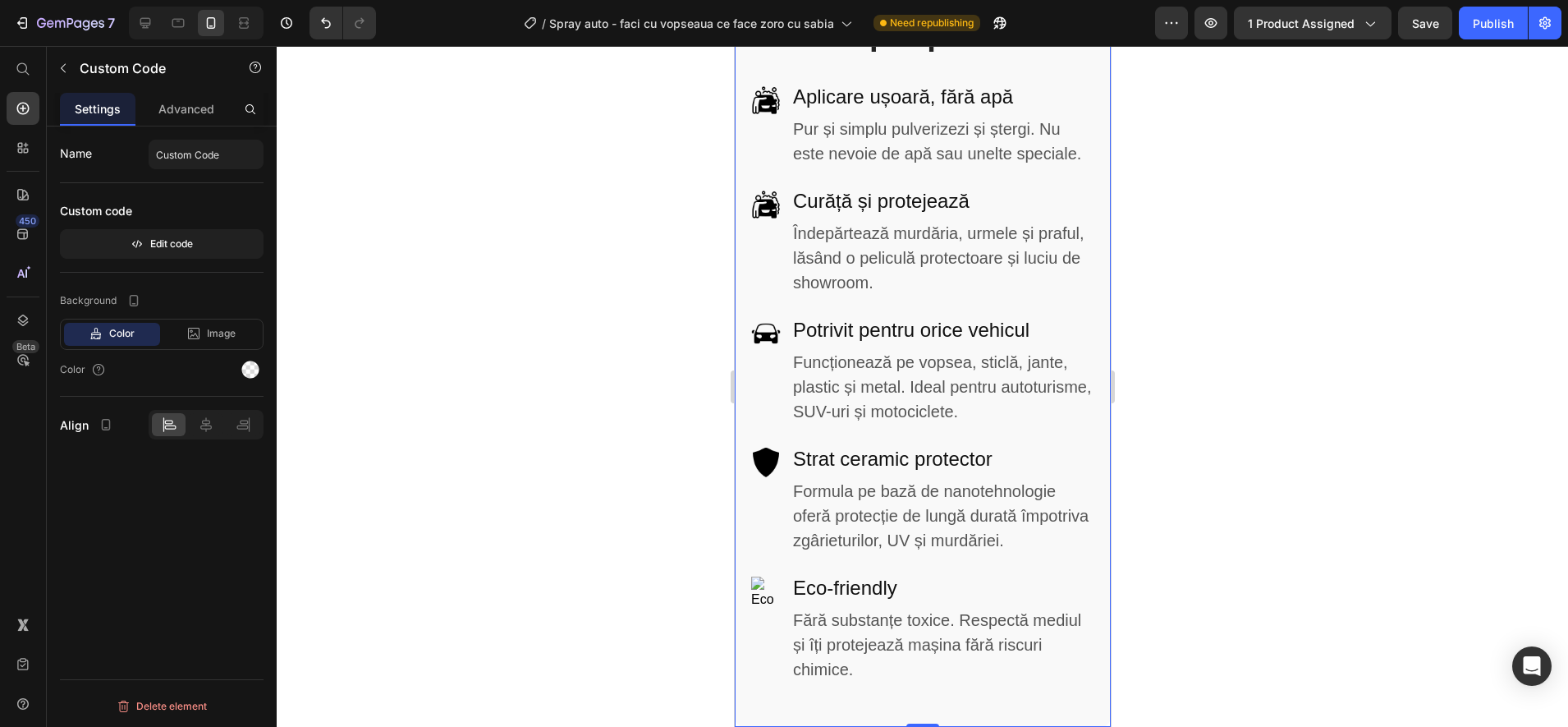 click on "Custom code" at bounding box center [162, 211] 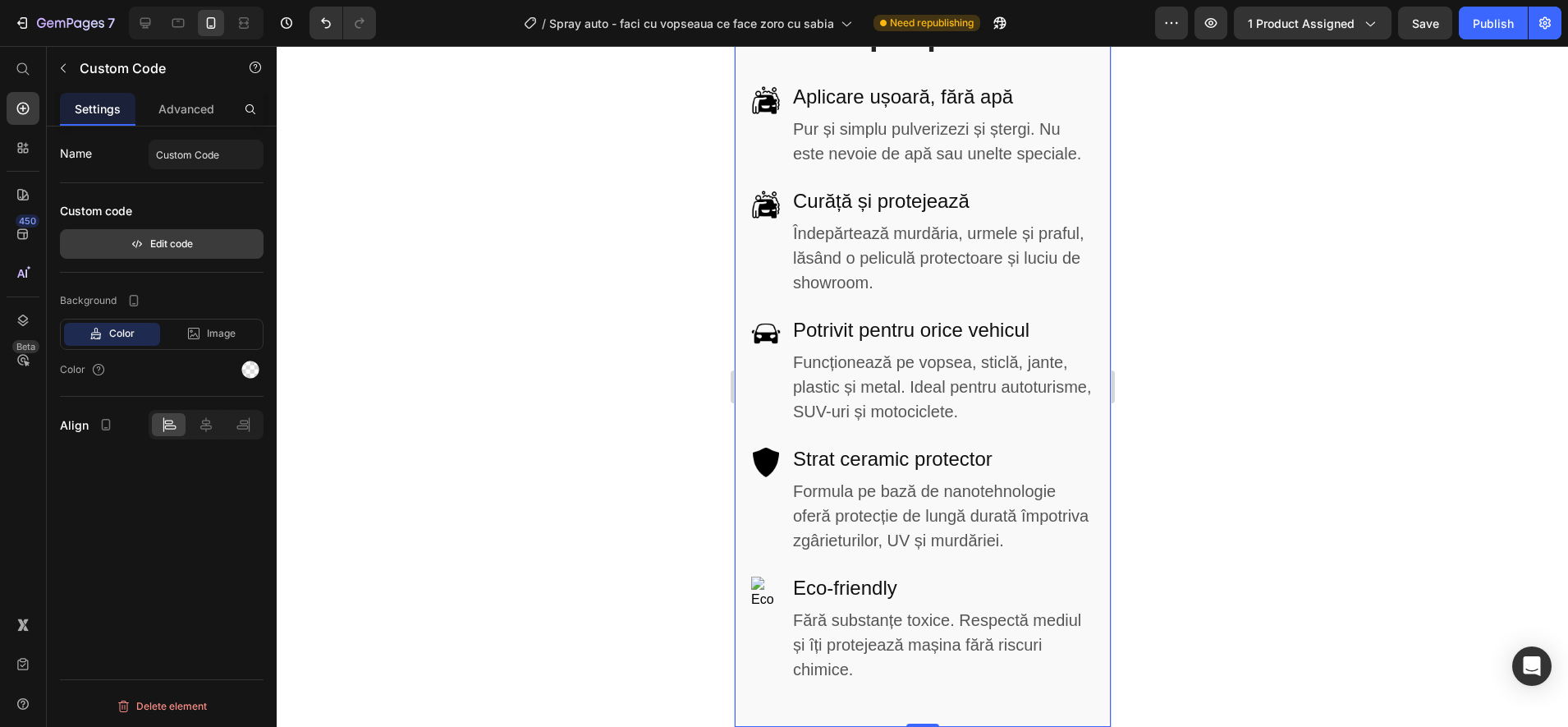 click on "Edit code" at bounding box center [162, 244] 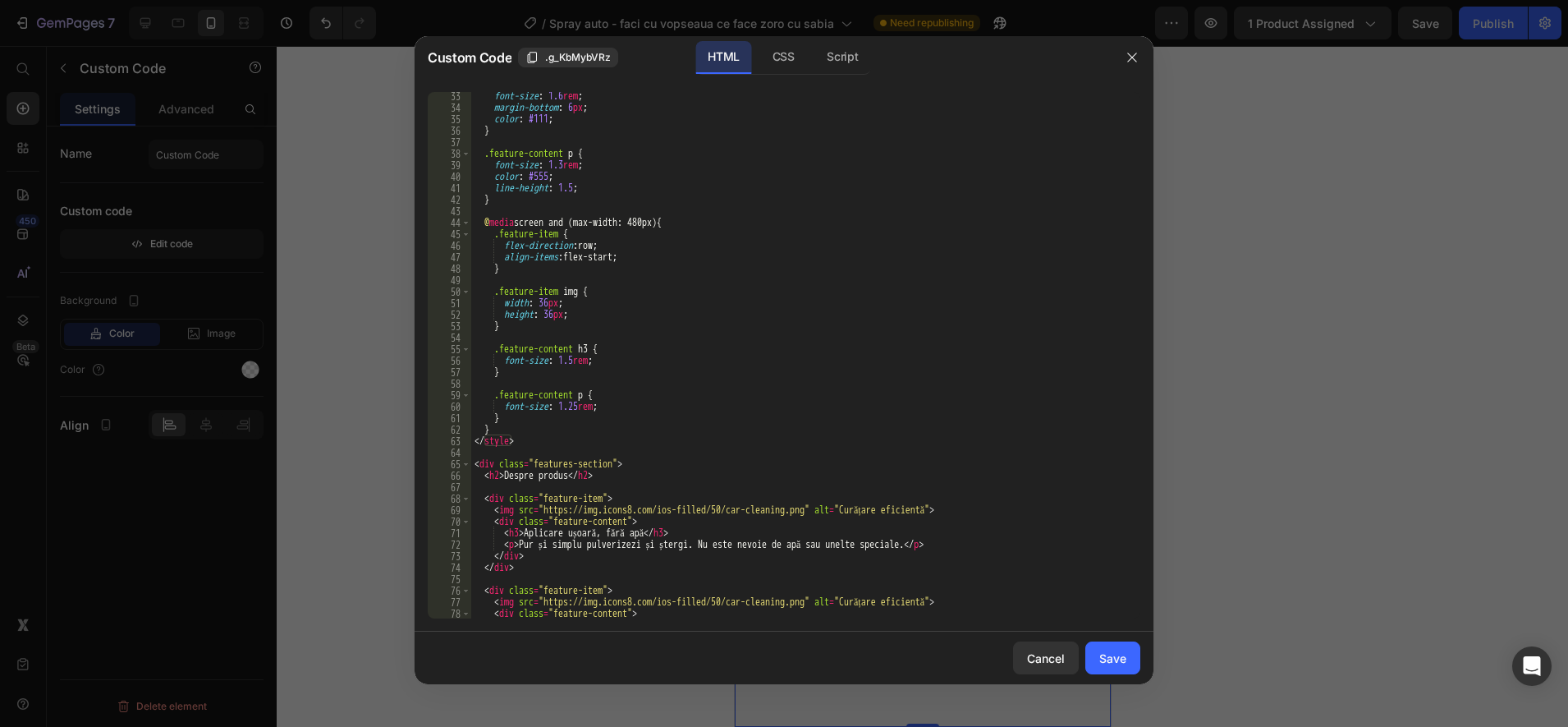 scroll, scrollTop: 727, scrollLeft: 0, axis: vertical 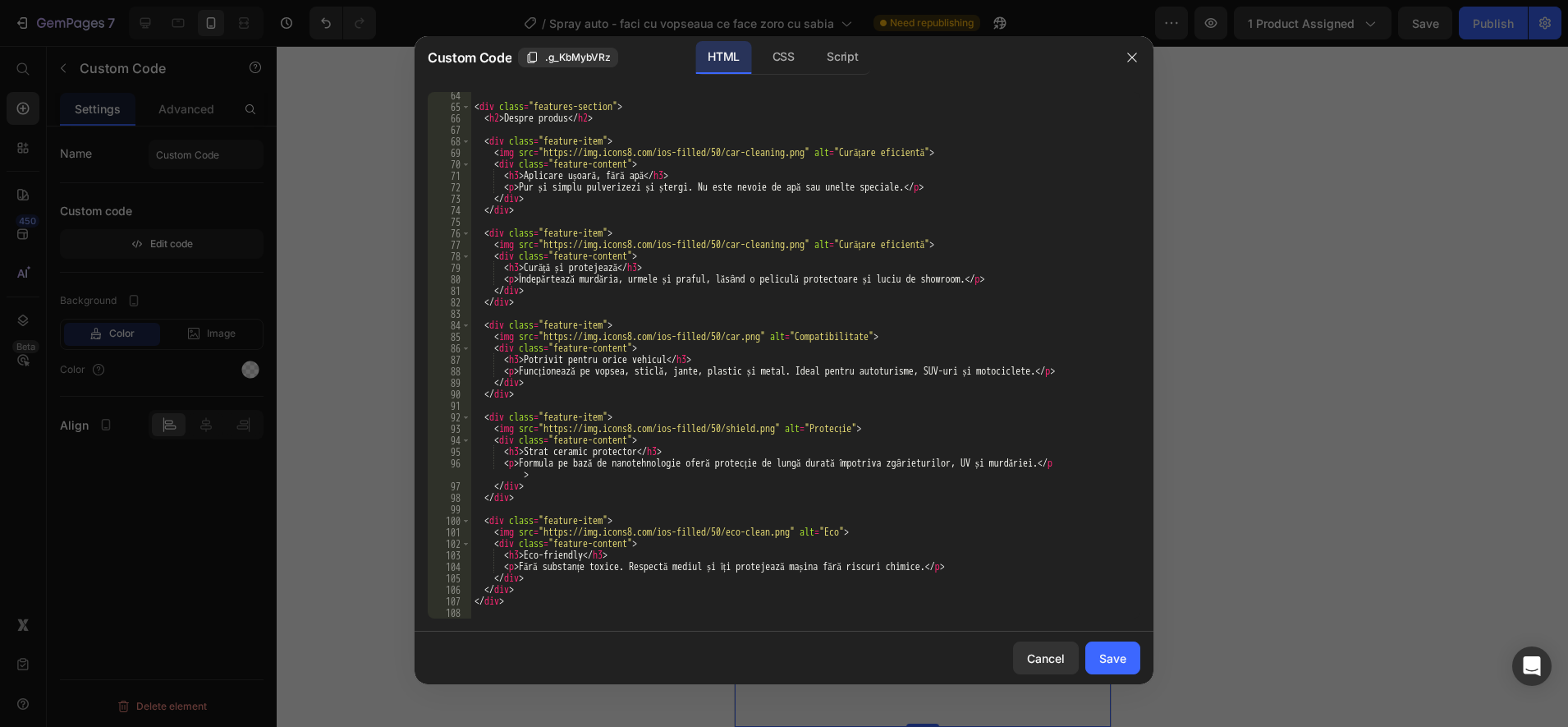click on "< div   class = "features-section" >    < h2 > Despre produs </ h2 >    < div   class = "feature-item" >      < img   src = "https://img.icons8.com/ios-filled/50/car-cleaning.png"   alt = "Curățare eficientă" >      < div   class = "feature-content" >         < h3 > Aplicare ușoară, fără apă </ h3 >         < p > Pur și simplu pulverizezi și ștergi. Nu este nevoie de apă sau unelte speciale. </ p >      </ div >    </ div >    < div   class = "feature-item" >      < img   src = "https://img.icons8.com/ios-filled/50/car-cleaning.png"   alt = "Curățare eficientă" >      < div   class = "feature-content" >         < h3 > Curăță și protejează </ h3 >         < p > Îndepărtează murdăria, urmele și praful, lăsând o peliculă protectoare și luciu de showroom. </ p >      </ div >    </ div >    < div   class = "feature-item" >      < img   src = "https://img.icons8.com/ios-filled/50/car.png"   alt = "Compatibilitate" >      < div   class = "feature-content" >         < h3 > </ h3 >      <" at bounding box center (798, 364) 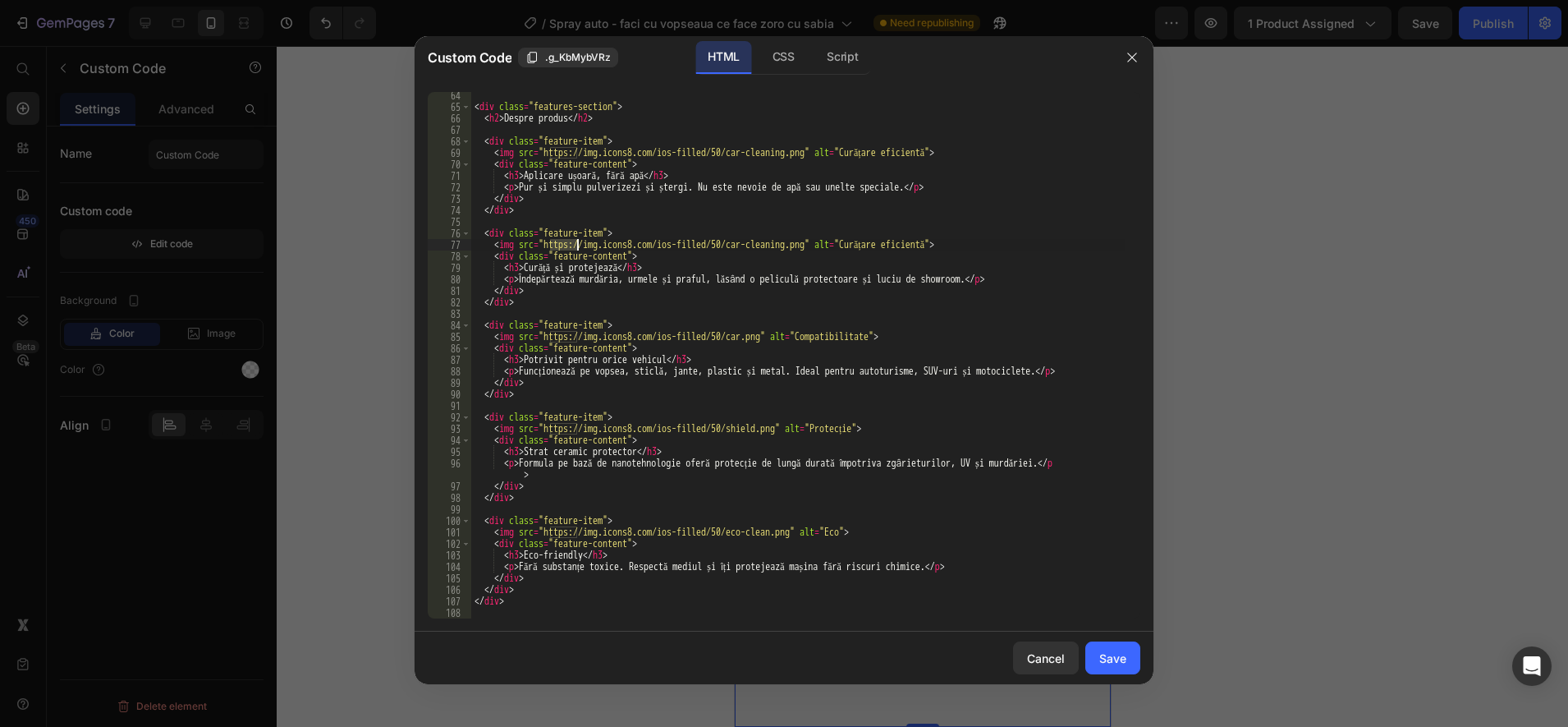 click on "< div   class = "features-section" >    < h2 > Despre produs </ h2 >    < div   class = "feature-item" >      < img   src = "https://img.icons8.com/ios-filled/50/car-cleaning.png"   alt = "Curățare eficientă" >      < div   class = "feature-content" >         < h3 > Aplicare ușoară, fără apă </ h3 >         < p > Pur și simplu pulverizezi și ștergi. Nu este nevoie de apă sau unelte speciale. </ p >      </ div >    </ div >    < div   class = "feature-item" >      < img   src = "https://img.icons8.com/ios-filled/50/car-cleaning.png"   alt = "Curățare eficientă" >      < div   class = "feature-content" >         < h3 > Curăță și protejează </ h3 >         < p > Îndepărtează murdăria, urmele și praful, lăsând o peliculă protectoare și luciu de showroom. </ p >      </ div >    </ div >    < div   class = "feature-item" >      < img   src = "https://img.icons8.com/ios-filled/50/car.png"   alt = "Compatibilitate" >      < div   class = "feature-content" >         < h3 > </ h3 >      <" at bounding box center [798, 364] 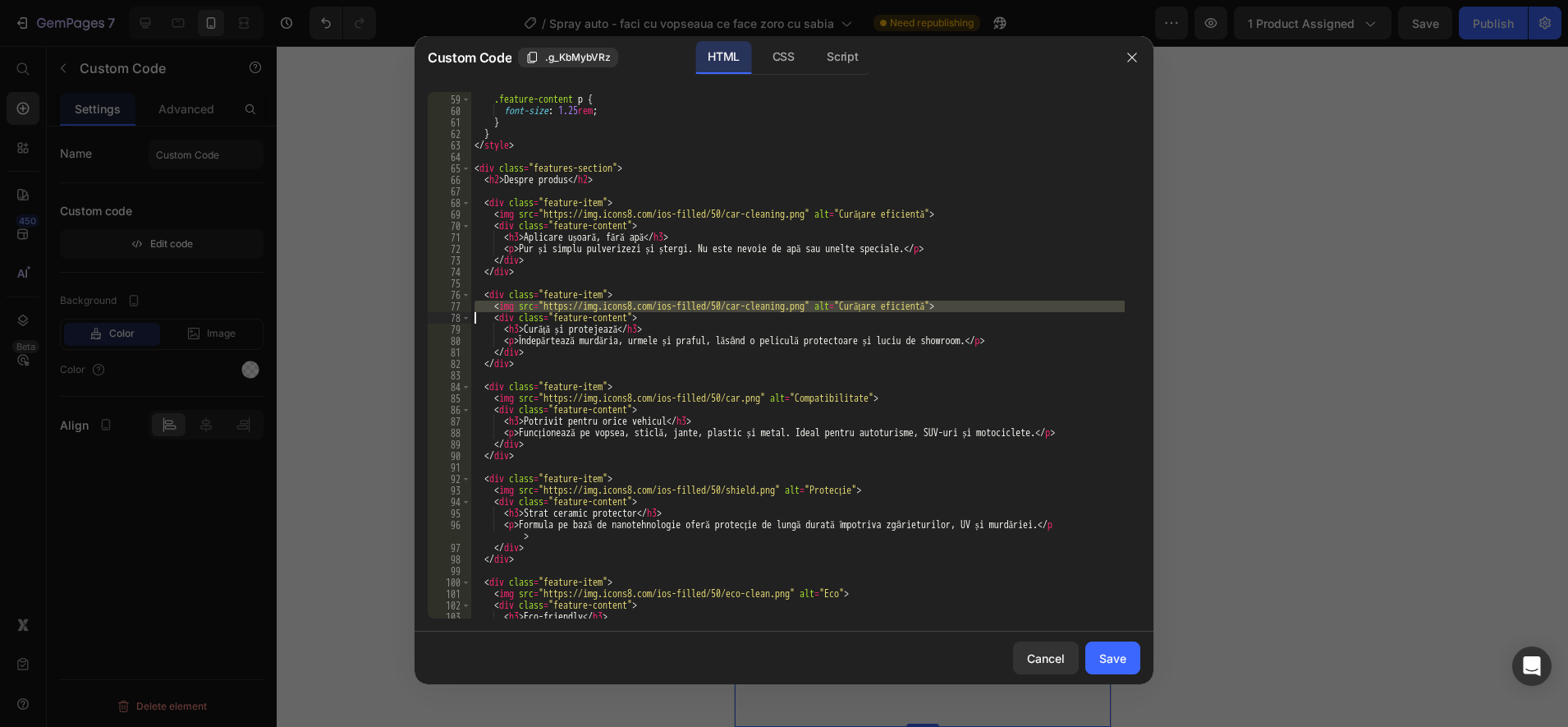 scroll, scrollTop: 665, scrollLeft: 0, axis: vertical 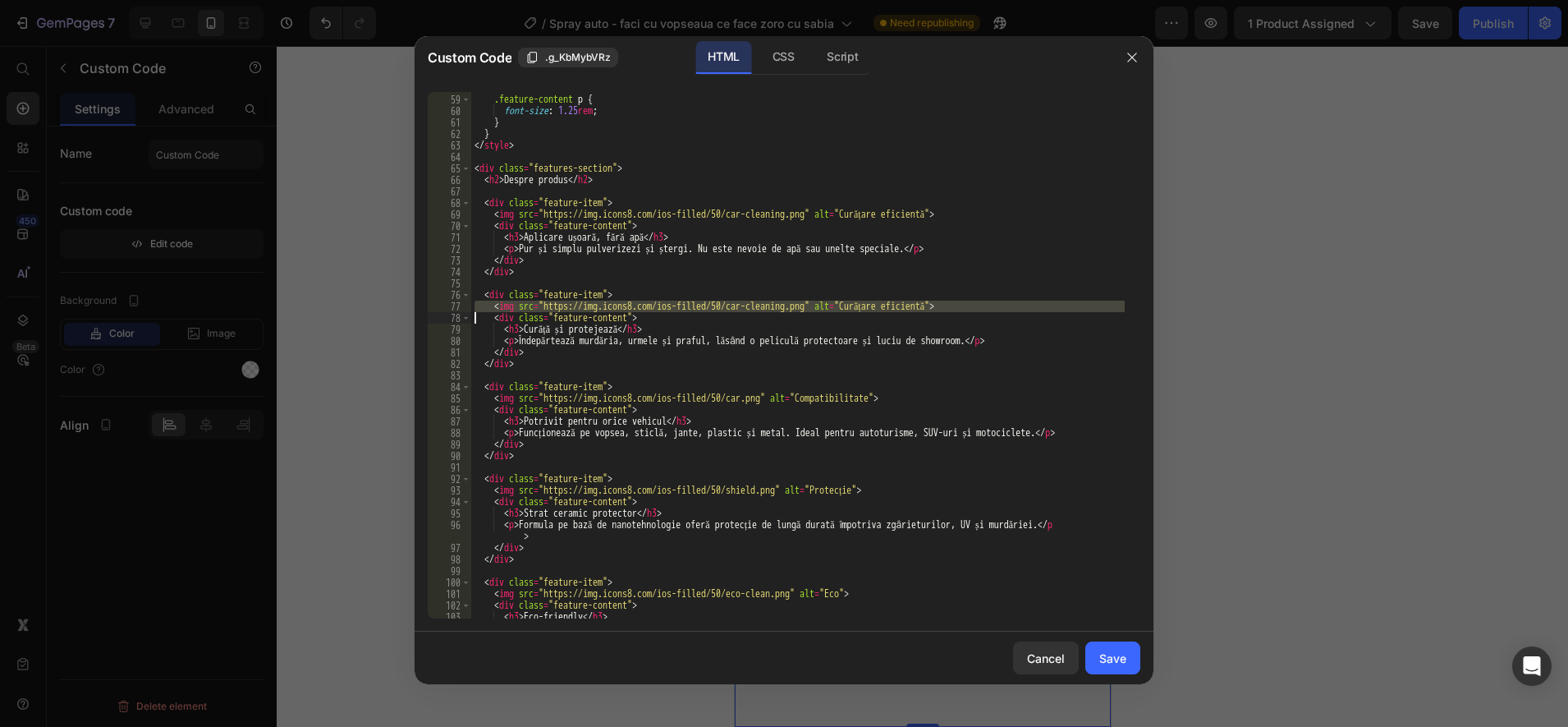 click on "< style >    .features-section   {      background-color :   #f9f9f9 ;      padding :   30 px   20 px ;      border-radius :   12 px ;      font-family :   ' Helvetica Neue ' ,  sans-serif ;      margin-top :   20 px ;    }    .features-section   h2   {      font-size :   2.4 rem ;      font-weight :   700 ;      text-align :   center ;      margin-bottom :   30 px ;      color :   #222 ;    }    .feature-item   {      display :   flex ;      align-items :  flex-start ;     gap :   15 px ;      margin-bottom :   25 px ;    }    .feature-item   img   {      width :   40 px ;      height :   40 px ;      flex-shrink :   0 ;      margin-top :   4 px ;    }    .feature-content   h3   {      font-size :   1.6 rem ;      margin-bottom :   6 px ;      color :   #111 ;    }    .feature-content   p   {      font-size :   1.3 rem ;      color :   #555 ;      line-height :   1.5 ;    }    @ media  screen and (max-width: 480px)  {      .feature-item   {         flex-direction :  row ;         align-items :  flex-start ;      }      .feature-item   img   {         width :   36 px ;         height :   36 px ;      }      .feature-content   h3   {         font-size :   1.5 rem ;      }      .feature-content   p   {         font-size :   1.25 rem ;      }    } </ style > < div   class = "features-section" >    < h2 > Despre produs </ h2 >    < div   class = "feature-item" >      < img   src = "https://img.icons8.com/ios-filled/50/car-cleaning.png"   alt = "Curățare eficientă" >      < div   class = "feature-content" >         < h3 > Aplicare ușoară, fără apă </ h3 >         < p > Pur și simplu pulverizezi și ștergi. Nu este nevoie de apă sau unelte speciale. </ p >      </ div >    </ div >    < div   class = "feature-item" >      < img   src = "https://img.icons8.com/ios-filled/50/car-cleaning.png"   alt = "Curățare eficientă" >      < div   class = "feature-content" >         < h3 > Curăță și protejează </ h3 >         < p > Îndepărtează murdăria, urmele și praful, lăsând o peliculă protectoare și luciu de showroom. </ p >      </ div >    </ div >    < div   class = "feature-item" >      < img   src = "https://img.icons8.com/ios-filled/50/car.png"   alt = "Compatibilitate" >      < div   class = "feature-content" >         < h3 > </ h3 >      <" at bounding box center (798, 357) 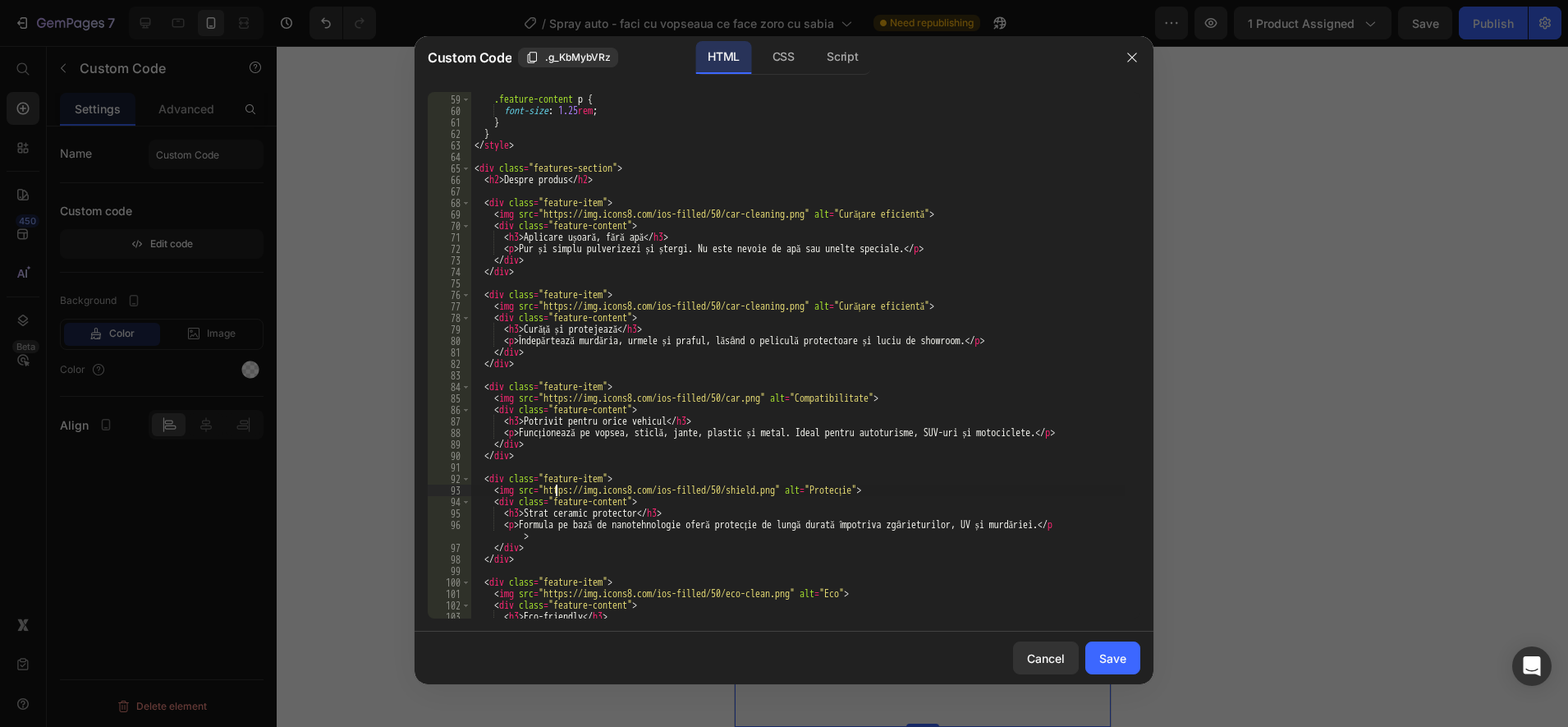 click on "< style >    .features-section   {      background-color :   #f9f9f9 ;      padding :   30 px   20 px ;      border-radius :   12 px ;      font-family :   ' Helvetica Neue ' ,  sans-serif ;      margin-top :   20 px ;    }    .features-section   h2   {      font-size :   2.4 rem ;      font-weight :   700 ;      text-align :   center ;      margin-bottom :   30 px ;      color :   #222 ;    }    .feature-item   {      display :   flex ;      align-items :  flex-start ;     gap :   15 px ;      margin-bottom :   25 px ;    }    .feature-item   img   {      width :   40 px ;      height :   40 px ;      flex-shrink :   0 ;      margin-top :   4 px ;    }    .feature-content   h3   {      font-size :   1.6 rem ;      margin-bottom :   6 px ;      color :   #111 ;    }    .feature-content   p   {      font-size :   1.3 rem ;      color :   #555 ;      line-height :   1.5 ;    }    @ media  screen and (max-width: 480px)  {      .feature-item   {         flex-direction :  row ;         align-items :  flex-start ;      }      .feature-item   img   {         width :   36 px ;         height :   36 px ;      }      .feature-content   h3   {         font-size :   1.5 rem ;      }      .feature-content   p   {         font-size :   1.25 rem ;      }    } </ style > < div   class = "features-section" >    < h2 > Despre produs </ h2 >    < div   class = "feature-item" >      < img   src = "https://img.icons8.com/ios-filled/50/car-cleaning.png"   alt = "Curățare eficientă" >      < div   class = "feature-content" >         < h3 > Aplicare ușoară, fără apă </ h3 >         < p > Pur și simplu pulverizezi și ștergi. Nu este nevoie de apă sau unelte speciale. </ p >      </ div >    </ div >    < div   class = "feature-item" >      < img   src = "https://img.icons8.com/ios-filled/50/car-cleaning.png"   alt = "Curățare eficientă" >      < div   class = "feature-content" >         < h3 > Curăță și protejează </ h3 >         < p > Îndepărtează murdăria, urmele și praful, lăsând o peliculă protectoare și luciu de showroom. </ p >      </ div >    </ div >    < div   class = "feature-item" >      < img   src = "https://img.icons8.com/ios-filled/50/car.png"   alt = "Compatibilitate" >      < div   class = "feature-content" >         < h3 > </ h3 >      <" at bounding box center (798, 357) 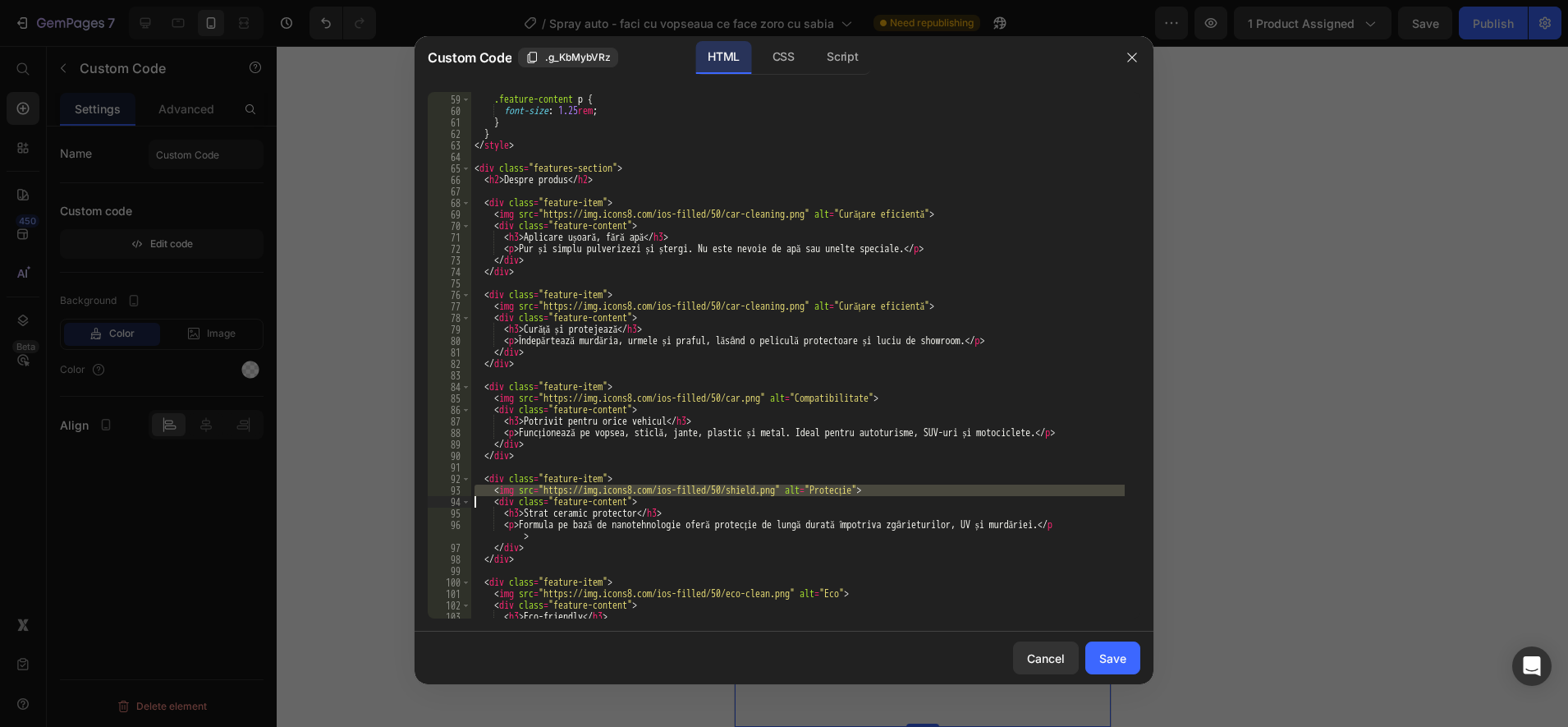 click on "< style >    .features-section   {      background-color :   #f9f9f9 ;      padding :   30 px   20 px ;      border-radius :   12 px ;      font-family :   ' Helvetica Neue ' ,  sans-serif ;      margin-top :   20 px ;    }    .features-section   h2   {      font-size :   2.4 rem ;      font-weight :   700 ;      text-align :   center ;      margin-bottom :   30 px ;      color :   #222 ;    }    .feature-item   {      display :   flex ;      align-items :  flex-start ;     gap :   15 px ;      margin-bottom :   25 px ;    }    .feature-item   img   {      width :   40 px ;      height :   40 px ;      flex-shrink :   0 ;      margin-top :   4 px ;    }    .feature-content   h3   {      font-size :   1.6 rem ;      margin-bottom :   6 px ;      color :   #111 ;    }    .feature-content   p   {      font-size :   1.3 rem ;      color :   #555 ;      line-height :   1.5 ;    }    @ media  screen and (max-width: 480px)  {      .feature-item   {         flex-direction :  row ;         align-items :  flex-start ;      }      .feature-item   img   {         width :   36 px ;         height :   36 px ;      }      .feature-content   h3   {         font-size :   1.5 rem ;      }      .feature-content   p   {         font-size :   1.25 rem ;      }    } </ style > < div   class = "features-section" >    < h2 > Despre produs </ h2 >    < div   class = "feature-item" >      < img   src = "https://img.icons8.com/ios-filled/50/car-cleaning.png"   alt = "Curățare eficientă" >      < div   class = "feature-content" >         < h3 > Aplicare ușoară, fără apă </ h3 >         < p > Pur și simplu pulverizezi și ștergi. Nu este nevoie de apă sau unelte speciale. </ p >      </ div >    </ div >    < div   class = "feature-item" >      < img   src = "https://img.icons8.com/ios-filled/50/car-cleaning.png"   alt = "Curățare eficientă" >      < div   class = "feature-content" >         < h3 > Curăță și protejează </ h3 >         < p > Îndepărtează murdăria, urmele și praful, lăsând o peliculă protectoare și luciu de showroom. </ p >      </ div >    </ div >    < div   class = "feature-item" >      < img   src = "https://img.icons8.com/ios-filled/50/car.png"   alt = "Compatibilitate" >      < div   class = "feature-content" >         < h3 > </ h3 >      <" at bounding box center (798, 357) 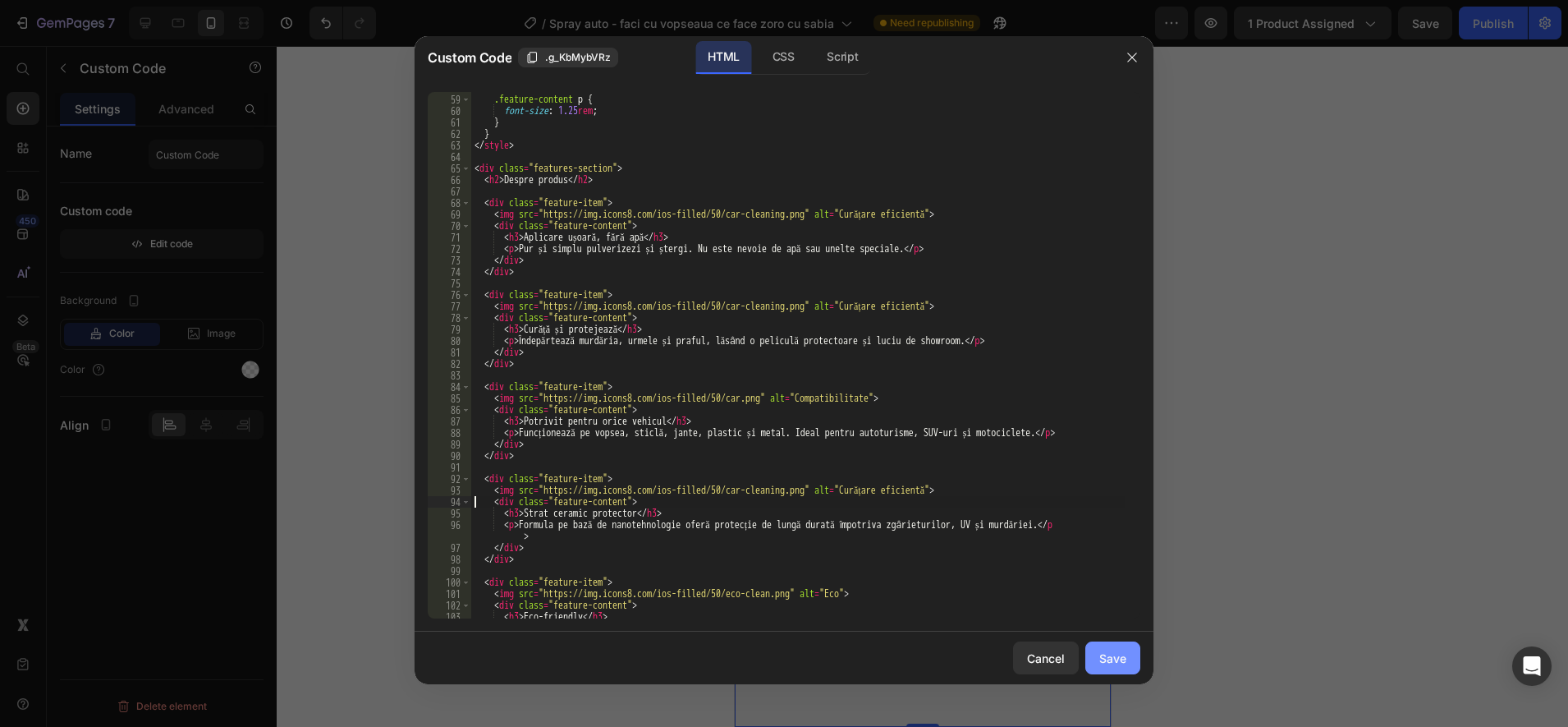click on "Save" 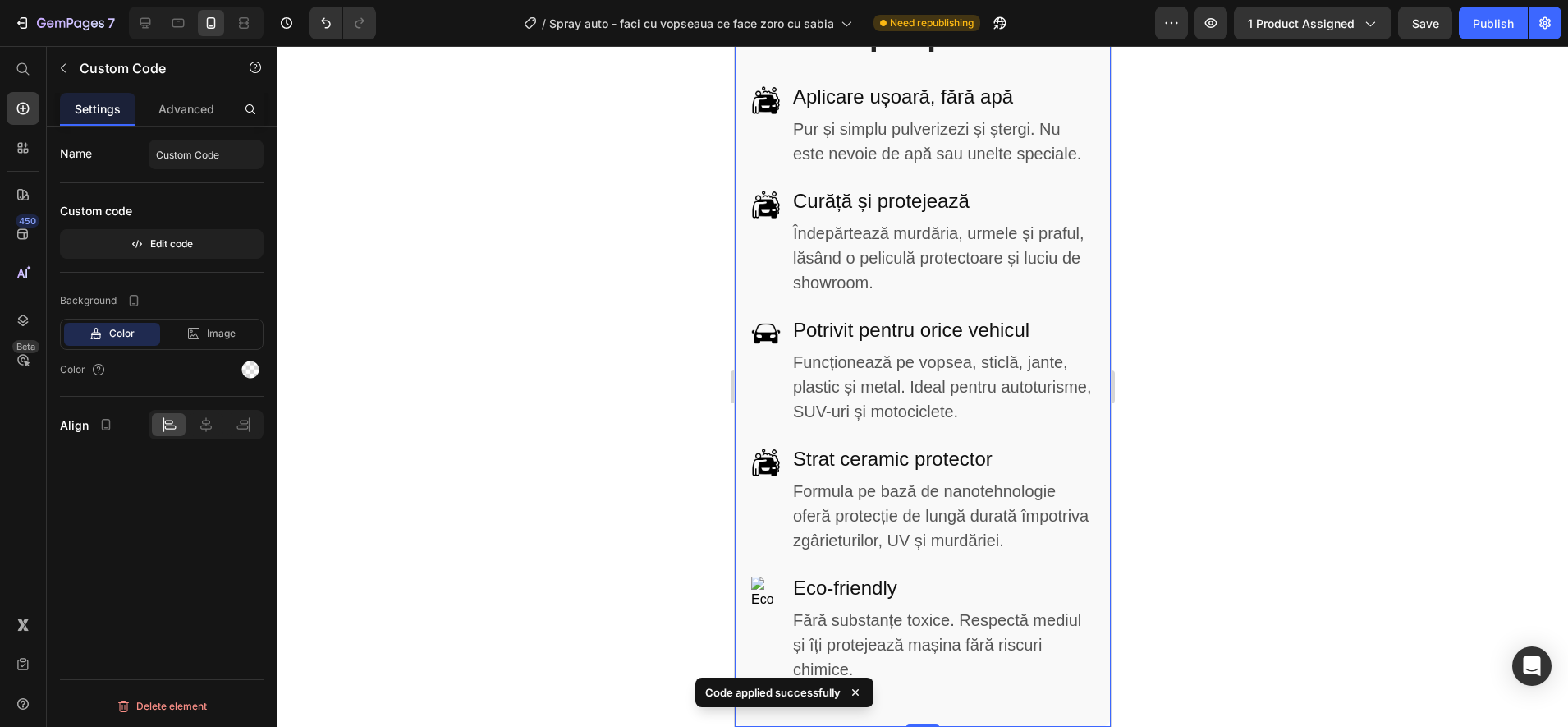 scroll, scrollTop: 1848, scrollLeft: 0, axis: vertical 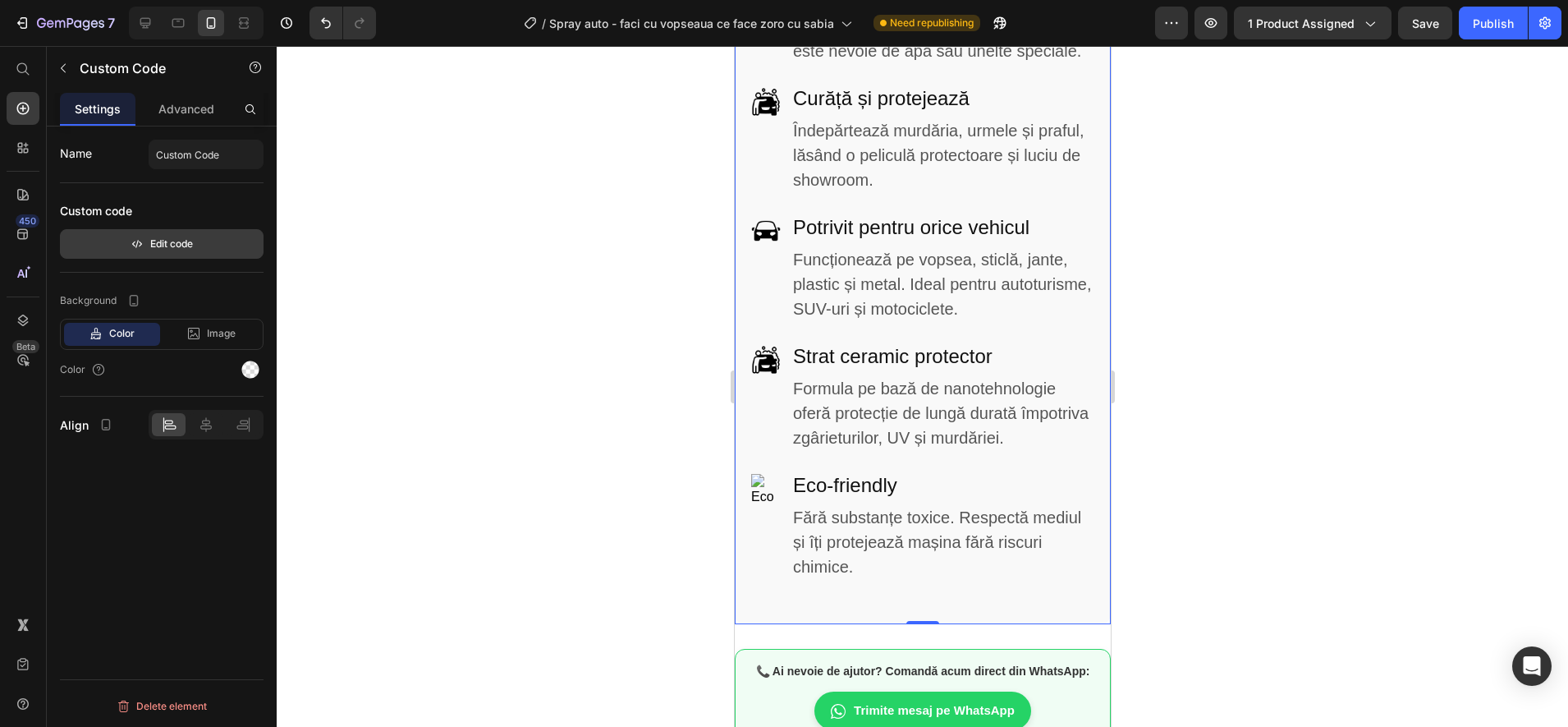 click on "Edit code" at bounding box center (162, 244) 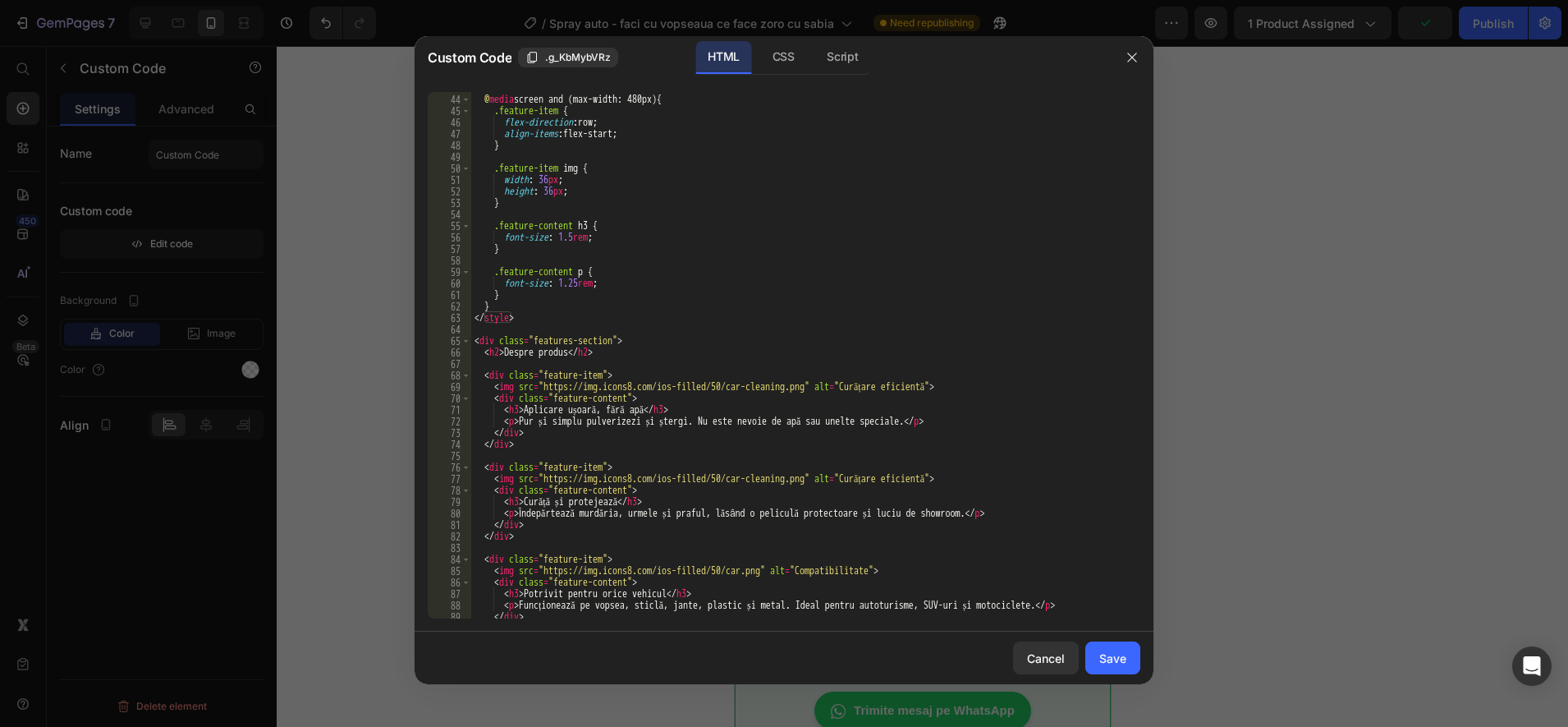 scroll, scrollTop: 678, scrollLeft: 0, axis: vertical 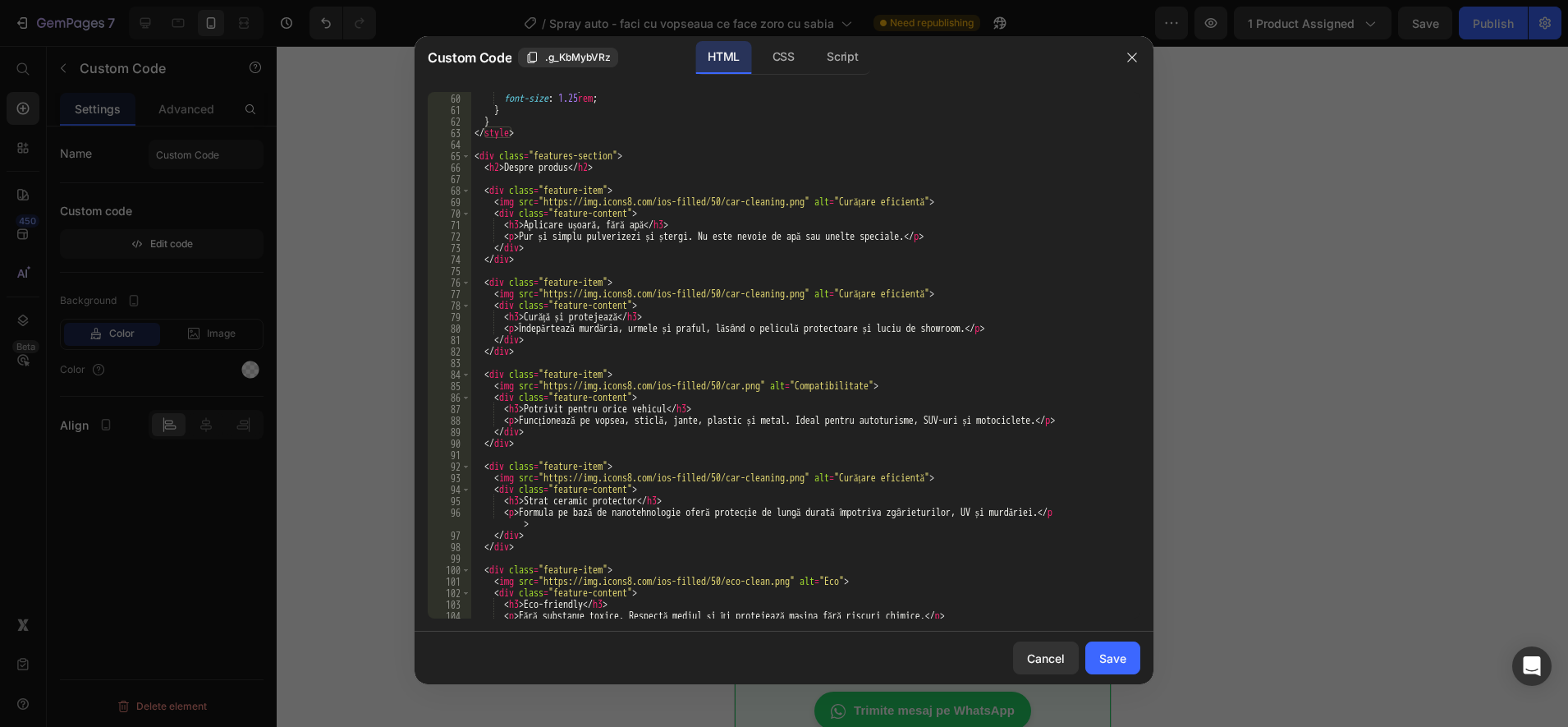 click on "< style >    .features-section   {      background-color :   #f9f9f9 ;      padding :   30 px   20 px ;      border-radius :   12 px ;      font-family :   ' Helvetica Neue ' ,  sans-serif ;      margin-top :   20 px ;    }    .features-section   h2   {      font-size :   2.4 rem ;      font-weight :   700 ;      text-align :   center ;      margin-bottom :   30 px ;      color :   #222 ;    }    .feature-item   {      display :   flex ;      align-items :  flex-start ;     gap :   15 px ;      margin-bottom :   25 px ;    }    .feature-item   img   {      width :   40 px ;      height :   40 px ;      flex-shrink :   0 ;      margin-top :   4 px ;    }    .feature-content   h3   {      font-size :   1.6 rem ;      margin-bottom :   6 px ;      color :   #111 ;    }    .feature-content   p   {      font-size :   1.3 rem ;      color :   #555 ;      line-height :   1.5 ;    }    @ media  screen and (max-width: 480px)  {      .feature-item   {         flex-direction :  row ;         align-items :  flex-start ;      }      .feature-item   img   {         width :   36 px ;         height :   36 px ;      }      .feature-content   h3   {         font-size :   1.5 rem ;      }      .feature-content   p   {         font-size :   1.25 rem ;      }    } </ style > < div   class = "features-section" >    < h2 > Despre produs </ h2 >    < div   class = "feature-item" >      < img   src = "https://img.icons8.com/ios-filled/50/car-cleaning.png"   alt = "Curățare eficientă" >      < div   class = "feature-content" >         < h3 > Aplicare ușoară, fără apă </ h3 >         < p > Pur și simplu pulverizezi și ștergi. Nu este nevoie de apă sau unelte speciale. </ p >      </ div >    </ div >    < div   class = "feature-item" >      < img   src = "https://img.icons8.com/ios-filled/50/car-cleaning.png"   alt = "Curățare eficientă" >      < div   class = "feature-content" >         < h3 > Curăță și protejează </ h3 >         < p > Îndepărtează murdăria, urmele și praful, lăsând o peliculă protectoare și luciu de showroom. </ p >      </ div >    </ div >    < div   class = "feature-item" >      < img   src = "https://img.icons8.com/ios-filled/50/car.png"   alt = "Compatibilitate" >      < div   class = "feature-content" >         < h3 > </ h3 >      <" at bounding box center (798, 356) 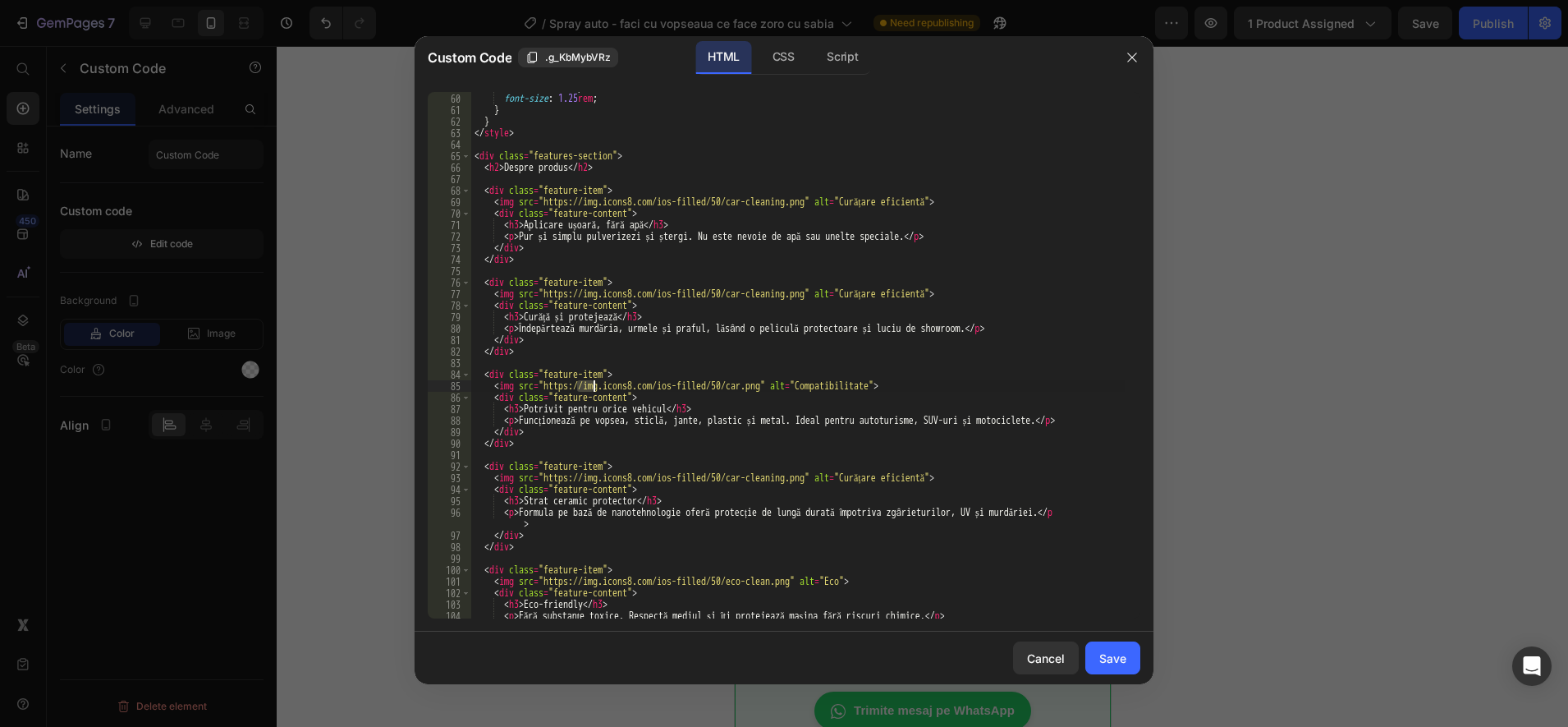 click on "< style >    .features-section   {      background-color :   #f9f9f9 ;      padding :   30 px   20 px ;      border-radius :   12 px ;      font-family :   ' Helvetica Neue ' ,  sans-serif ;      margin-top :   20 px ;    }    .features-section   h2   {      font-size :   2.4 rem ;      font-weight :   700 ;      text-align :   center ;      margin-bottom :   30 px ;      color :   #222 ;    }    .feature-item   {      display :   flex ;      align-items :  flex-start ;     gap :   15 px ;      margin-bottom :   25 px ;    }    .feature-item   img   {      width :   40 px ;      height :   40 px ;      flex-shrink :   0 ;      margin-top :   4 px ;    }    .feature-content   h3   {      font-size :   1.6 rem ;      margin-bottom :   6 px ;      color :   #111 ;    }    .feature-content   p   {      font-size :   1.3 rem ;      color :   #555 ;      line-height :   1.5 ;    }    @ media  screen and (max-width: 480px)  {      .feature-item   {         flex-direction :  row ;         align-items :  flex-start ;      }      .feature-item   img   {         width :   36 px ;         height :   36 px ;      }      .feature-content   h3   {         font-size :   1.5 rem ;      }      .feature-content   p   {         font-size :   1.25 rem ;      }    } </ style > < div   class = "features-section" >    < h2 > Despre produs </ h2 >    < div   class = "feature-item" >      < img   src = "https://img.icons8.com/ios-filled/50/car-cleaning.png"   alt = "Curățare eficientă" >      < div   class = "feature-content" >         < h3 > Aplicare ușoară, fără apă </ h3 >         < p > Pur și simplu pulverizezi și ștergi. Nu este nevoie de apă sau unelte speciale. </ p >      </ div >    </ div >    < div   class = "feature-item" >      < img   src = "https://img.icons8.com/ios-filled/50/car-cleaning.png"   alt = "Curățare eficientă" >      < div   class = "feature-content" >         < h3 > Curăță și protejează </ h3 >         < p > Îndepărtează murdăria, urmele și praful, lăsând o peliculă protectoare și luciu de showroom. </ p >      </ div >    </ div >    < div   class = "feature-item" >      < img   src = "https://img.icons8.com/ios-filled/50/car.png"   alt = "Compatibilitate" >      < div   class = "feature-content" >         < h3 > </ h3 >      <" at bounding box center [798, 356] 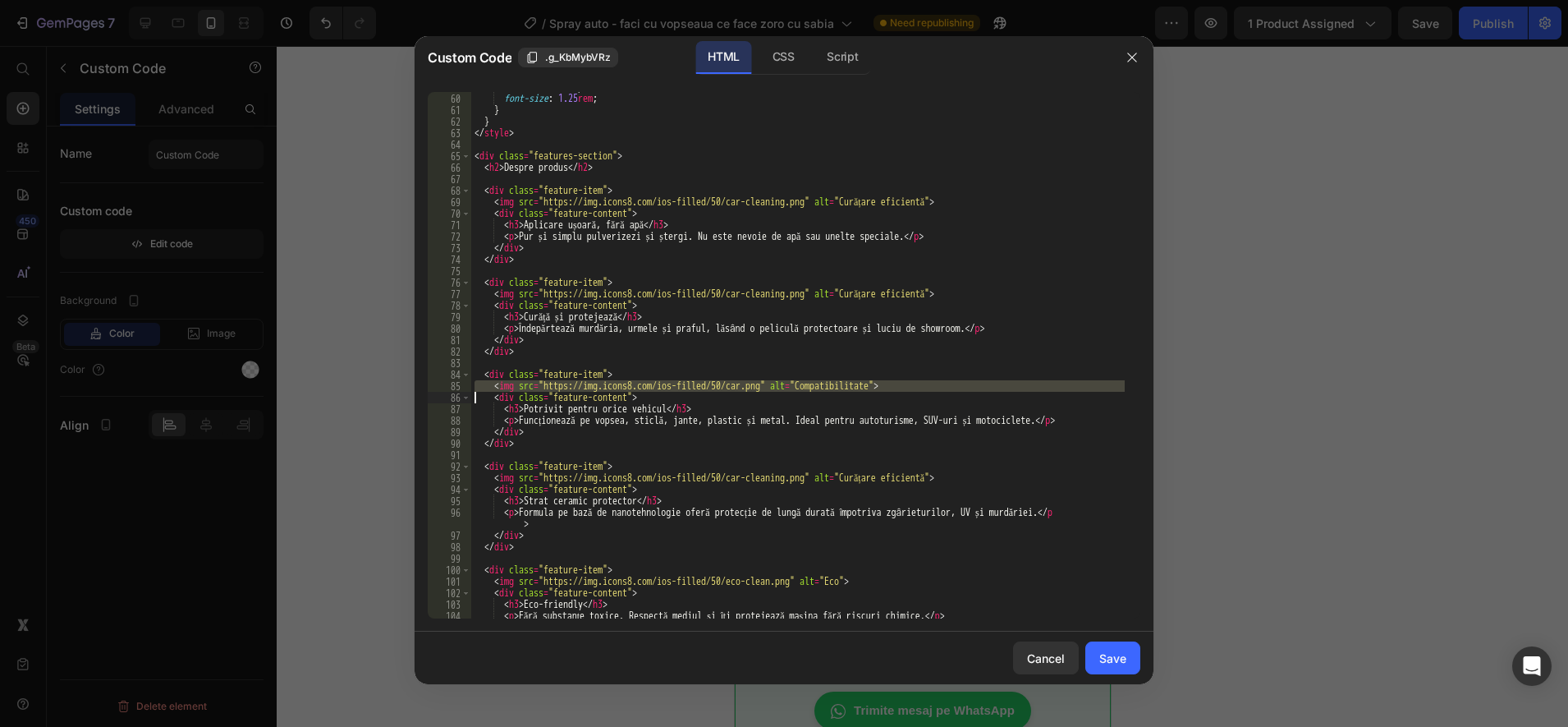 click on "< style >    .features-section   {      background-color :   #f9f9f9 ;      padding :   30 px   20 px ;      border-radius :   12 px ;      font-family :   ' Helvetica Neue ' ,  sans-serif ;      margin-top :   20 px ;    }    .features-section   h2   {      font-size :   2.4 rem ;      font-weight :   700 ;      text-align :   center ;      margin-bottom :   30 px ;      color :   #222 ;    }    .feature-item   {      display :   flex ;      align-items :  flex-start ;     gap :   15 px ;      margin-bottom :   25 px ;    }    .feature-item   img   {      width :   40 px ;      height :   40 px ;      flex-shrink :   0 ;      margin-top :   4 px ;    }    .feature-content   h3   {      font-size :   1.6 rem ;      margin-bottom :   6 px ;      color :   #111 ;    }    .feature-content   p   {      font-size :   1.3 rem ;      color :   #555 ;      line-height :   1.5 ;    }    @ media  screen and (max-width: 480px)  {      .feature-item   {         flex-direction :  row ;         align-items :  flex-start ;      }      .feature-item   img   {         width :   36 px ;         height :   36 px ;      }      .feature-content   h3   {         font-size :   1.5 rem ;      }      .feature-content   p   {         font-size :   1.25 rem ;      }    } </ style > < div   class = "features-section" >    < h2 > Despre produs </ h2 >    < div   class = "feature-item" >      < img   src = "https://img.icons8.com/ios-filled/50/car-cleaning.png"   alt = "Curățare eficientă" >      < div   class = "feature-content" >         < h3 > Aplicare ușoară, fără apă </ h3 >         < p > Pur și simplu pulverizezi și ștergi. Nu este nevoie de apă sau unelte speciale. </ p >      </ div >    </ div >    < div   class = "feature-item" >      < img   src = "https://img.icons8.com/ios-filled/50/car-cleaning.png"   alt = "Curățare eficientă" >      < div   class = "feature-content" >         < h3 > Curăță și protejează </ h3 >         < p > Îndepărtează murdăria, urmele și praful, lăsând o peliculă protectoare și luciu de showroom. </ p >      </ div >    </ div >    < div   class = "feature-item" >      < img   src = "https://img.icons8.com/ios-filled/50/car.png"   alt = "Compatibilitate" >      < div   class = "feature-content" >         < h3 > </ h3 >      <" at bounding box center [798, 356] 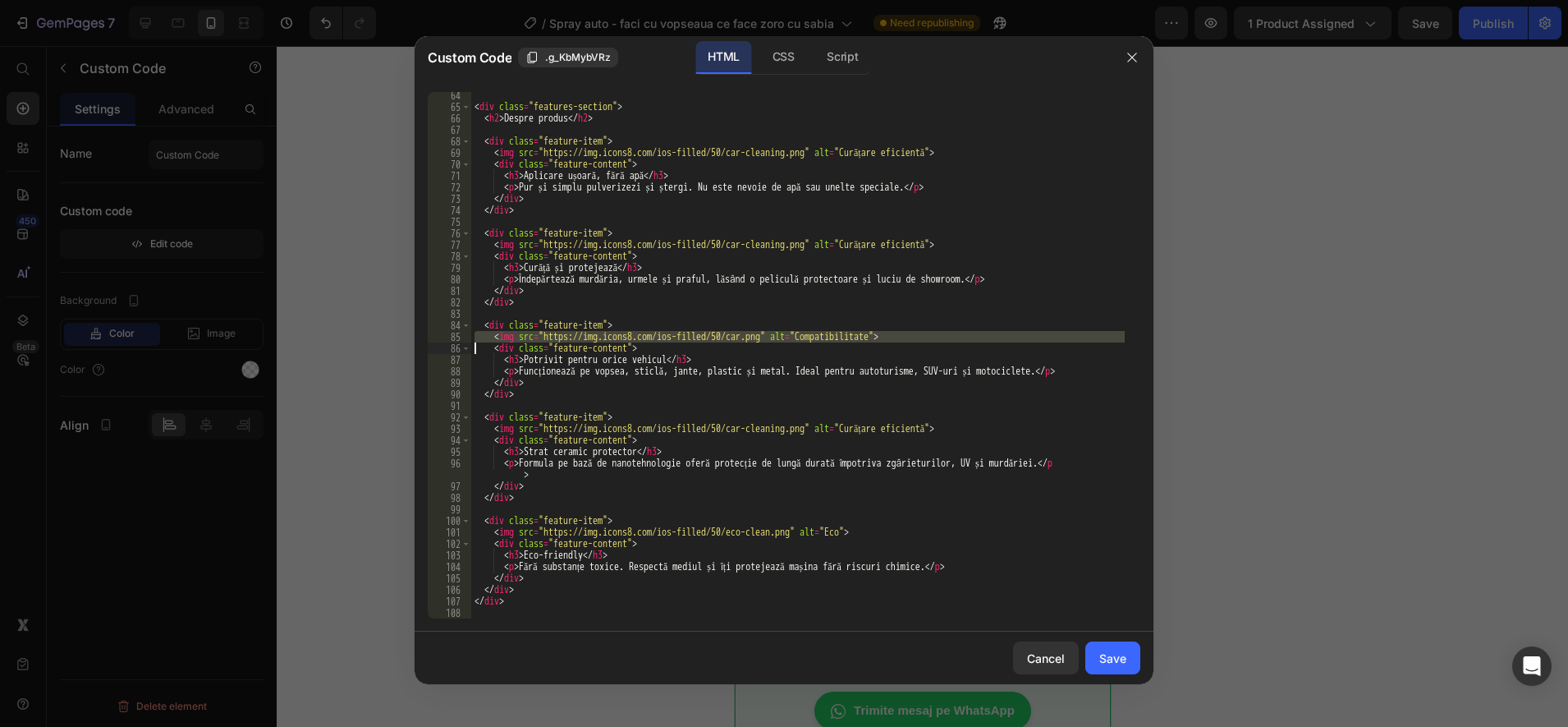 click on "< div   class = "features-section" >    < h2 > Despre produs </ h2 >    < div   class = "feature-item" >      < img   src = "https://img.icons8.com/ios-filled/50/car-cleaning.png"   alt = "Curățare eficientă" >      < div   class = "feature-content" >         < h3 > Aplicare ușoară, fără apă </ h3 >         < p > Pur și simplu pulverizezi și ștergi. Nu este nevoie de apă sau unelte speciale. </ p >      </ div >    </ div >    < div   class = "feature-item" >      < img   src = "https://img.icons8.com/ios-filled/50/car-cleaning.png"   alt = "Curățare eficientă" >      < div   class = "feature-content" >         < h3 > Curăță și protejează </ h3 >         < p > Îndepărtează murdăria, urmele și praful, lăsând o peliculă protectoare și luciu de showroom. </ p >      </ div >    </ div >    < div   class = "feature-item" >      < img   src = "https://img.icons8.com/ios-filled/50/car.png"   alt = "Compatibilitate" >      < div   class = "feature-content" >         < h3 > </ h3 >      <" at bounding box center [798, 364] 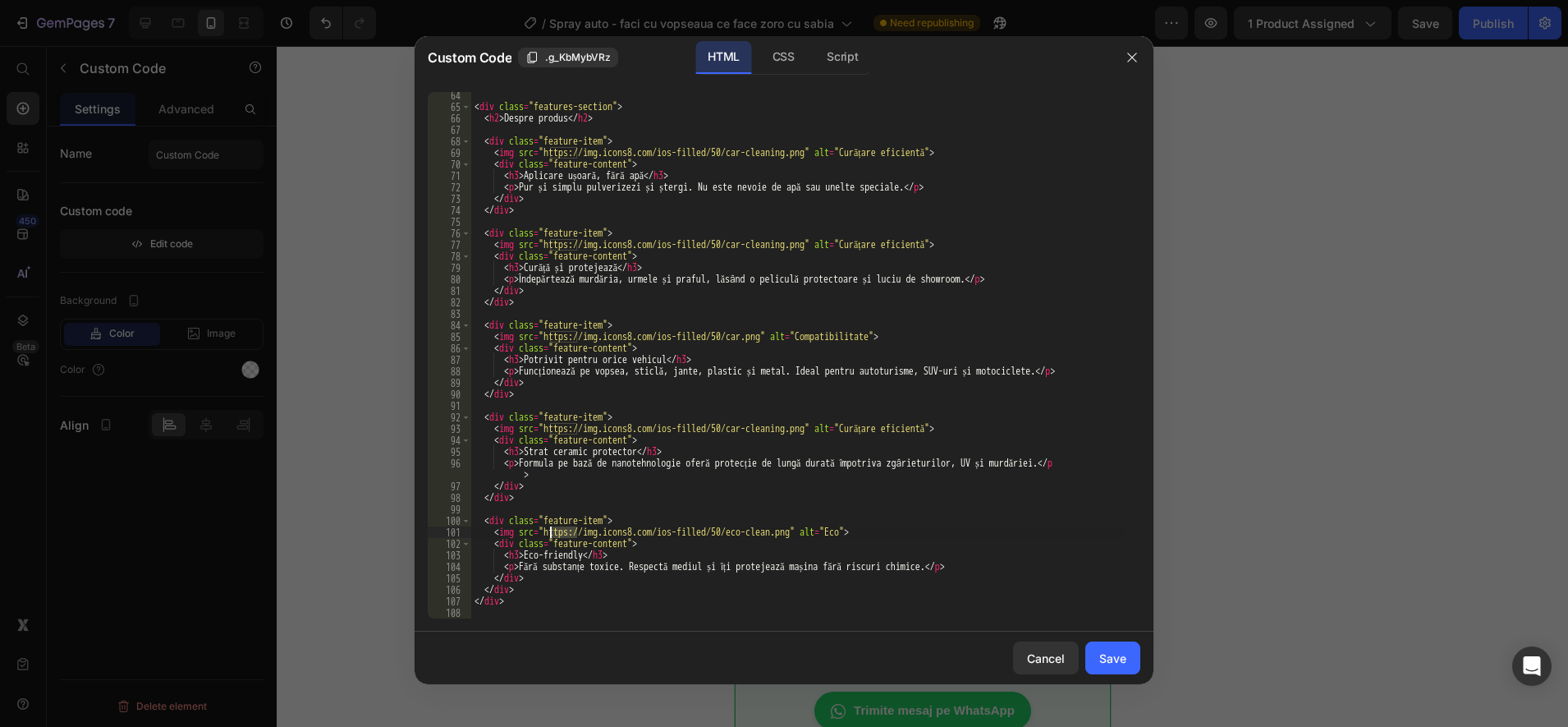 click on "< div   class = "features-section" >    < h2 > Despre produs </ h2 >    < div   class = "feature-item" >      < img   src = "https://img.icons8.com/ios-filled/50/car-cleaning.png"   alt = "Curățare eficientă" >      < div   class = "feature-content" >         < h3 > Aplicare ușoară, fără apă </ h3 >         < p > Pur și simplu pulverizezi și ștergi. Nu este nevoie de apă sau unelte speciale. </ p >      </ div >    </ div >    < div   class = "feature-item" >      < img   src = "https://img.icons8.com/ios-filled/50/car-cleaning.png"   alt = "Curățare eficientă" >      < div   class = "feature-content" >         < h3 > Curăță și protejează </ h3 >         < p > Îndepărtează murdăria, urmele și praful, lăsând o peliculă protectoare și luciu de showroom. </ p >      </ div >    </ div >    < div   class = "feature-item" >      < img   src = "https://img.icons8.com/ios-filled/50/car.png"   alt = "Compatibilitate" >      < div   class = "feature-content" >         < h3 > </ h3 >      <" at bounding box center [798, 364] 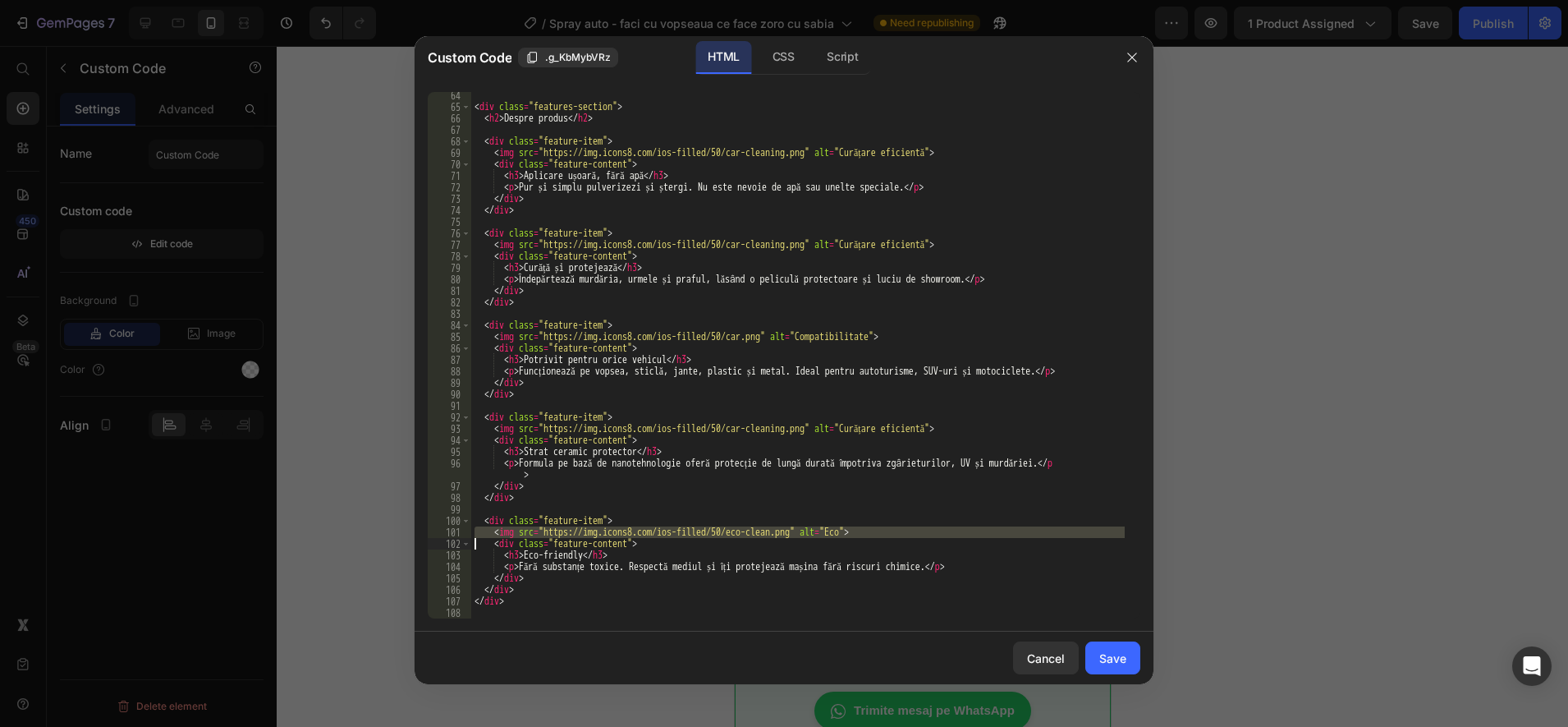paste 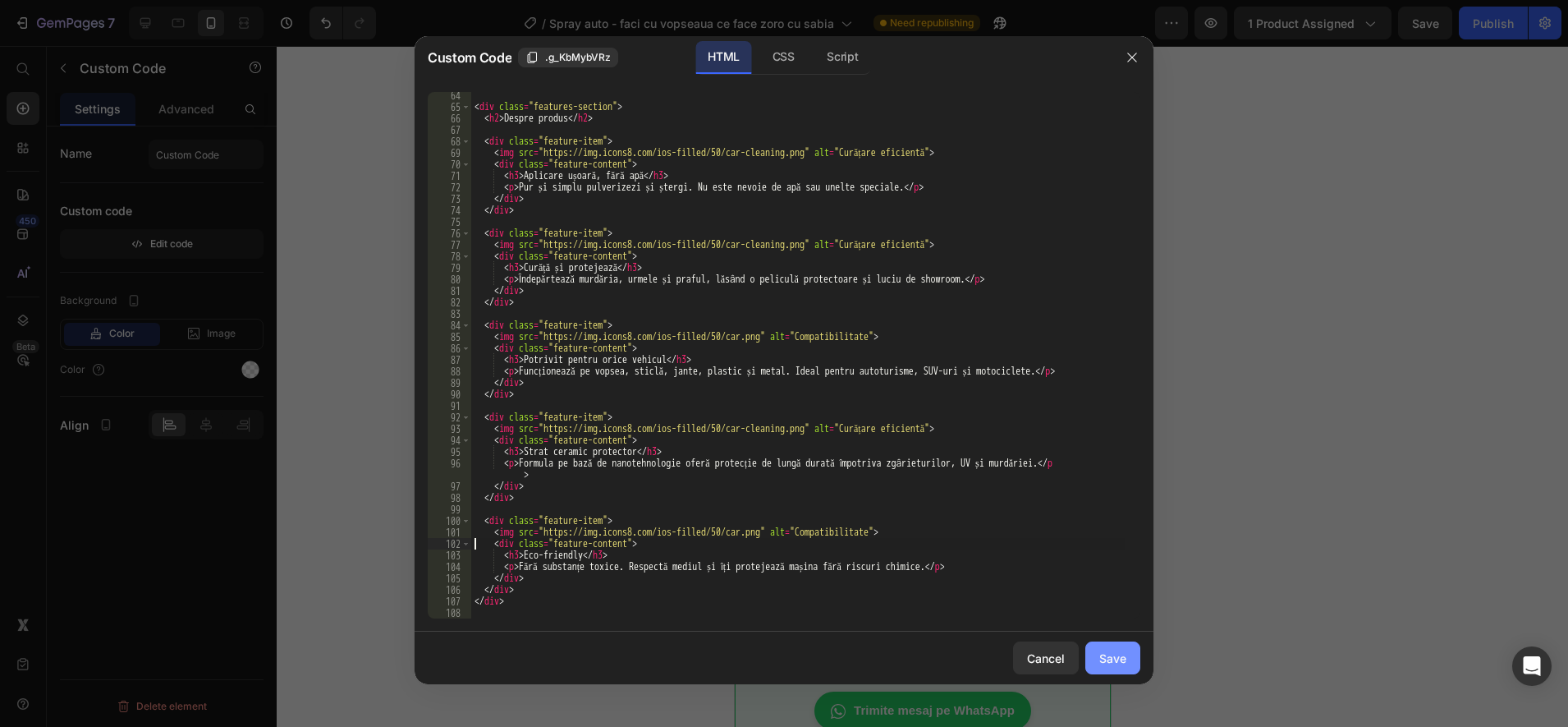 click on "Save" 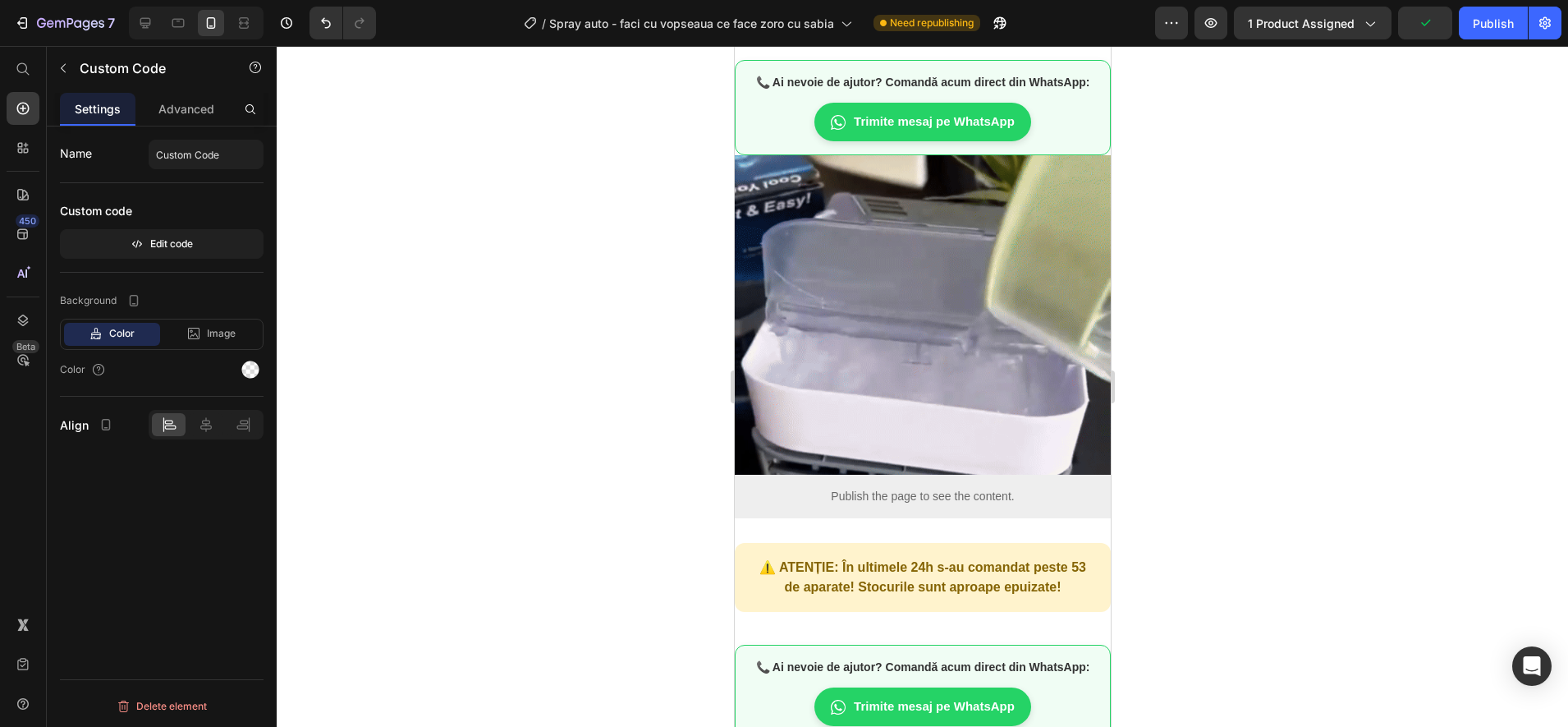 scroll, scrollTop: 2464, scrollLeft: 0, axis: vertical 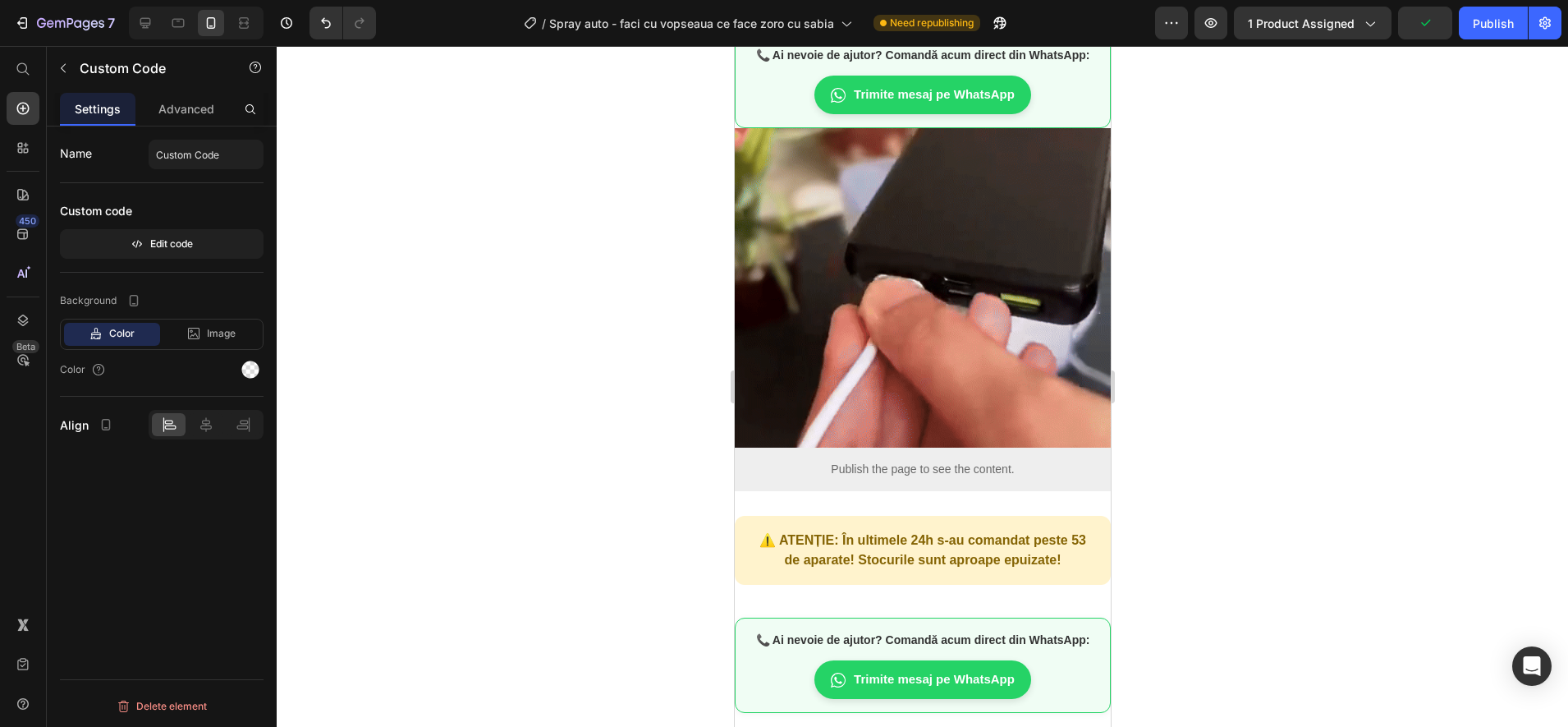 click at bounding box center (922, 288) 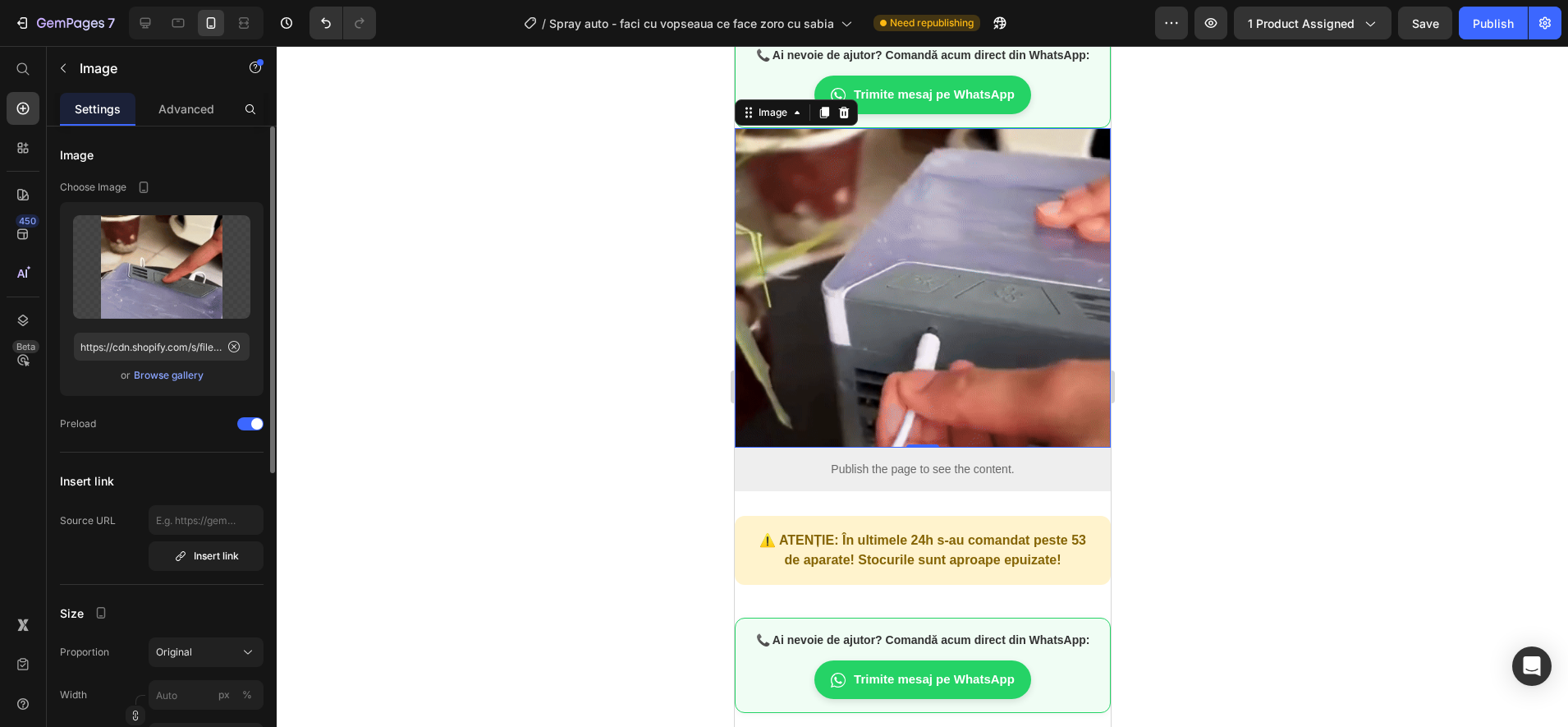 click on "Browse gallery" at bounding box center [168, 375] 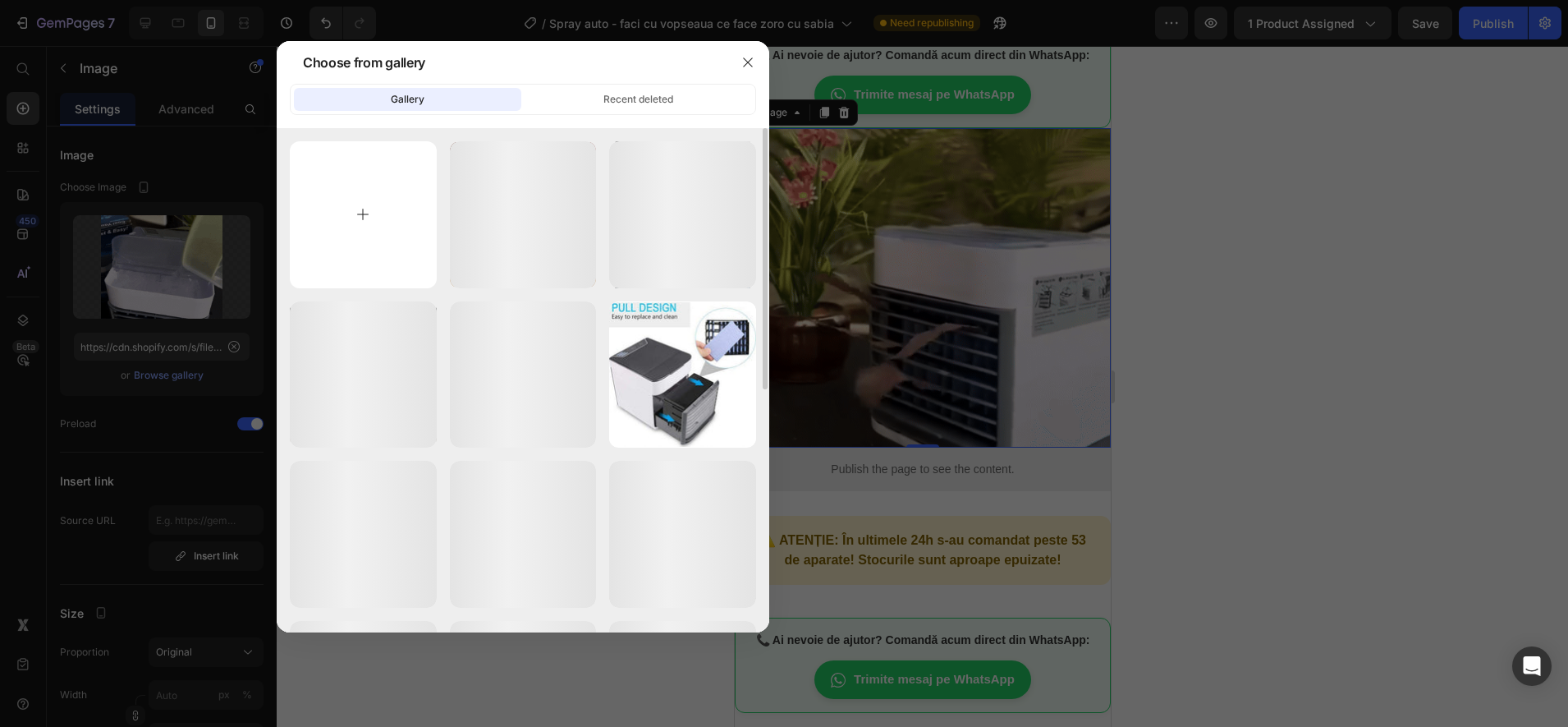 click at bounding box center [363, 214] 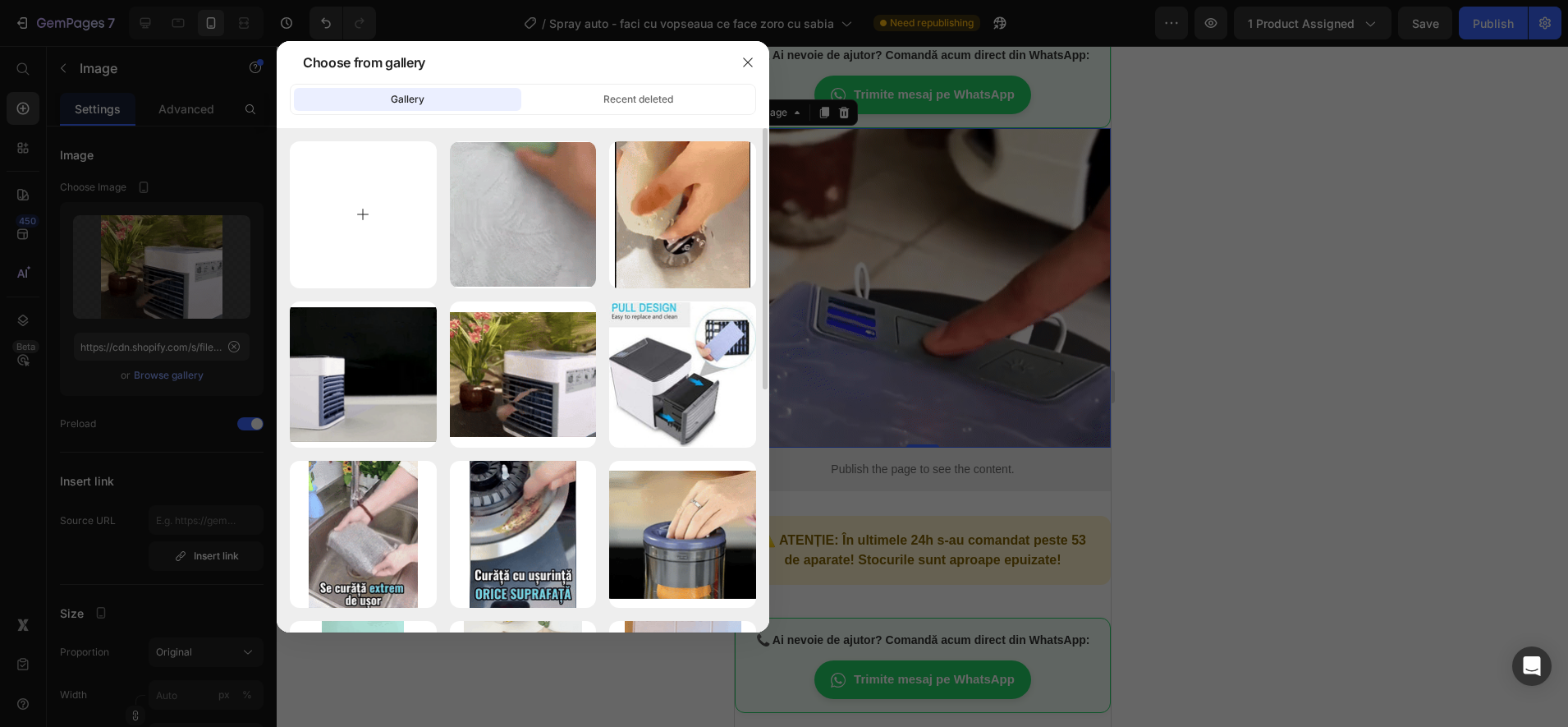 type on "C:\fakepath\ezgif.com-crop (7).gif" 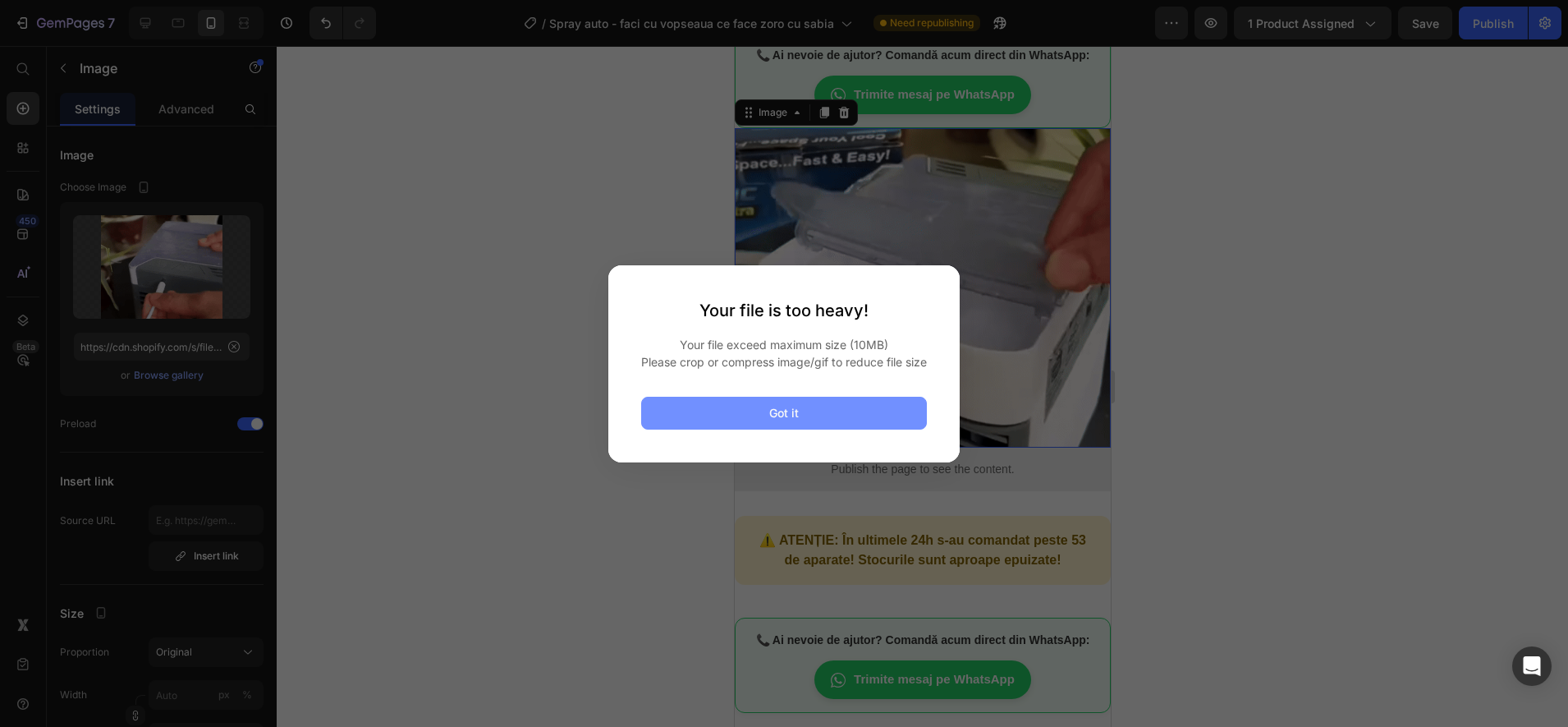 click on "Got it" at bounding box center [784, 413] 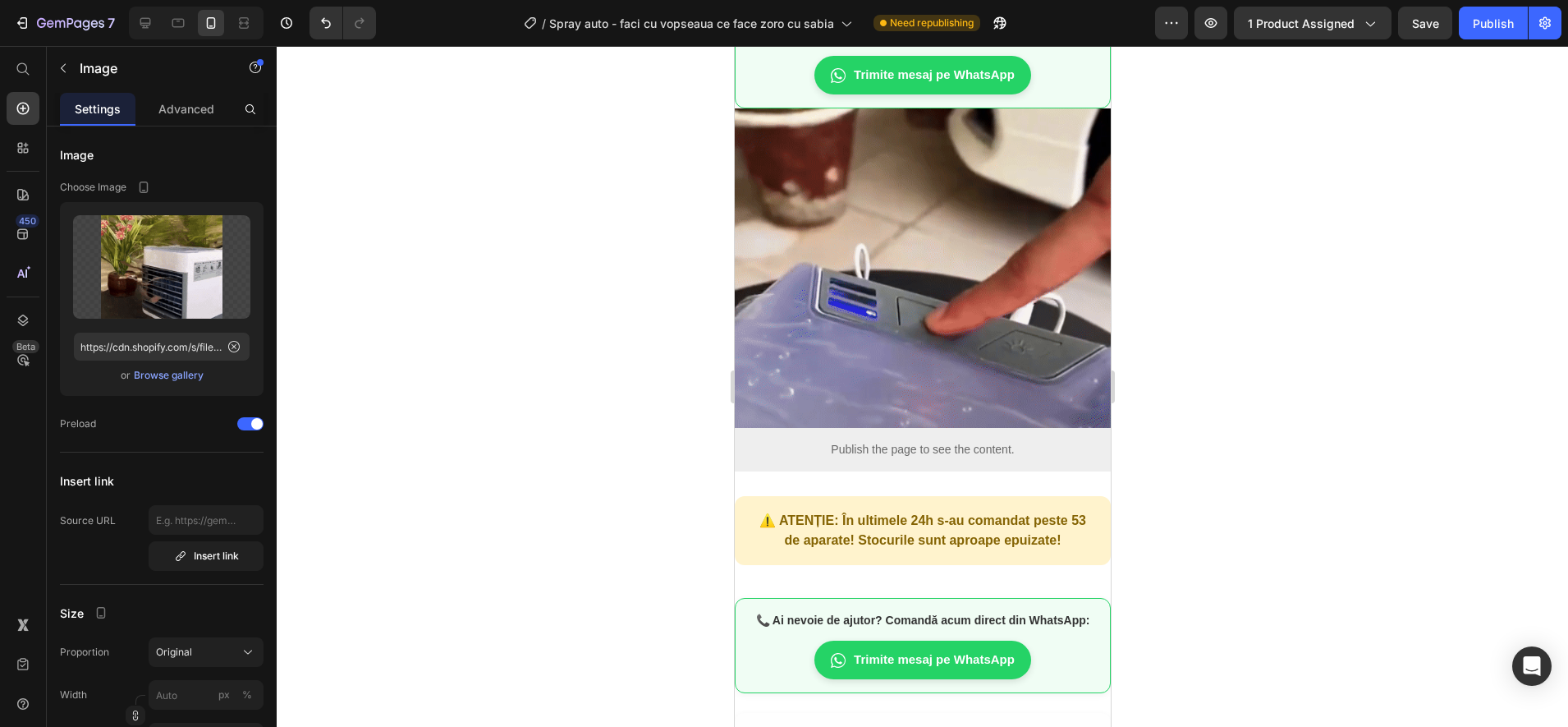 scroll, scrollTop: 2616, scrollLeft: 0, axis: vertical 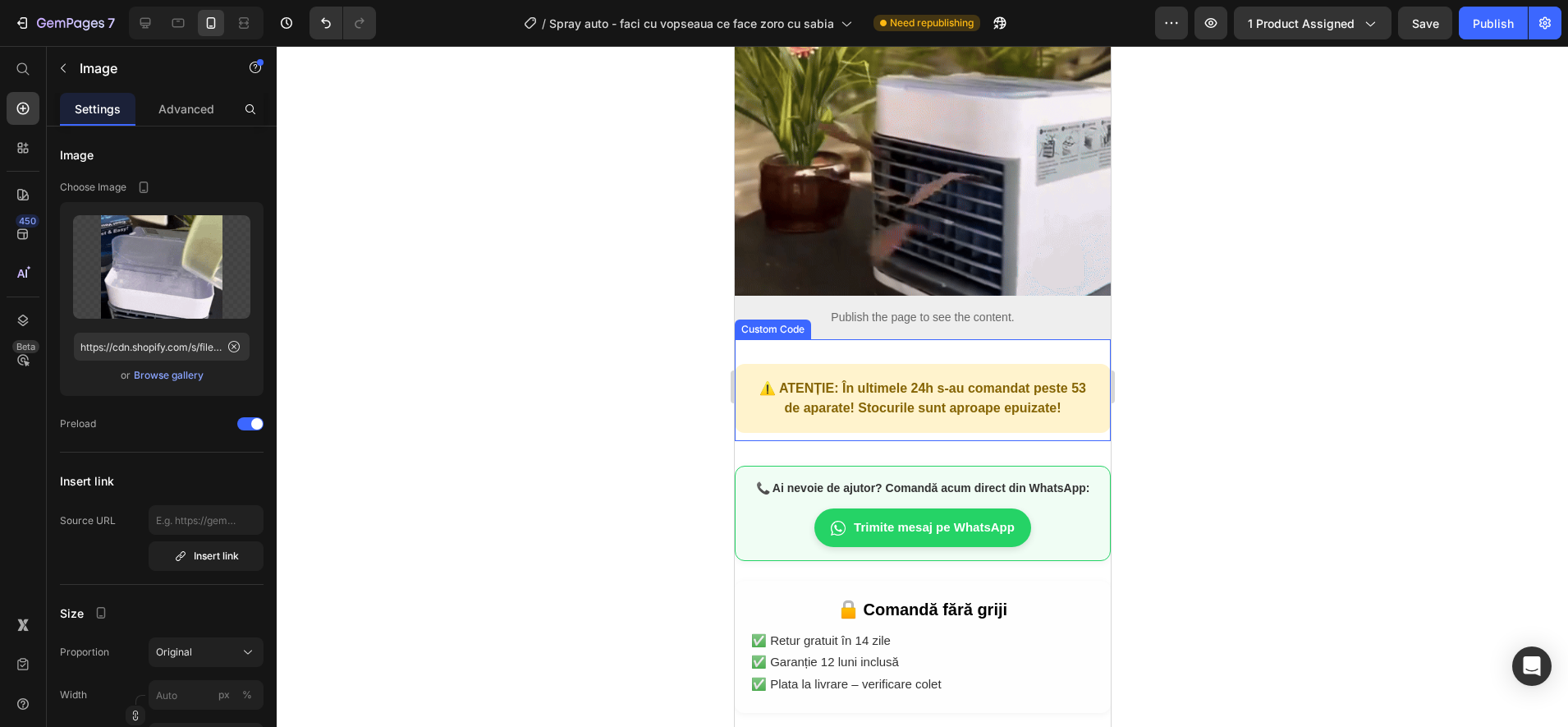 click on "⚠️ ATENȚIE: În ultimele 24h s-au comandat peste 53 de aparate! Stocurile sunt aproape epuizate!" at bounding box center (922, 398) 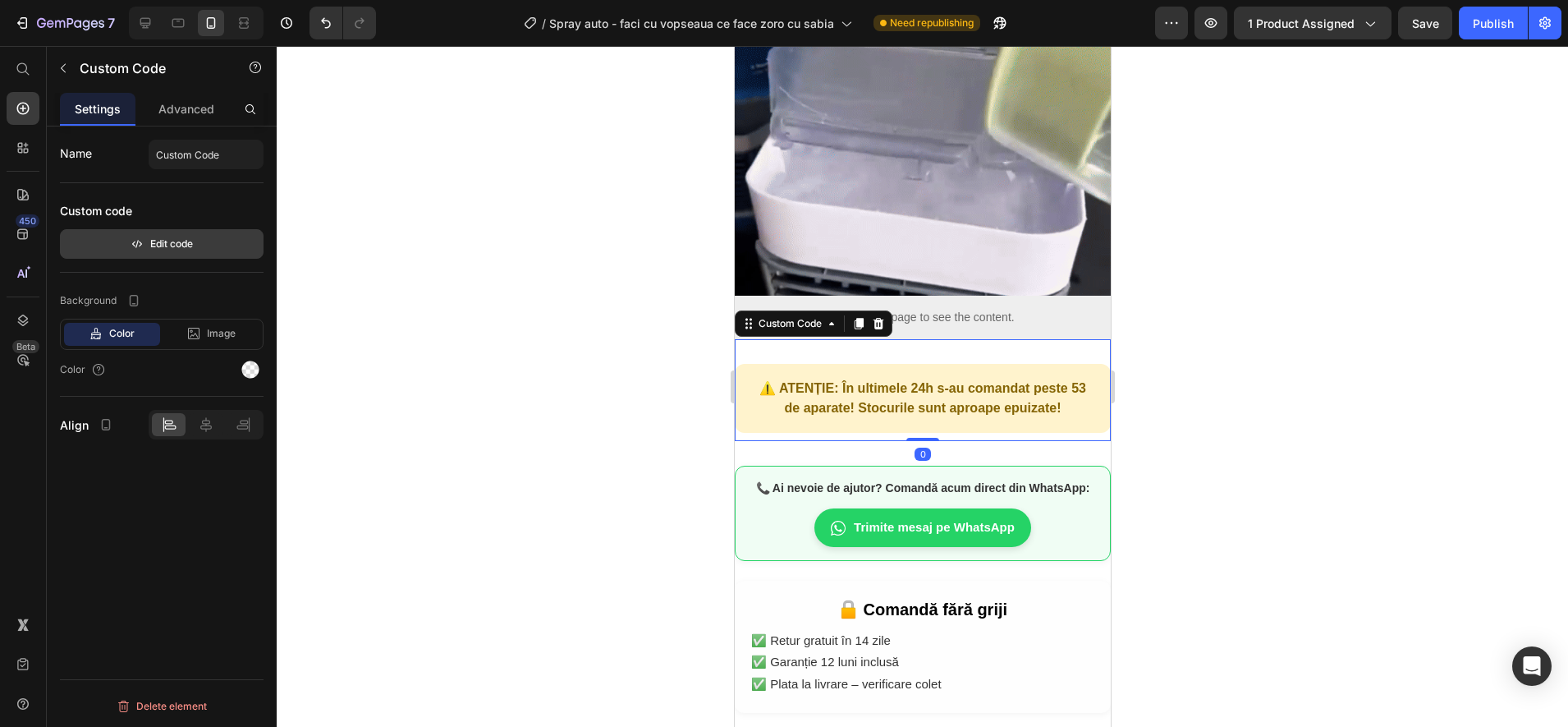 click on "Edit code" at bounding box center [162, 244] 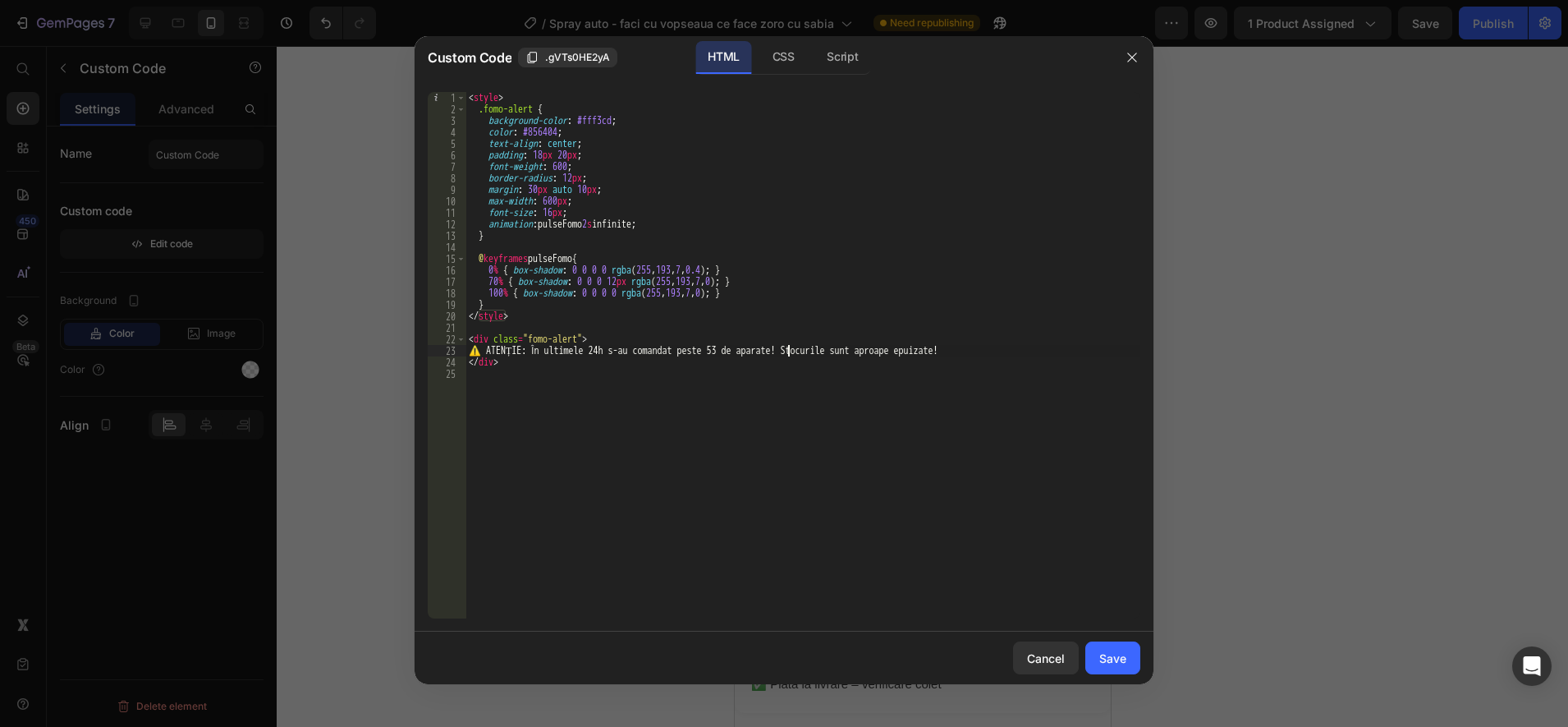 click on "⚠️ ATENȚIE: În ultimele 24h s-au comandat peste 53 de aparate! Stocurile sunt aproape epuizate!" at bounding box center (803, 366) 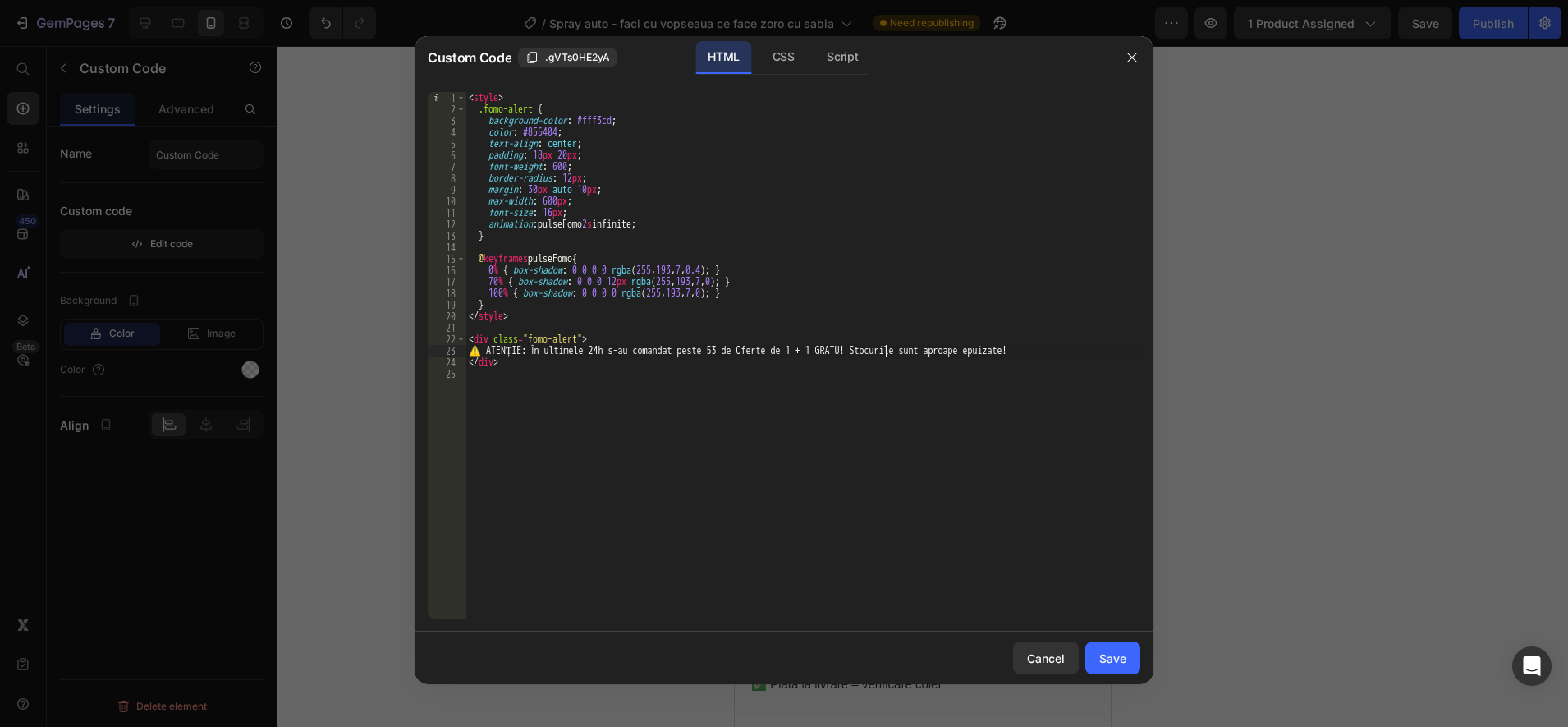 scroll, scrollTop: 0, scrollLeft: 36, axis: horizontal 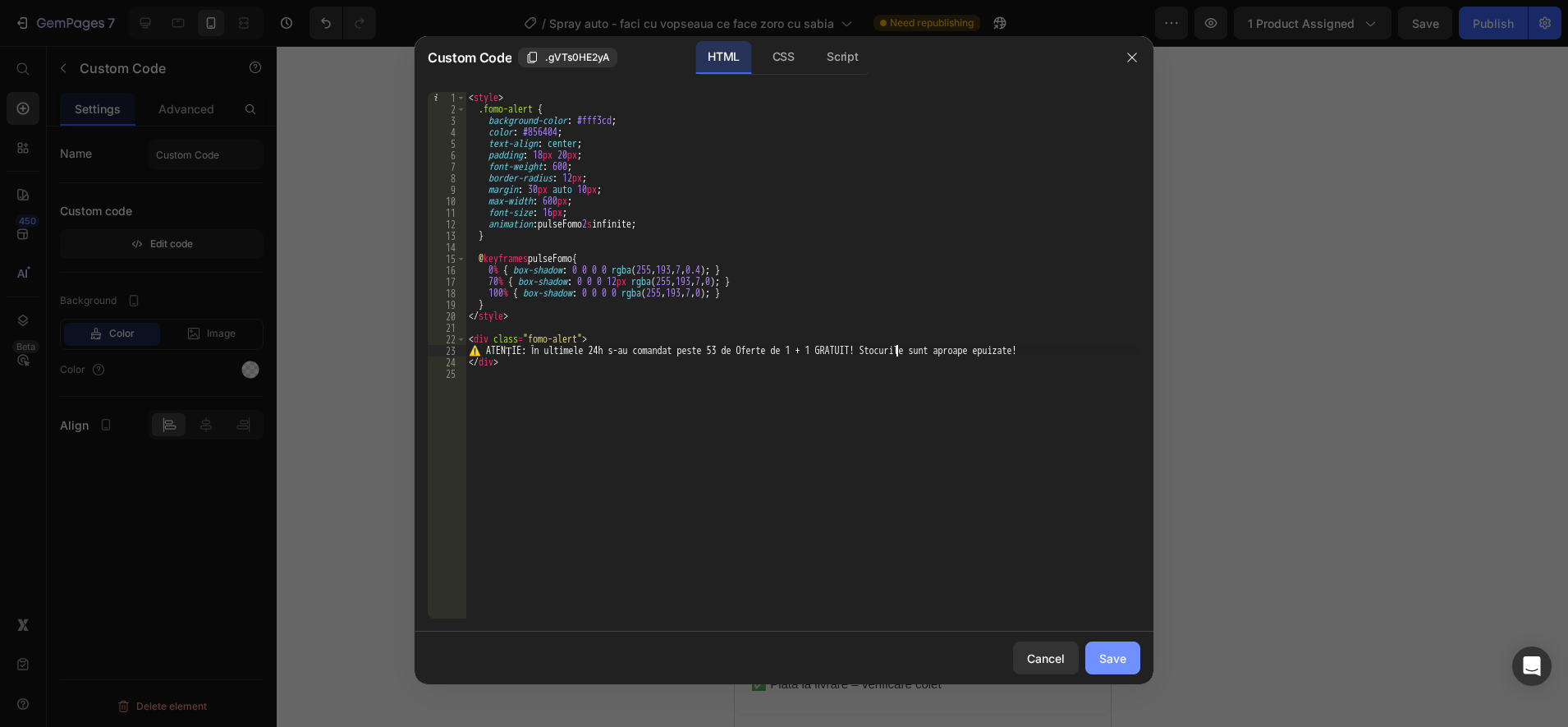 type on "⚠️ ATENȚIE: În ultimele 24h s-au comandat peste 53 de Oferte de 1 + 1 GRATUIT! Stocurile sunt aproape epuizate!" 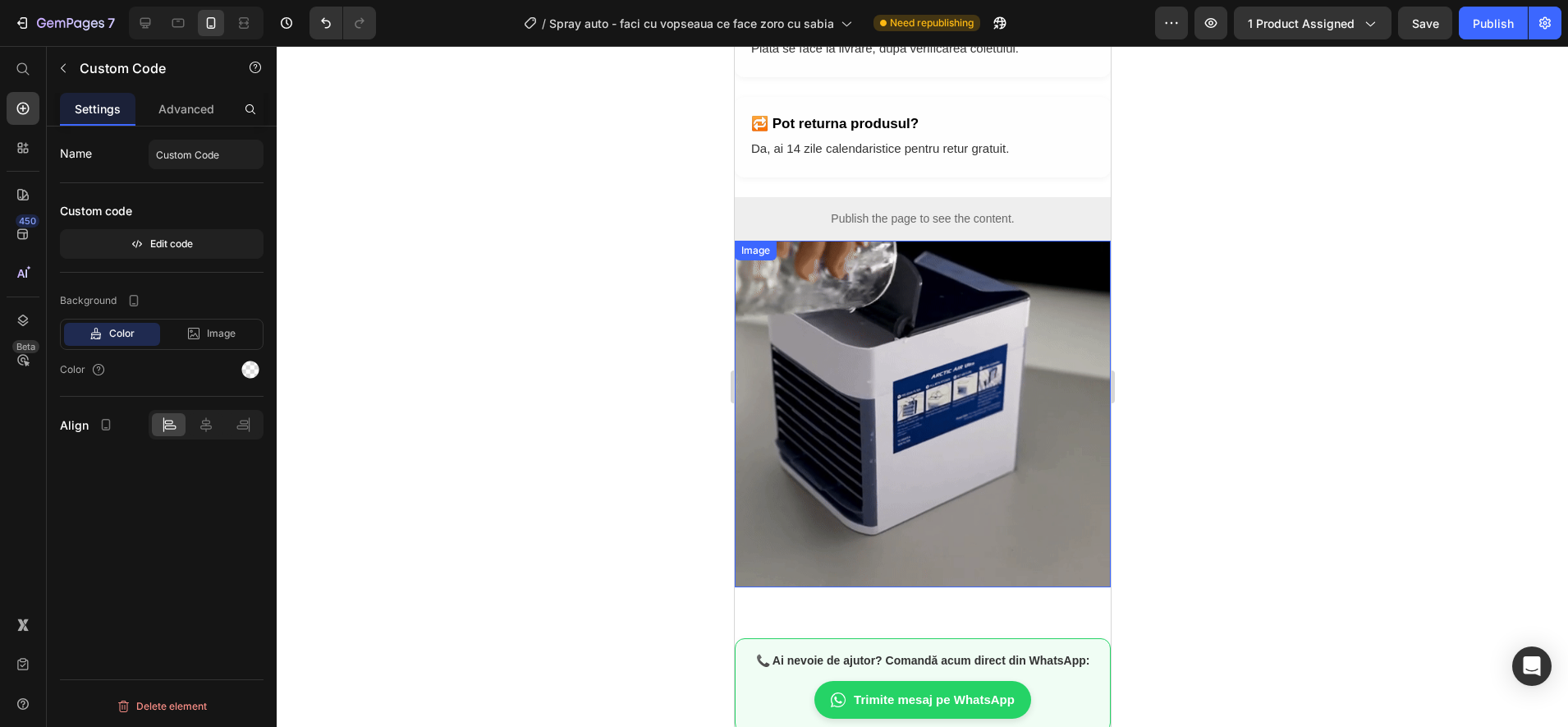 scroll, scrollTop: 3232, scrollLeft: 0, axis: vertical 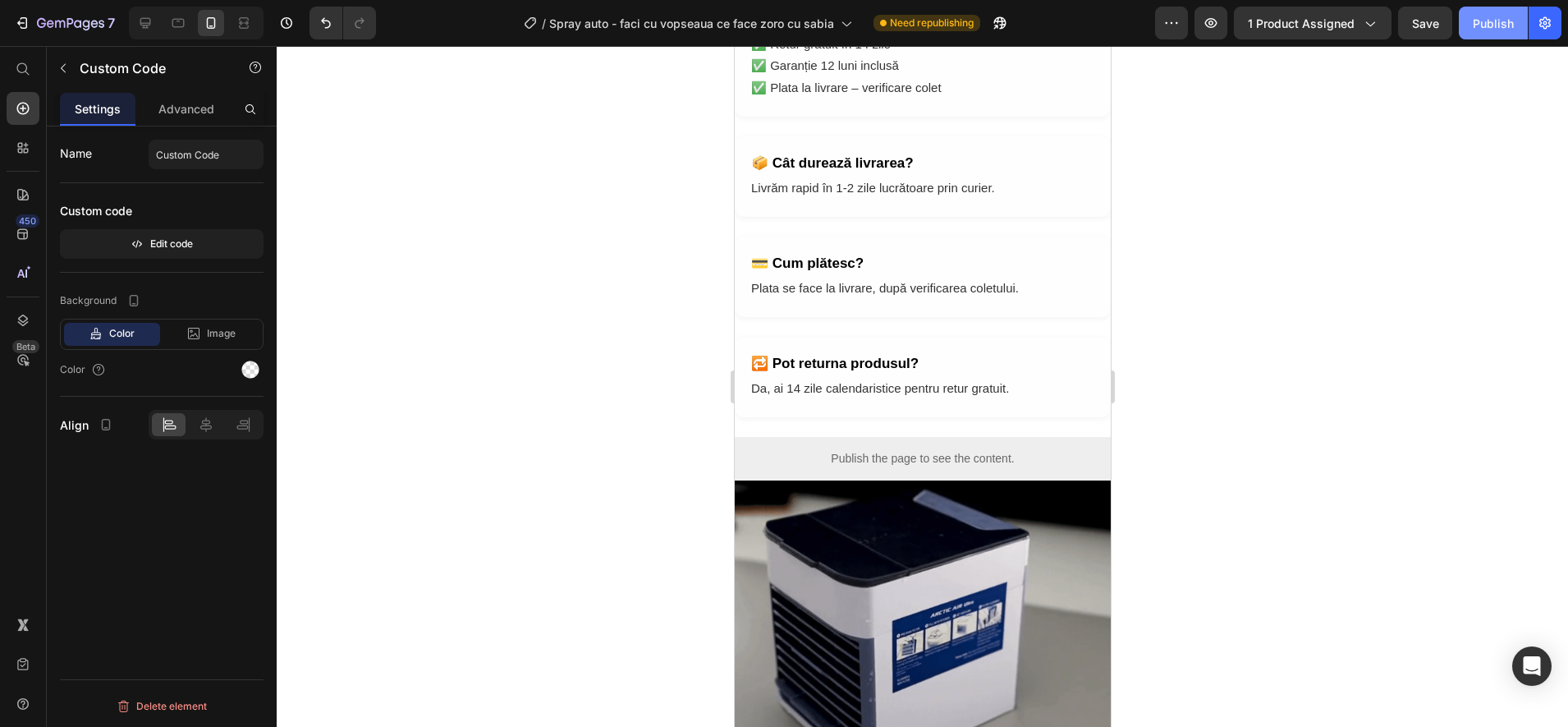 click on "Publish" at bounding box center (1493, 23) 